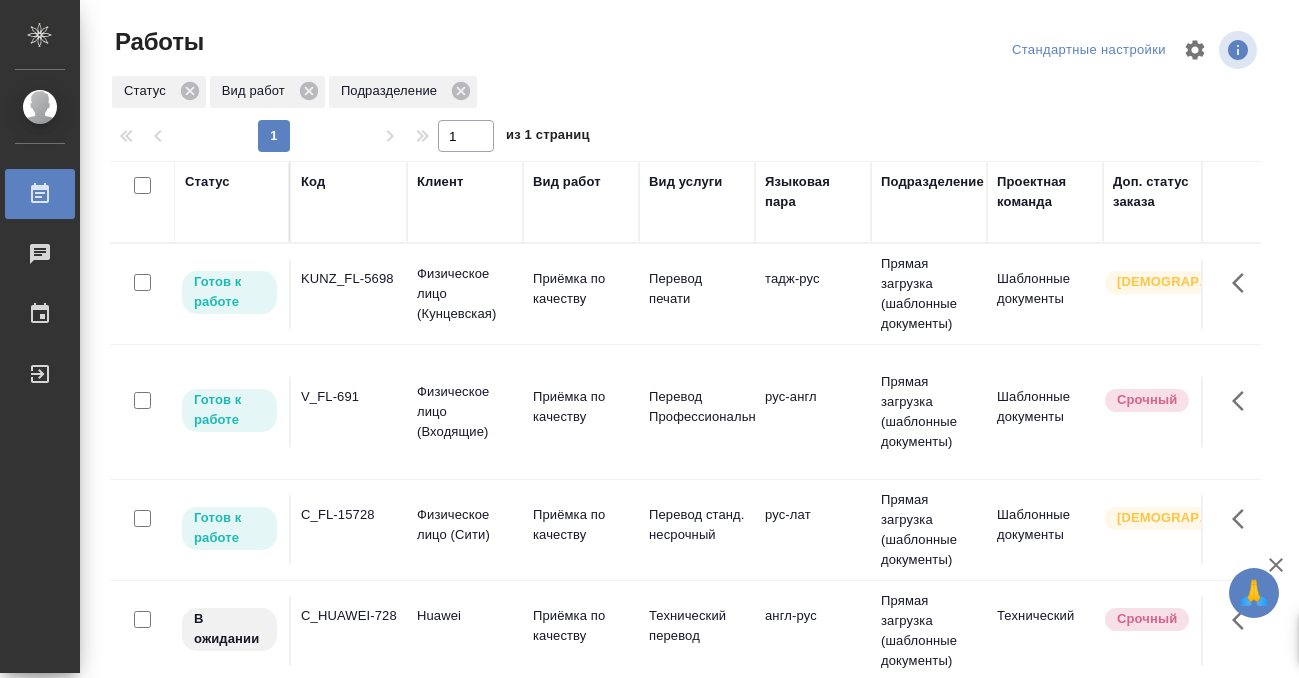 scroll, scrollTop: 0, scrollLeft: 0, axis: both 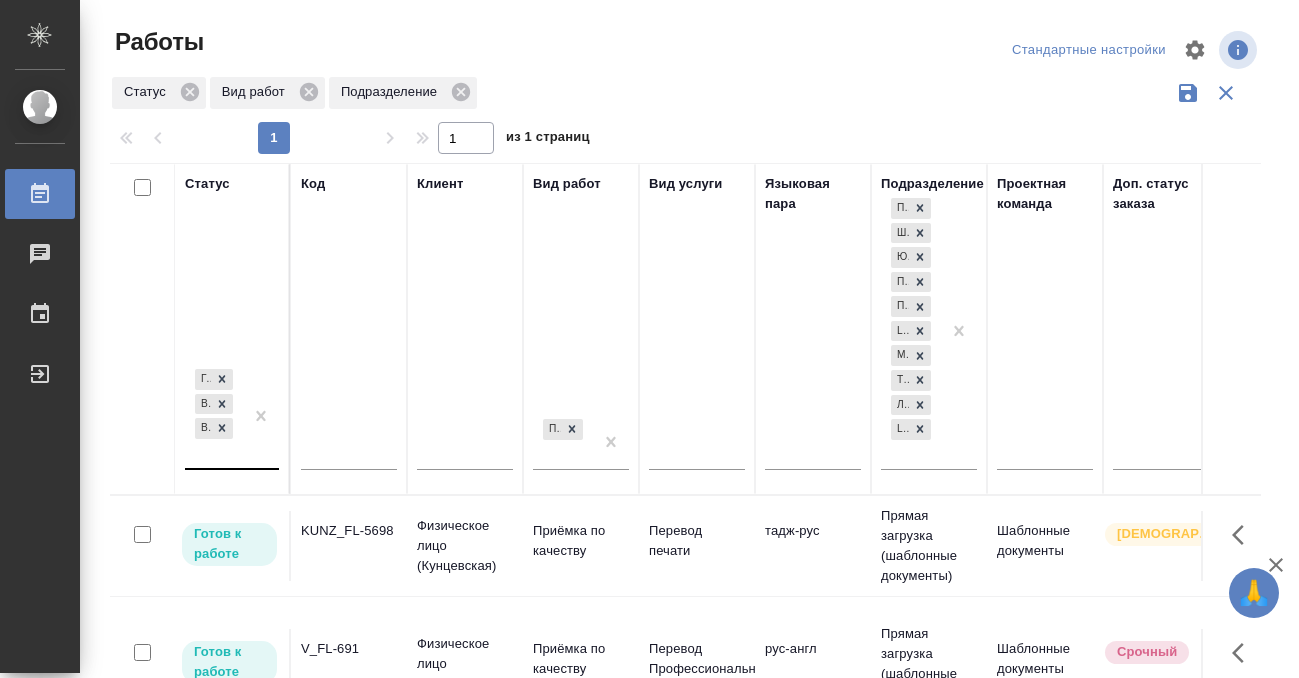 click at bounding box center (261, 416) 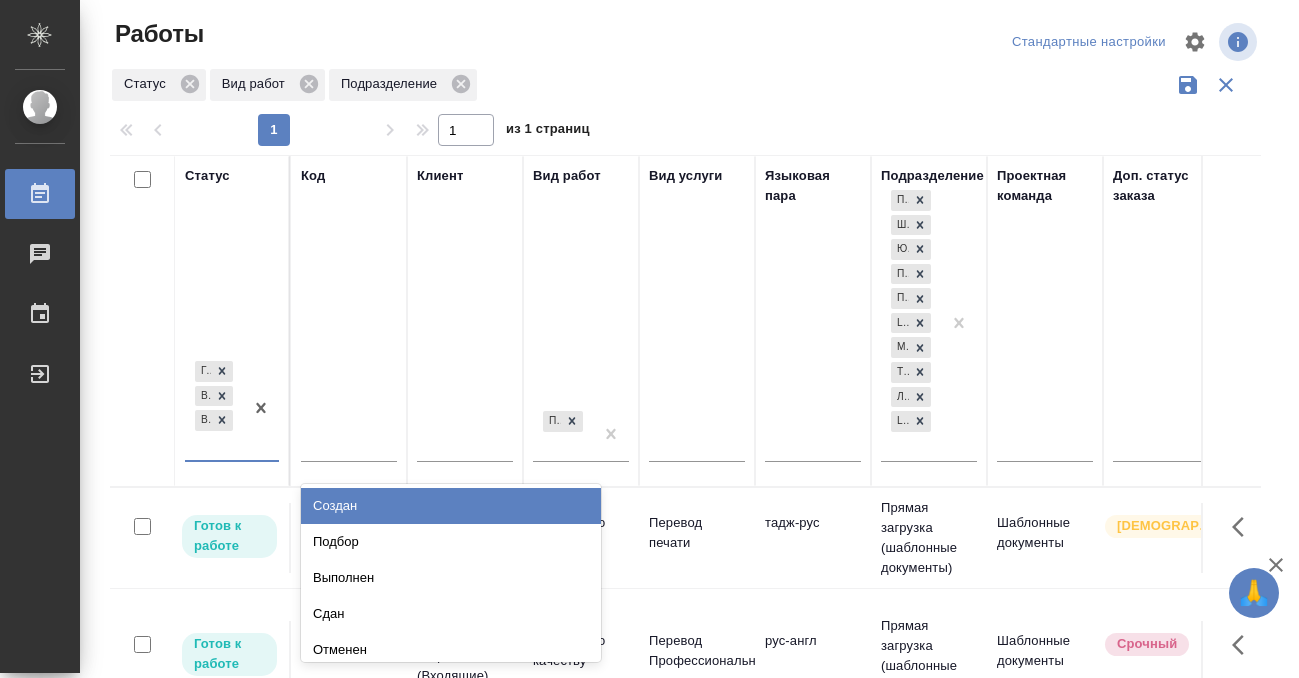 scroll, scrollTop: 10, scrollLeft: 0, axis: vertical 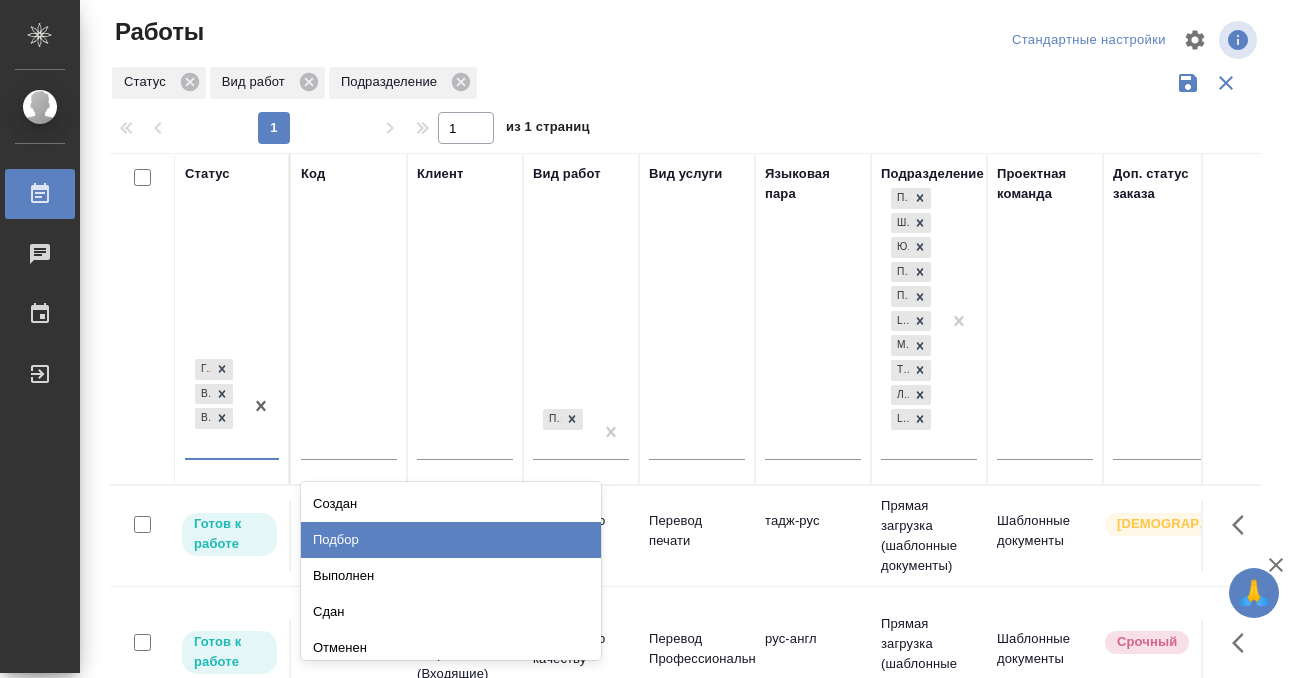 click on "Подбор" at bounding box center (451, 540) 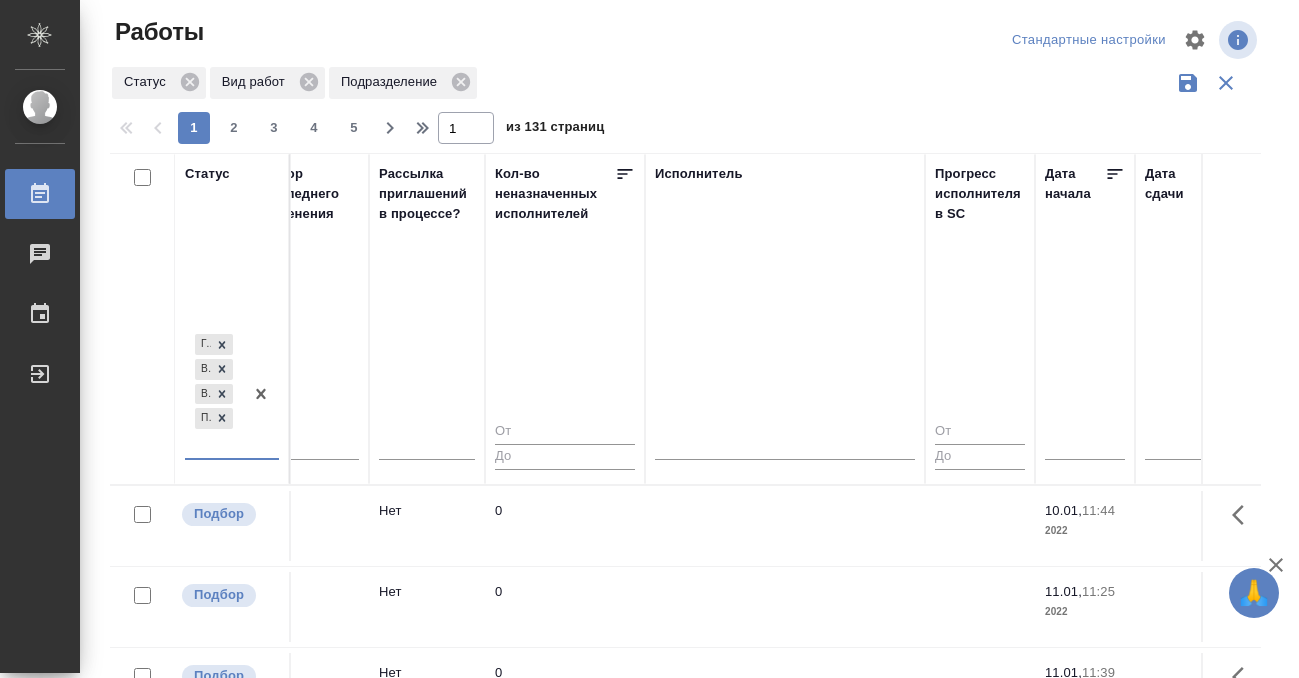 scroll, scrollTop: 0, scrollLeft: 1131, axis: horizontal 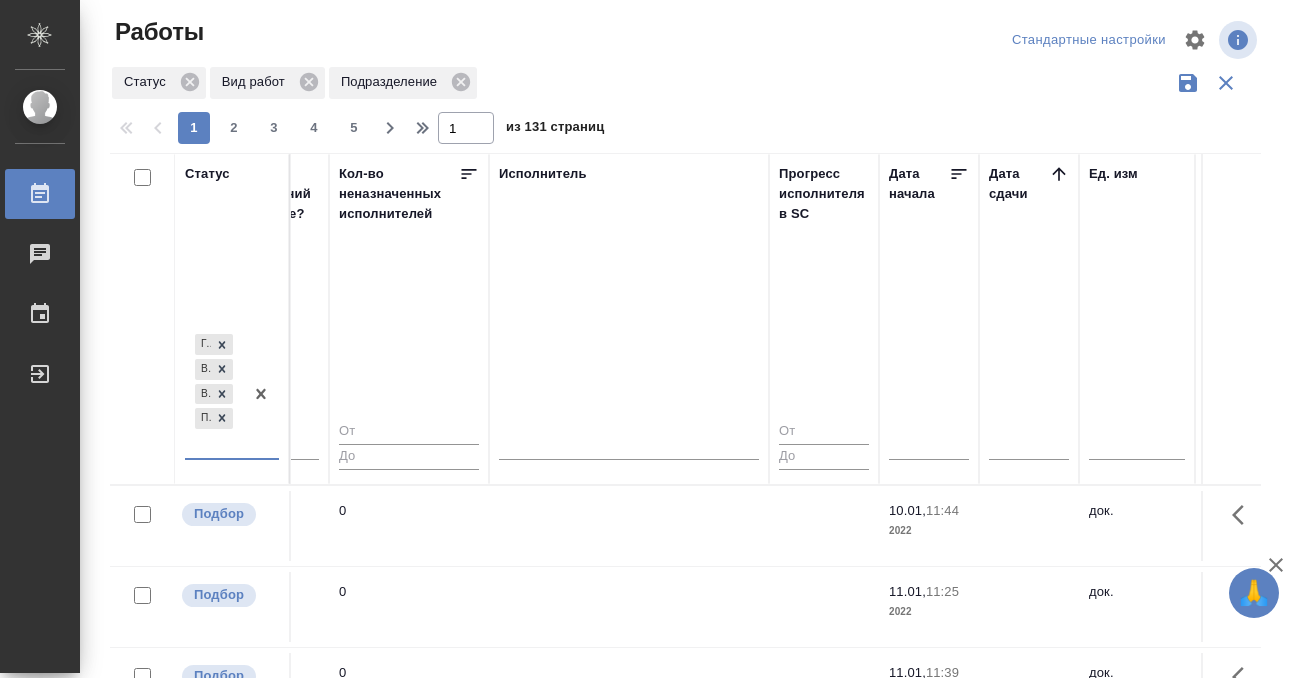 click 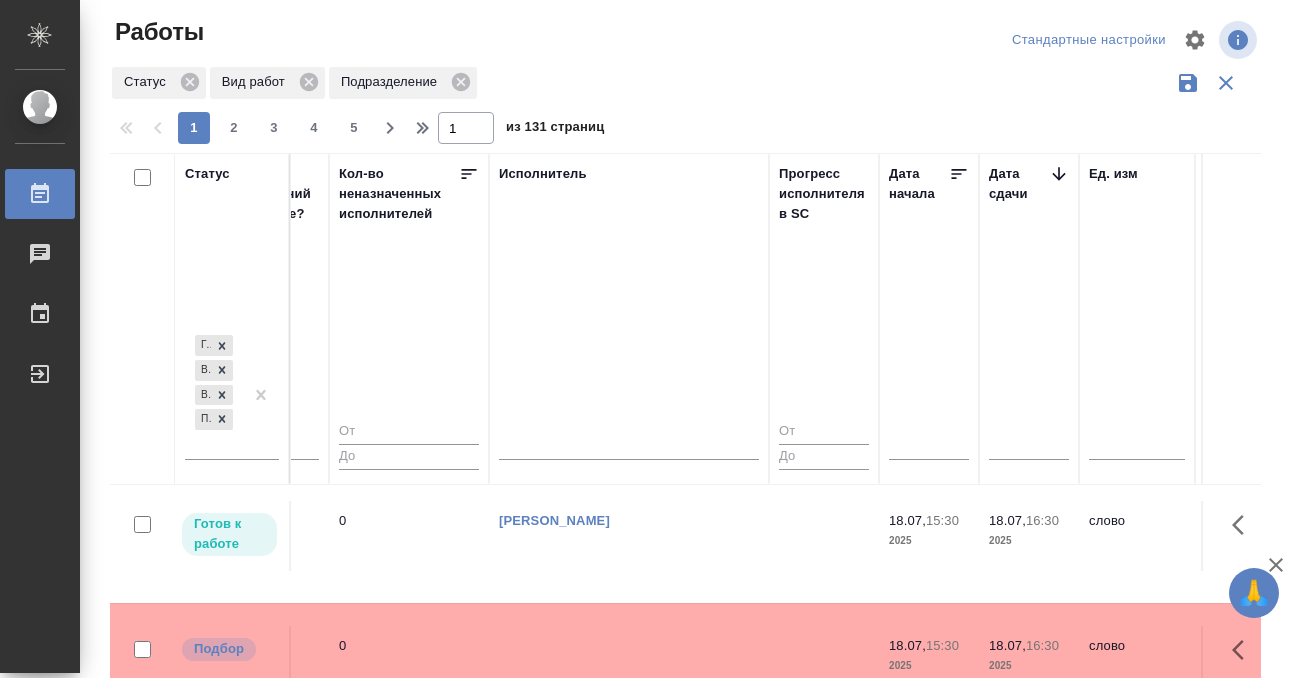 scroll, scrollTop: 597, scrollLeft: 1131, axis: both 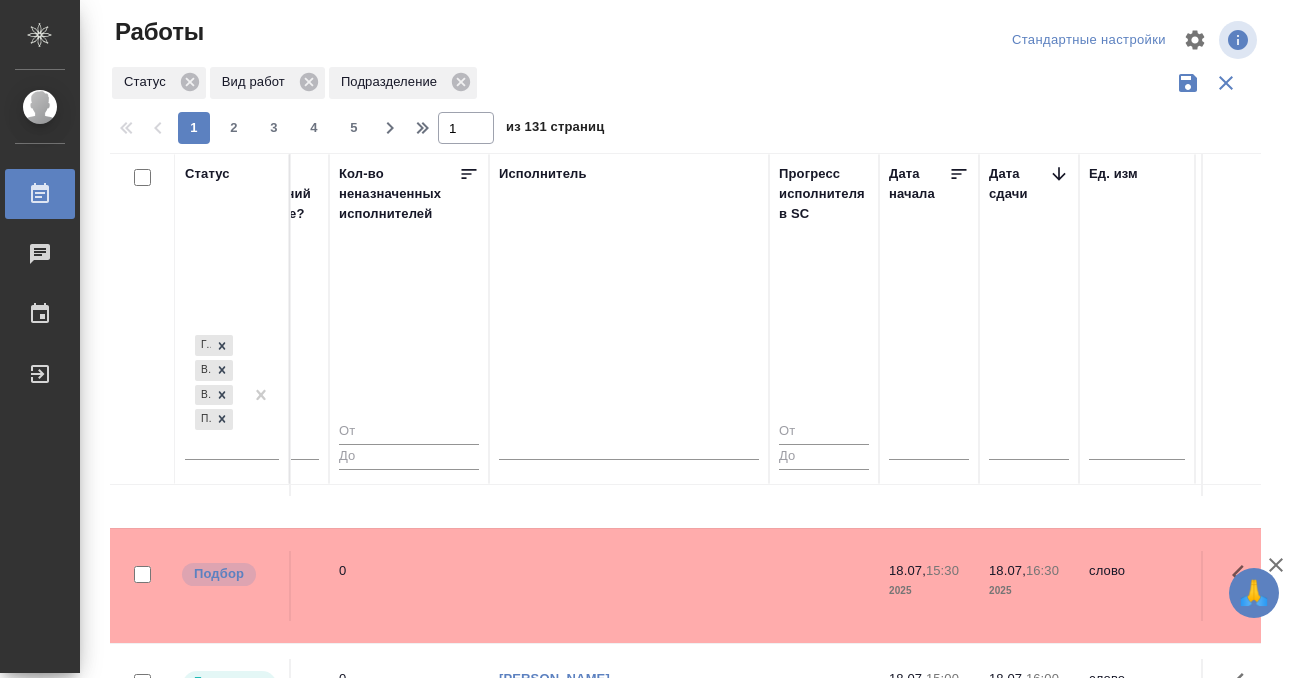 click at bounding box center [629, -61] 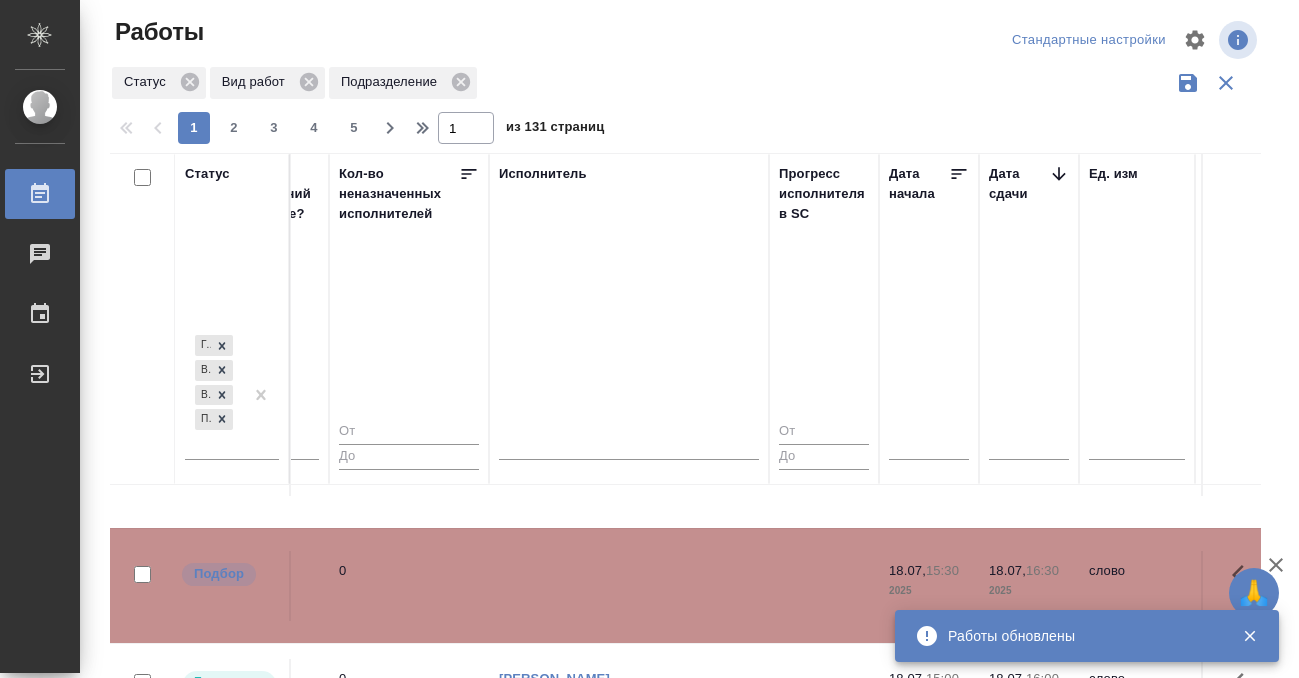 click on "Работы" at bounding box center (15, 194) 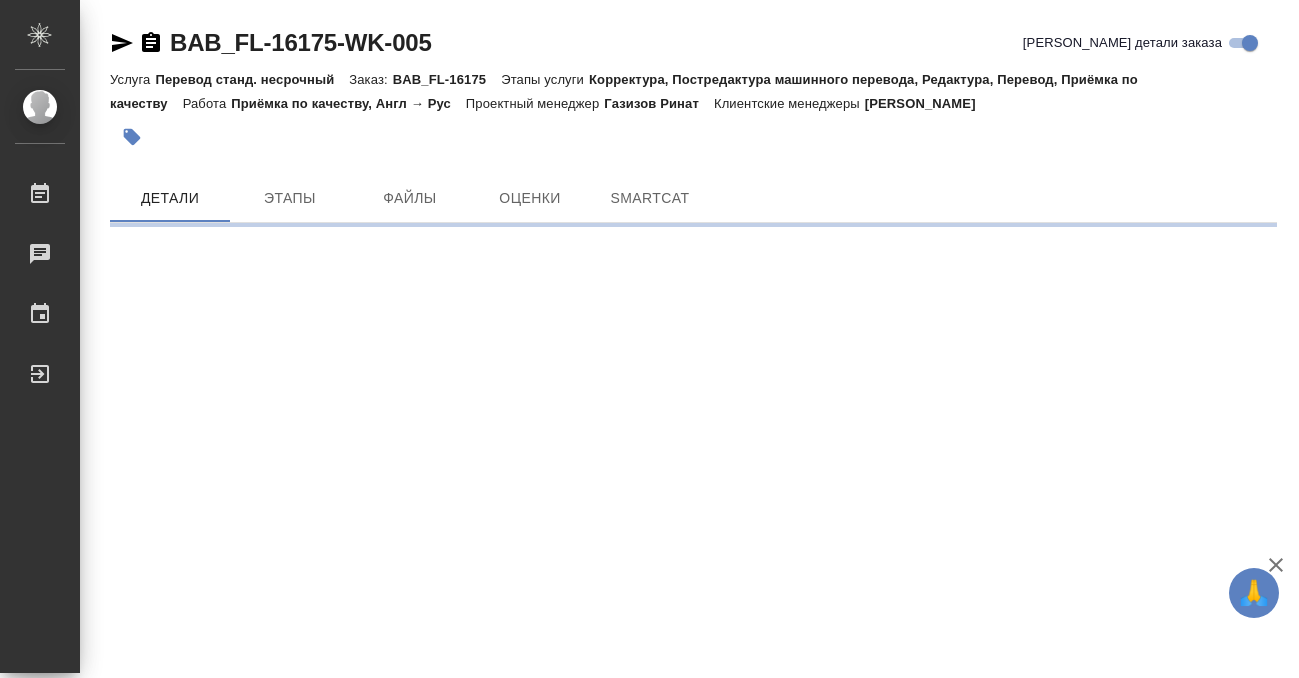 scroll, scrollTop: 0, scrollLeft: 0, axis: both 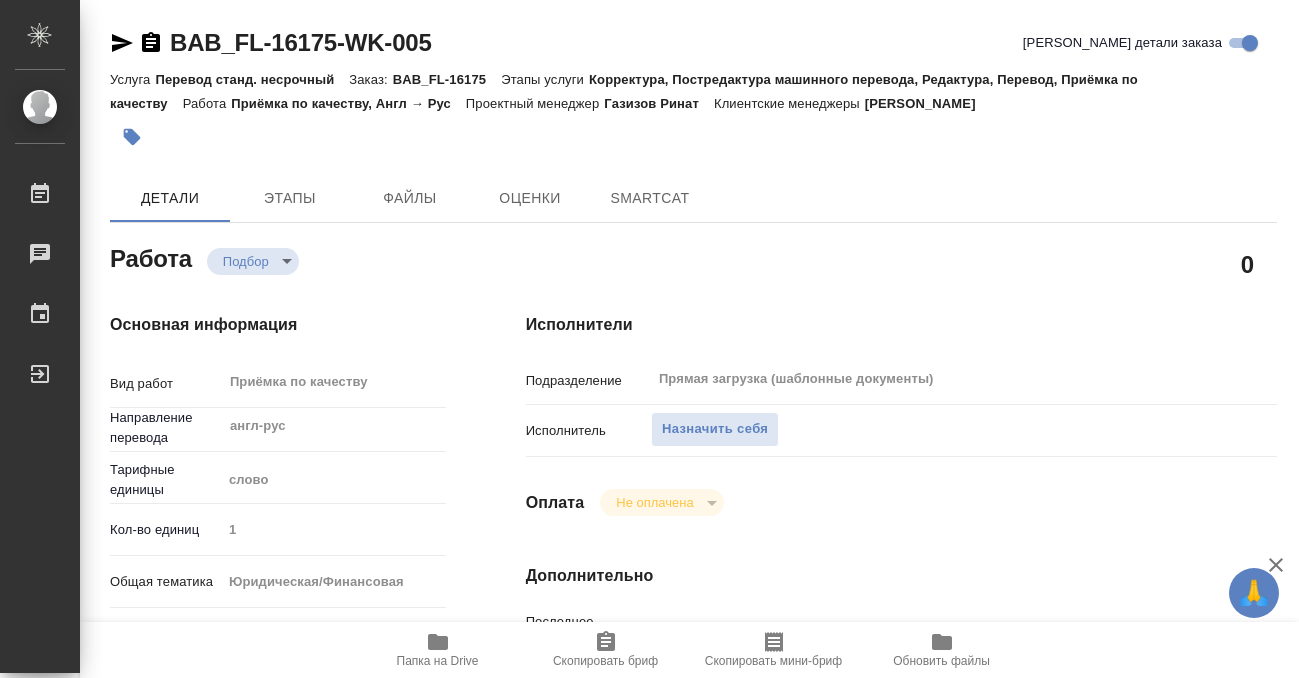 type on "x" 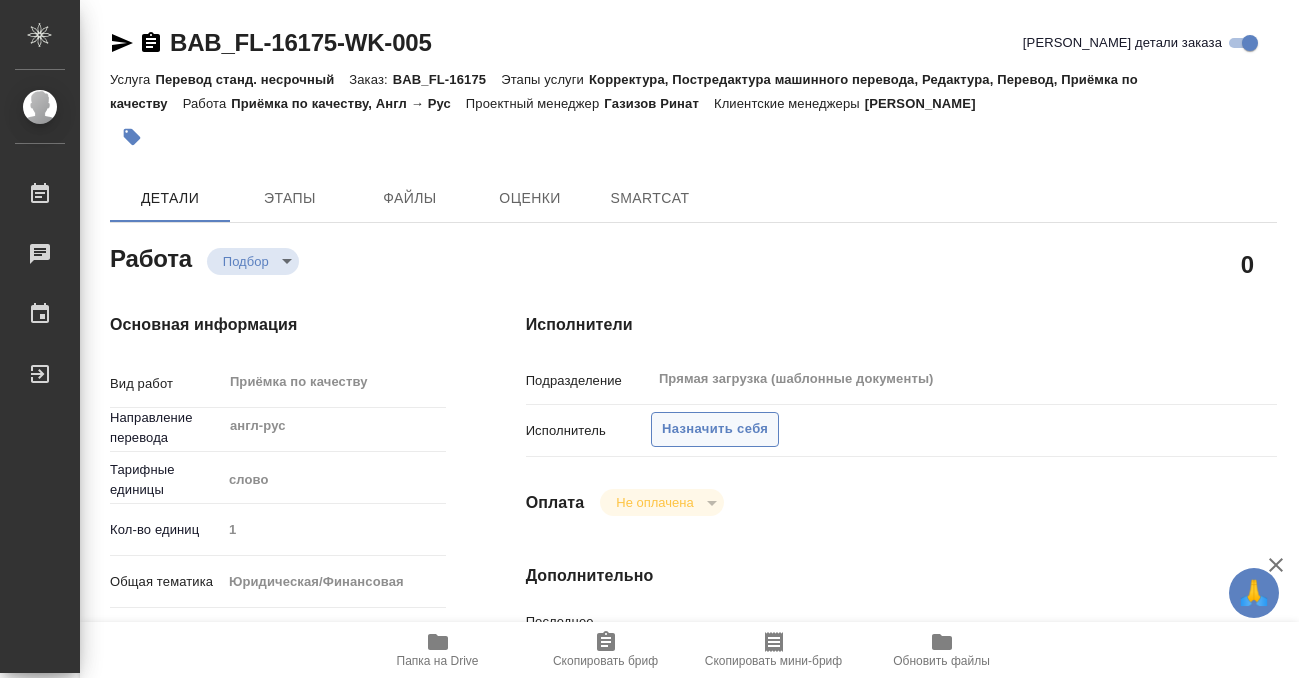 type on "x" 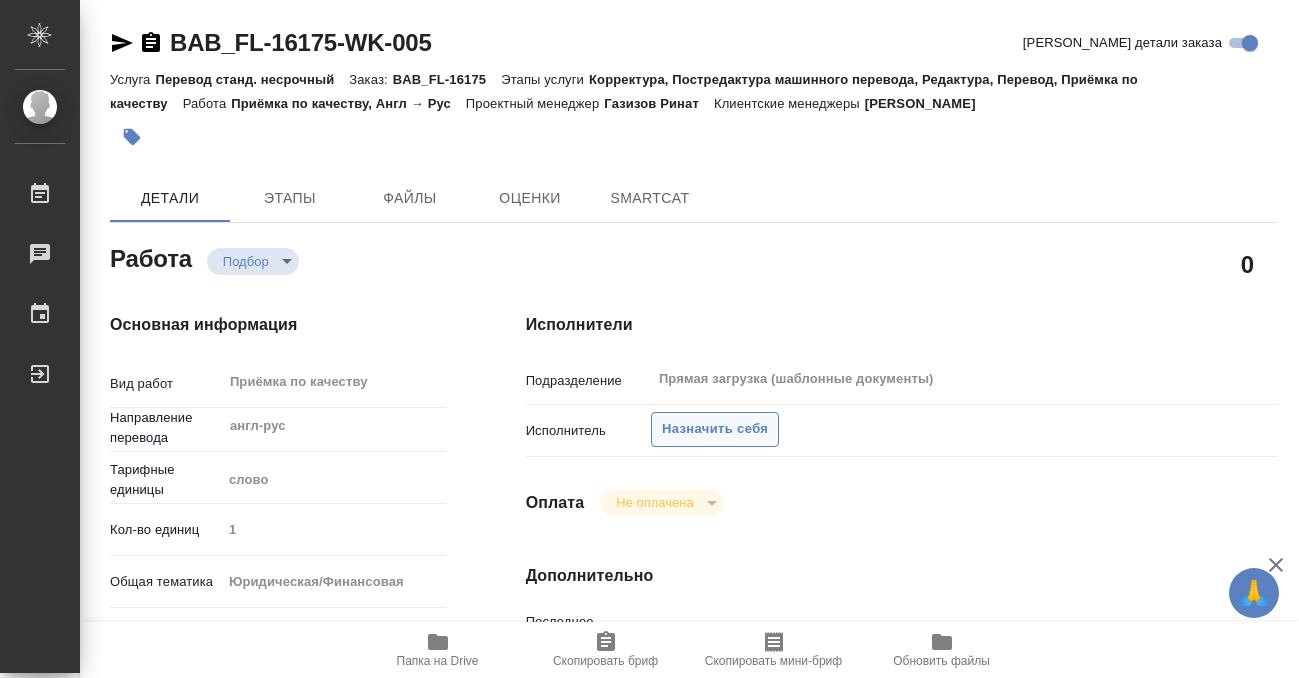 type on "x" 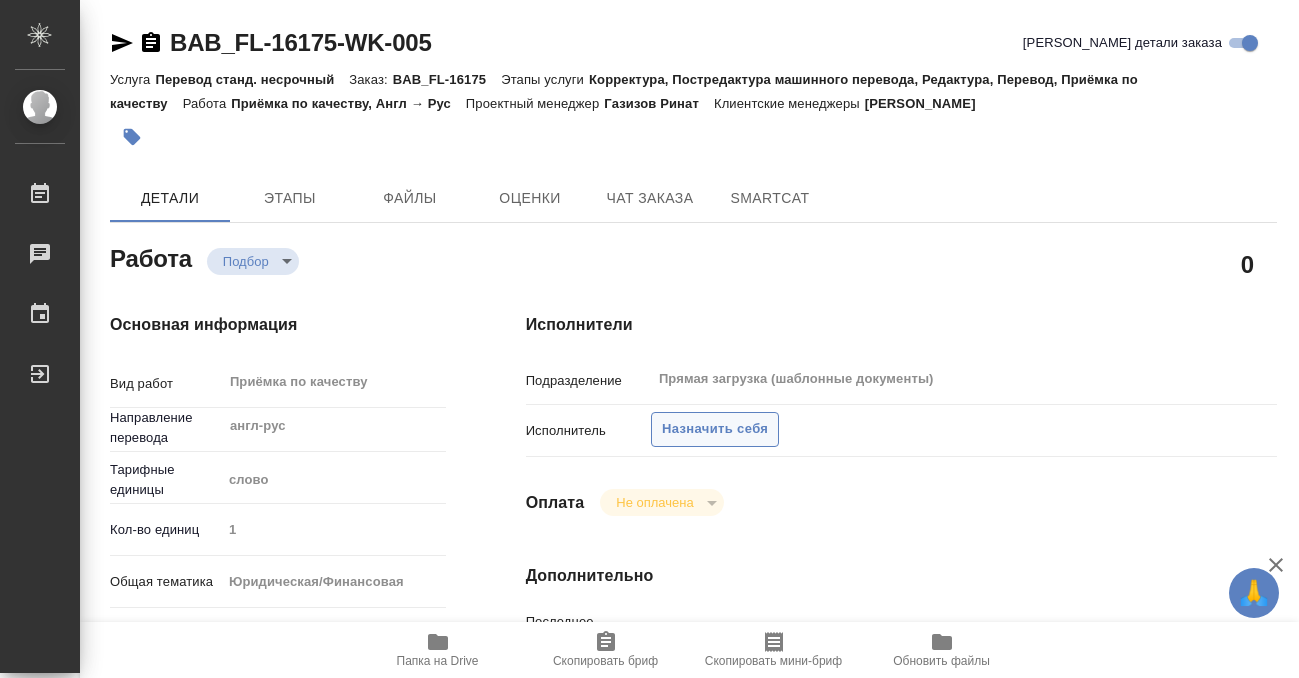 click on "Назначить себя" at bounding box center [715, 429] 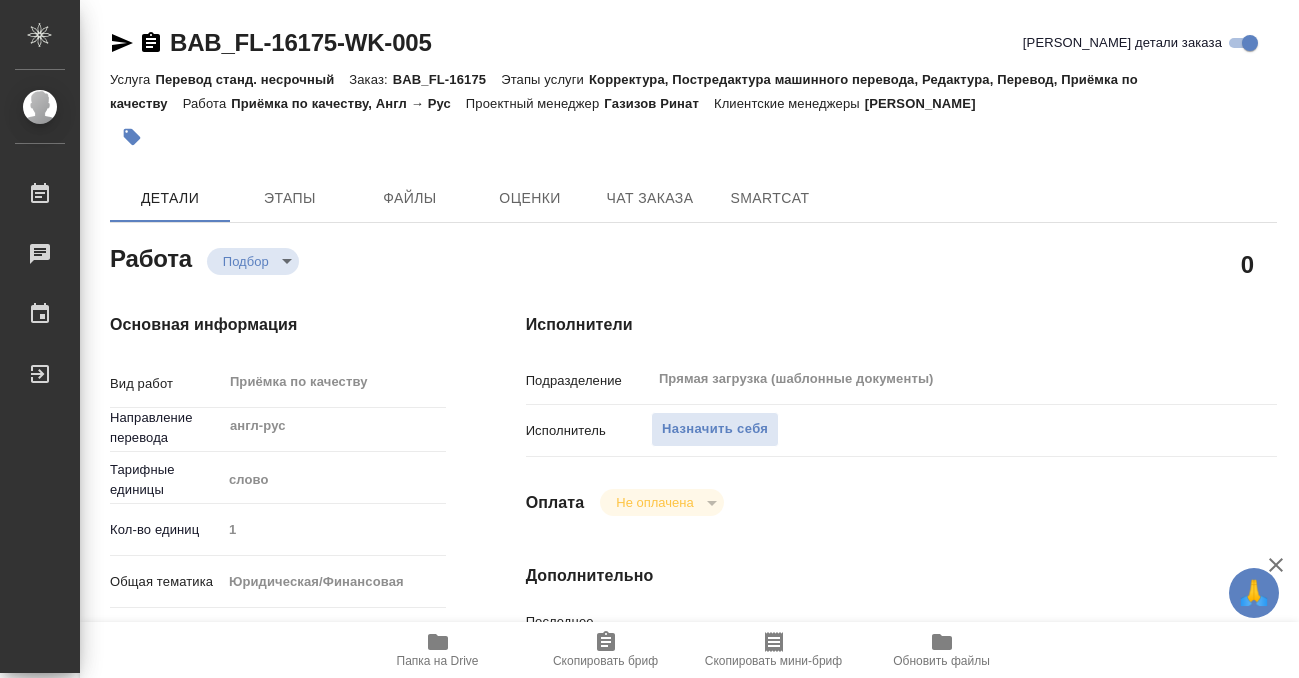 type on "x" 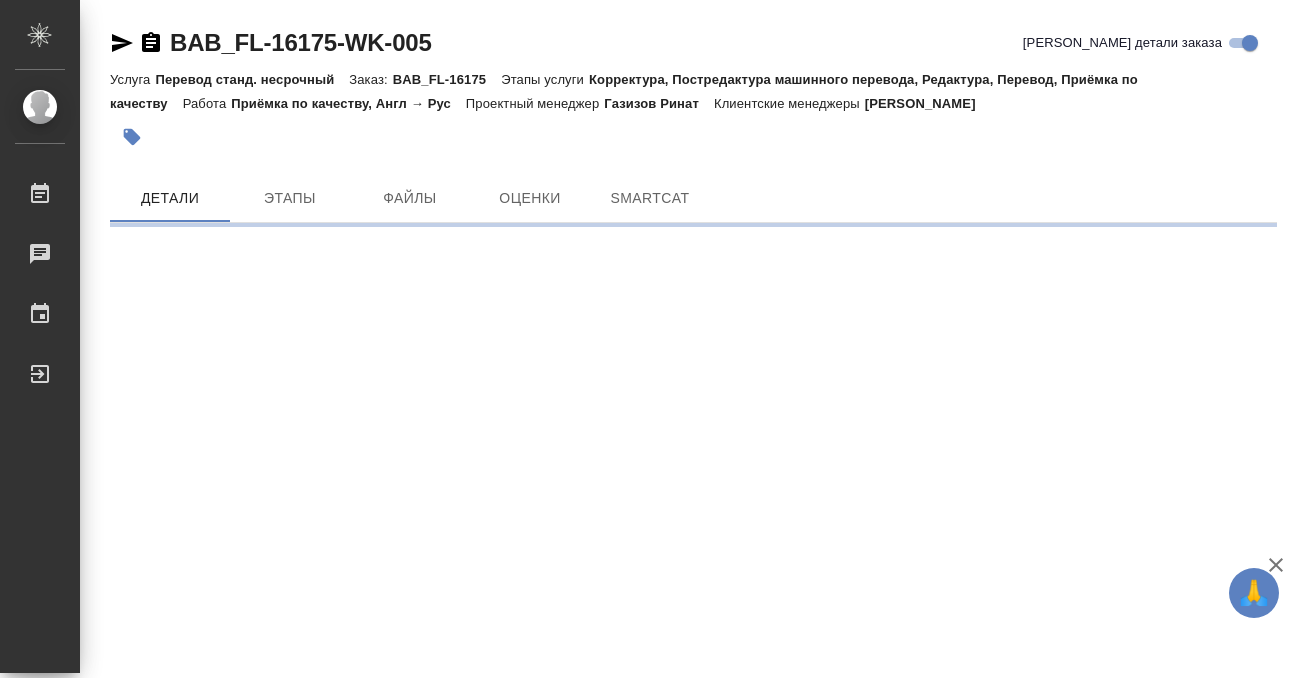 scroll, scrollTop: 0, scrollLeft: 0, axis: both 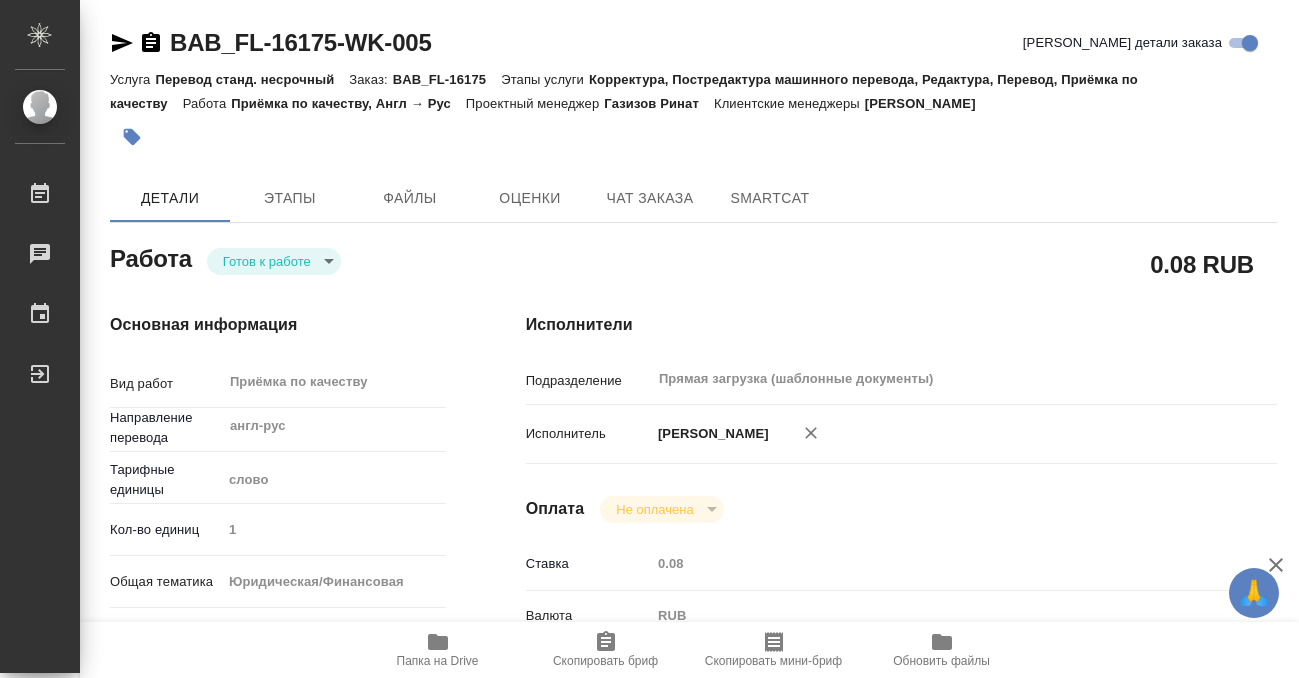 type on "x" 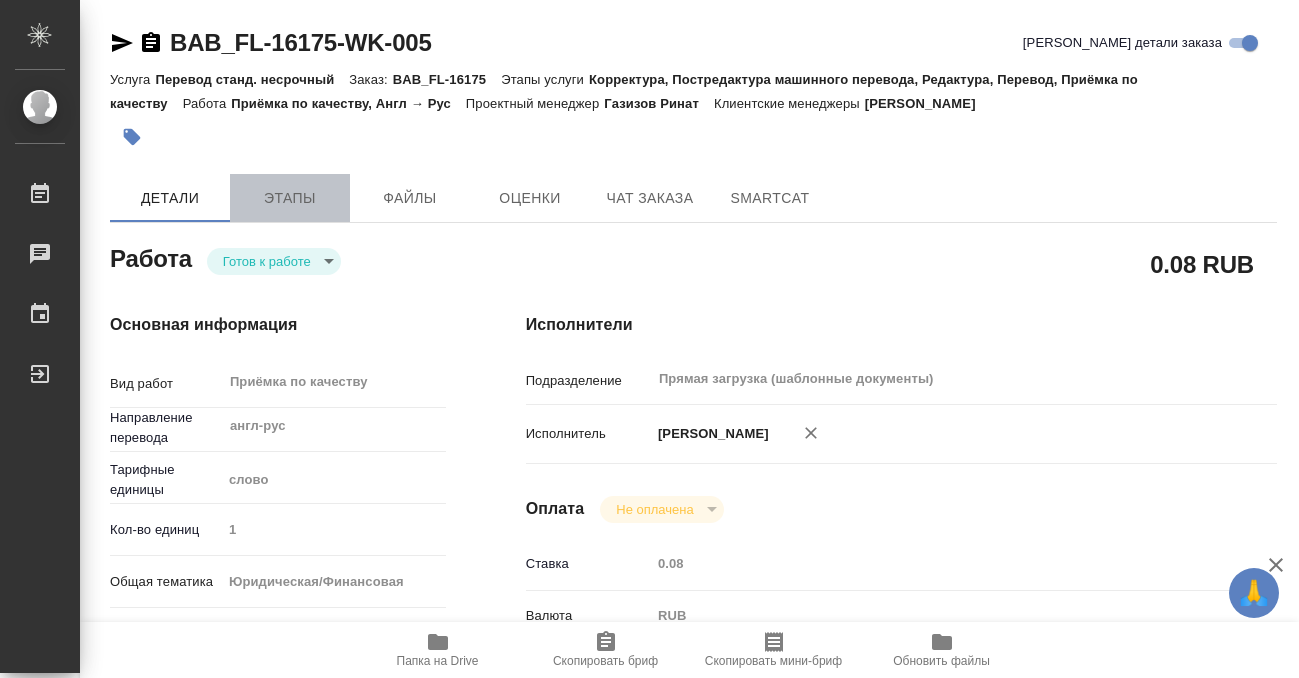 click on "Этапы" at bounding box center (290, 198) 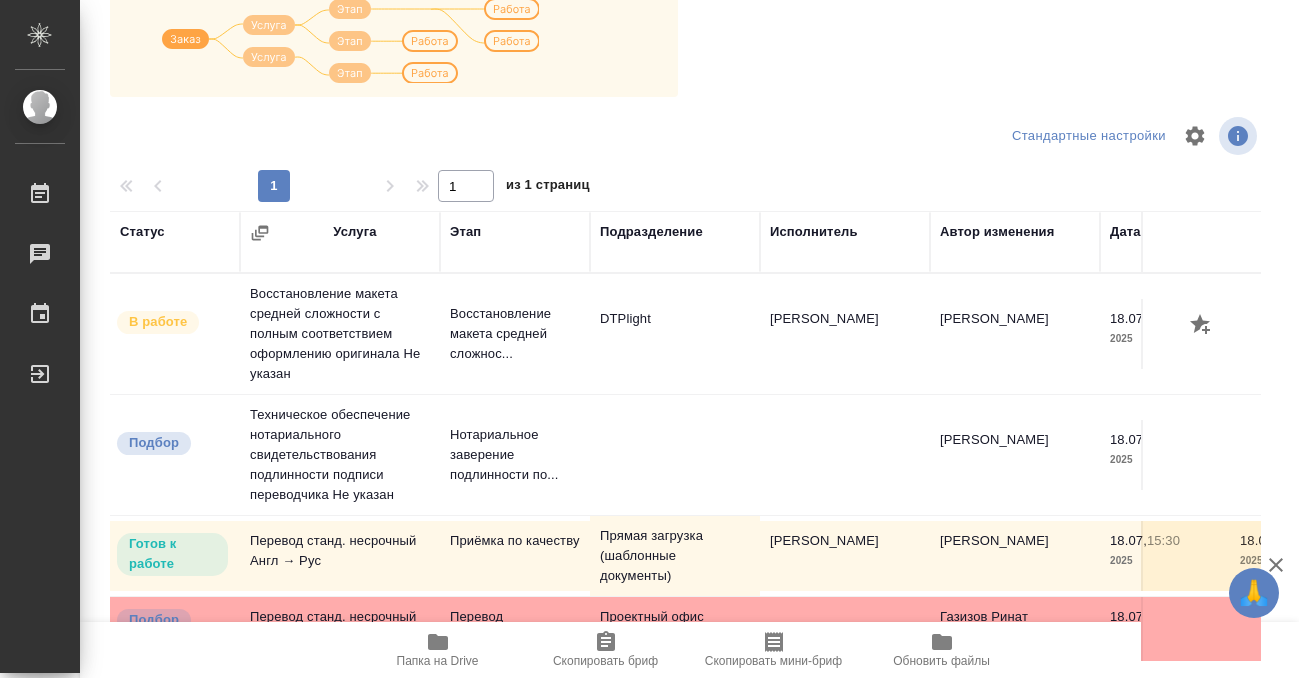 scroll, scrollTop: 364, scrollLeft: 0, axis: vertical 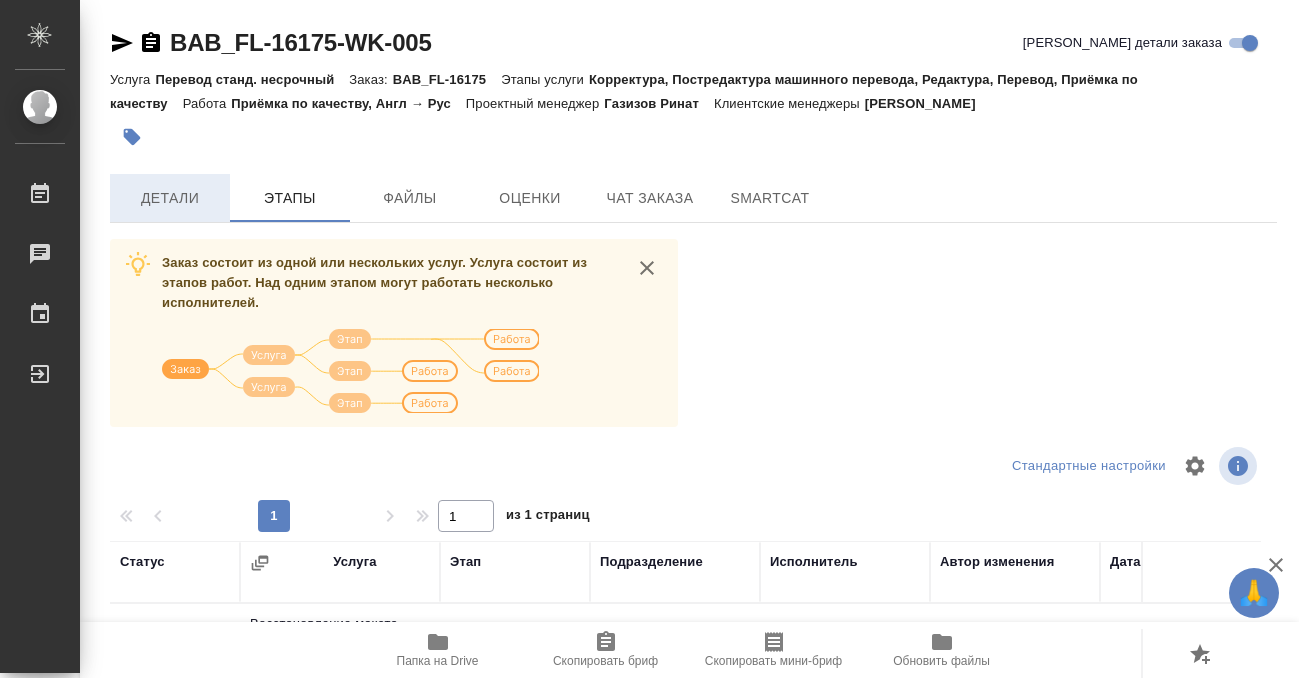 click on "Детали" at bounding box center [170, 198] 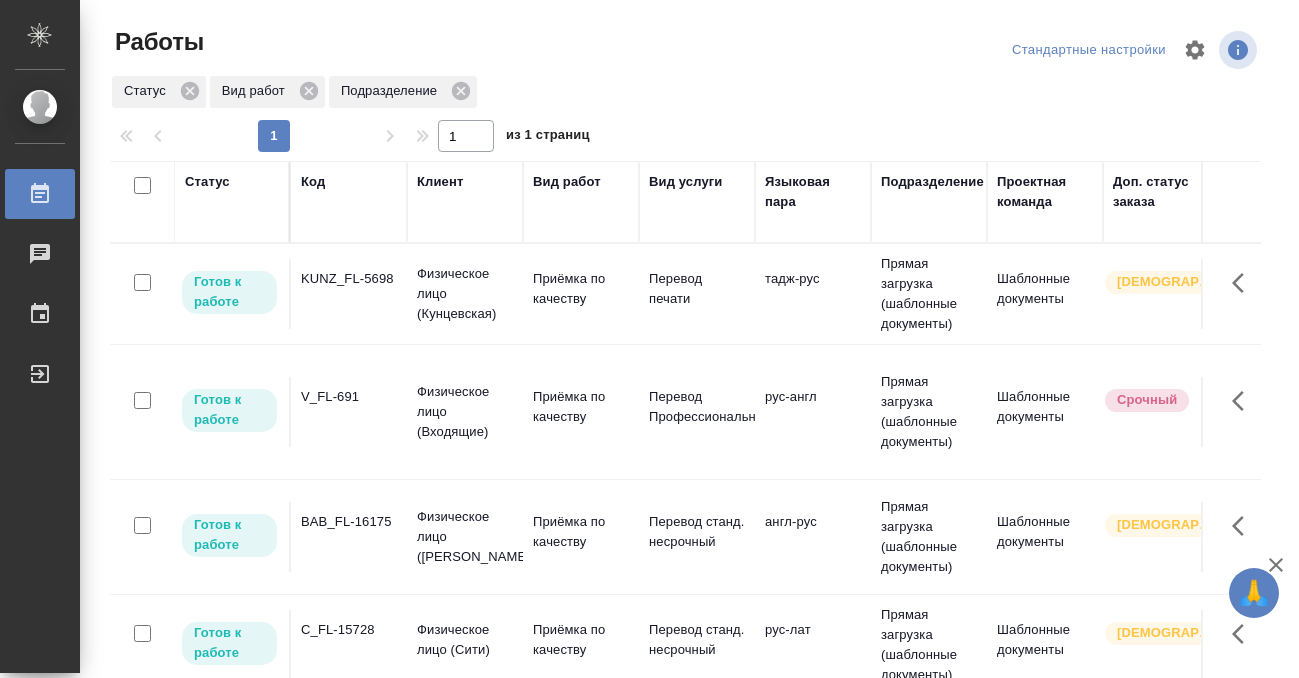 scroll, scrollTop: 0, scrollLeft: 0, axis: both 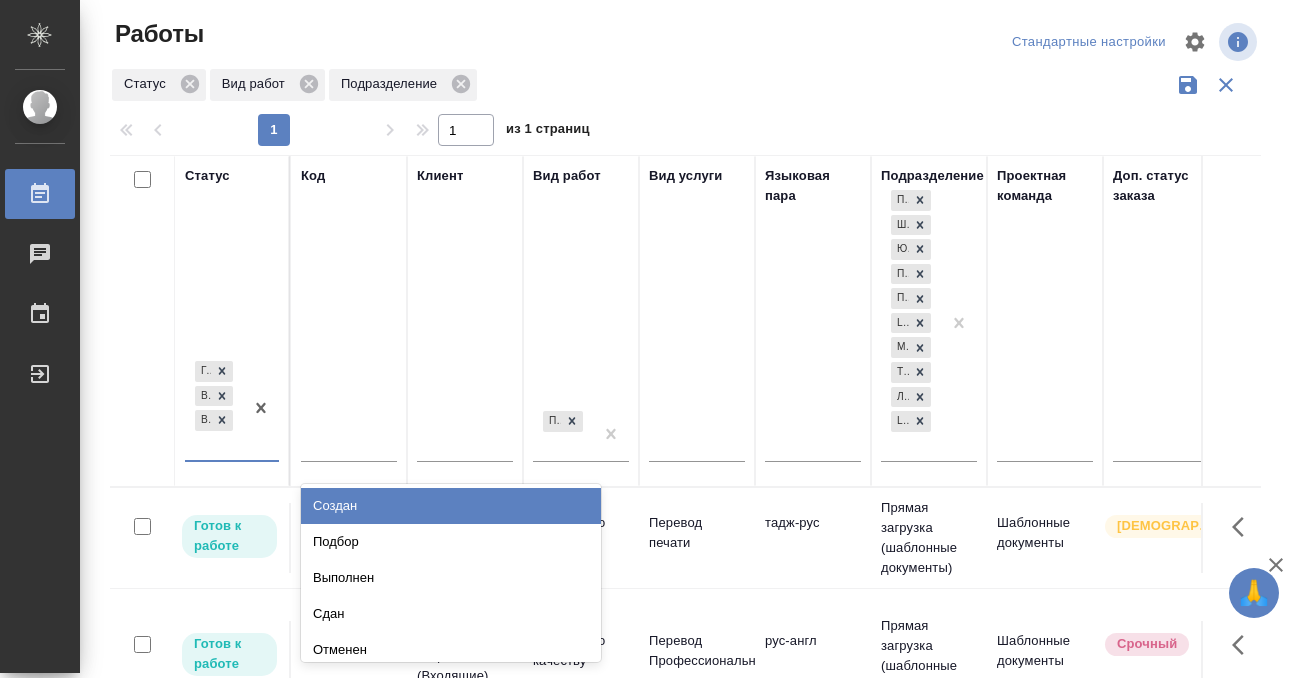 click on "option Создан focused, 1 of 8. 5 results available. Use Up and Down to choose options, press Enter to select the currently focused option, press Escape to exit the menu, press Tab to select the option and exit the menu. Готов к работе В работе В ожидании Создан Подбор Выполнен Сдан Отменен" at bounding box center (232, 416) 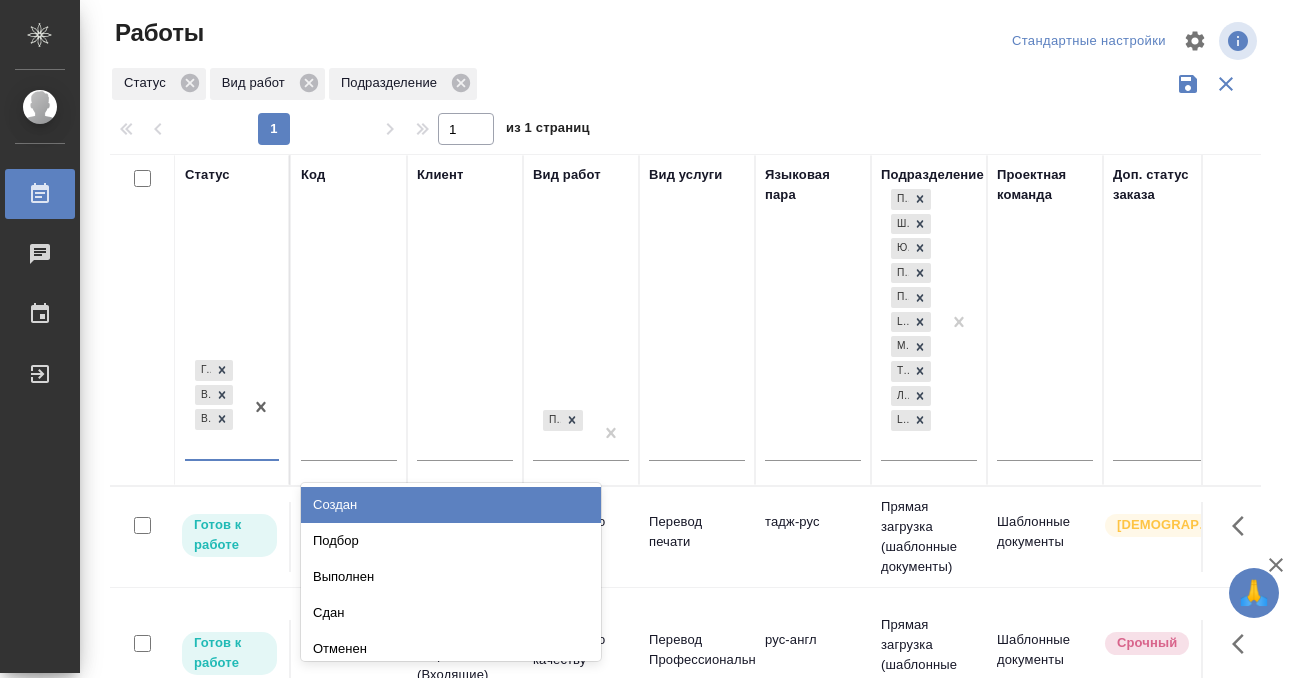 scroll, scrollTop: 10, scrollLeft: 0, axis: vertical 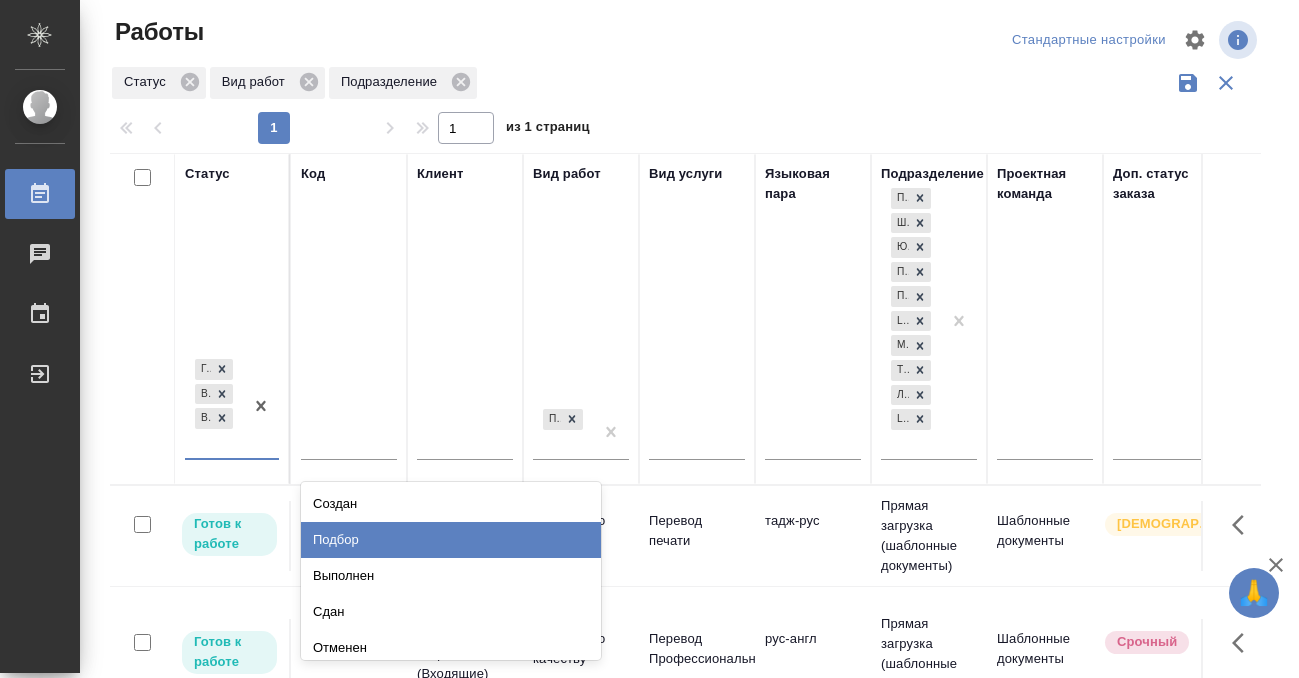 drag, startPoint x: 372, startPoint y: 537, endPoint x: 1101, endPoint y: 232, distance: 790.2316 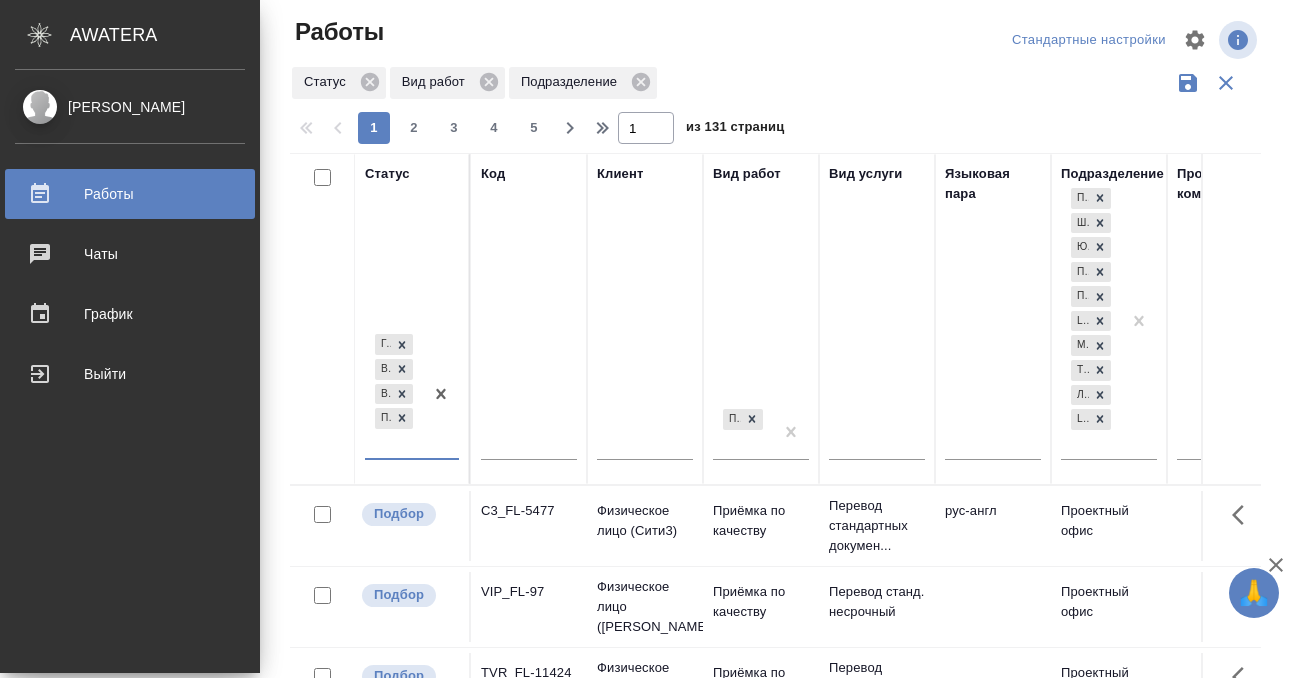 click 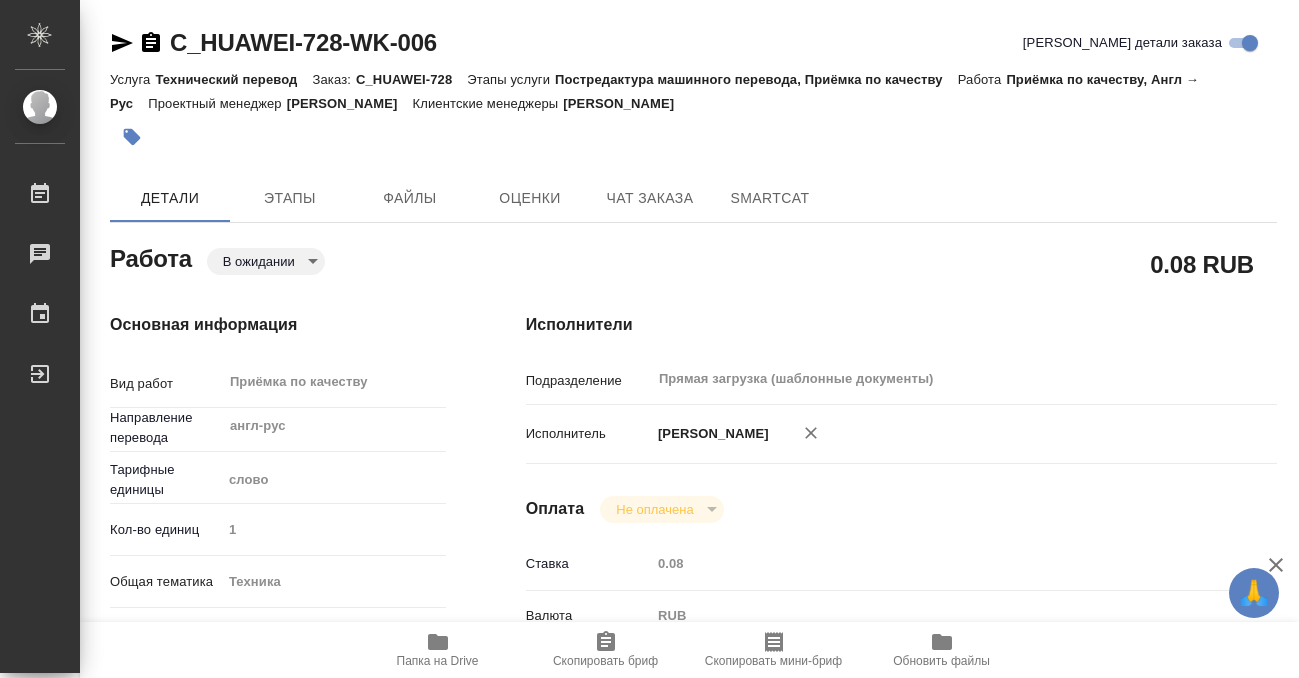 scroll, scrollTop: 0, scrollLeft: 0, axis: both 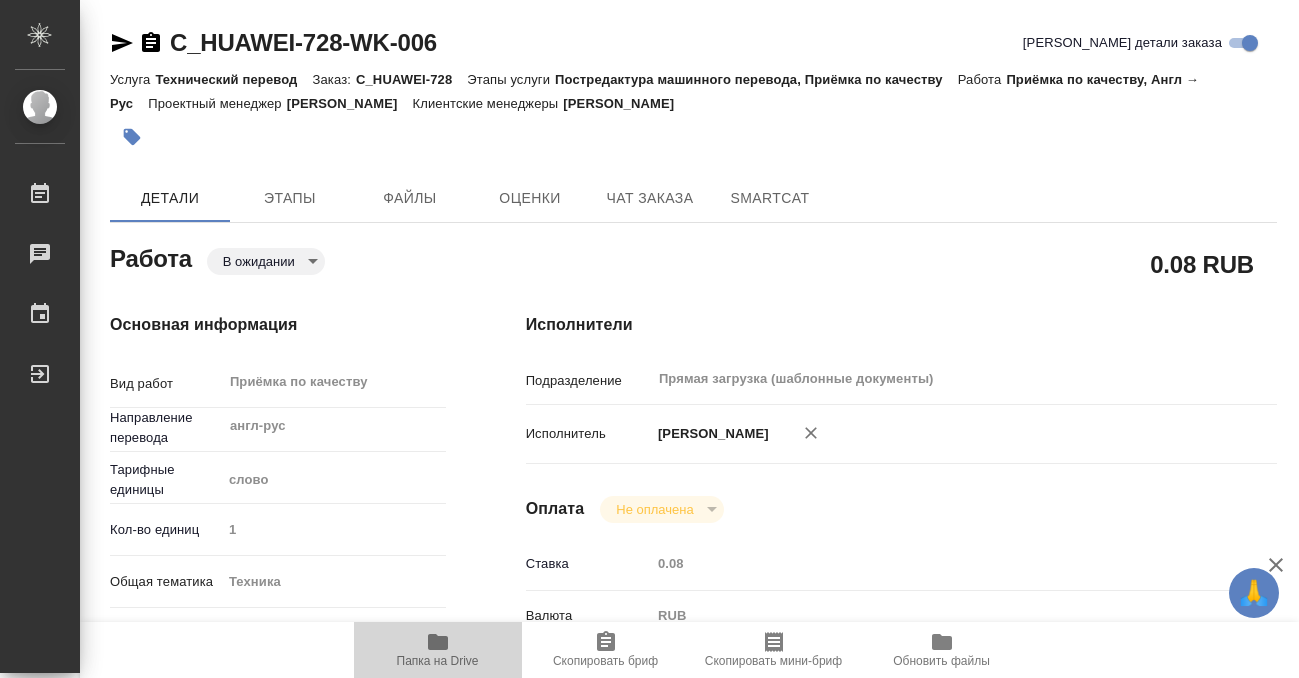 click 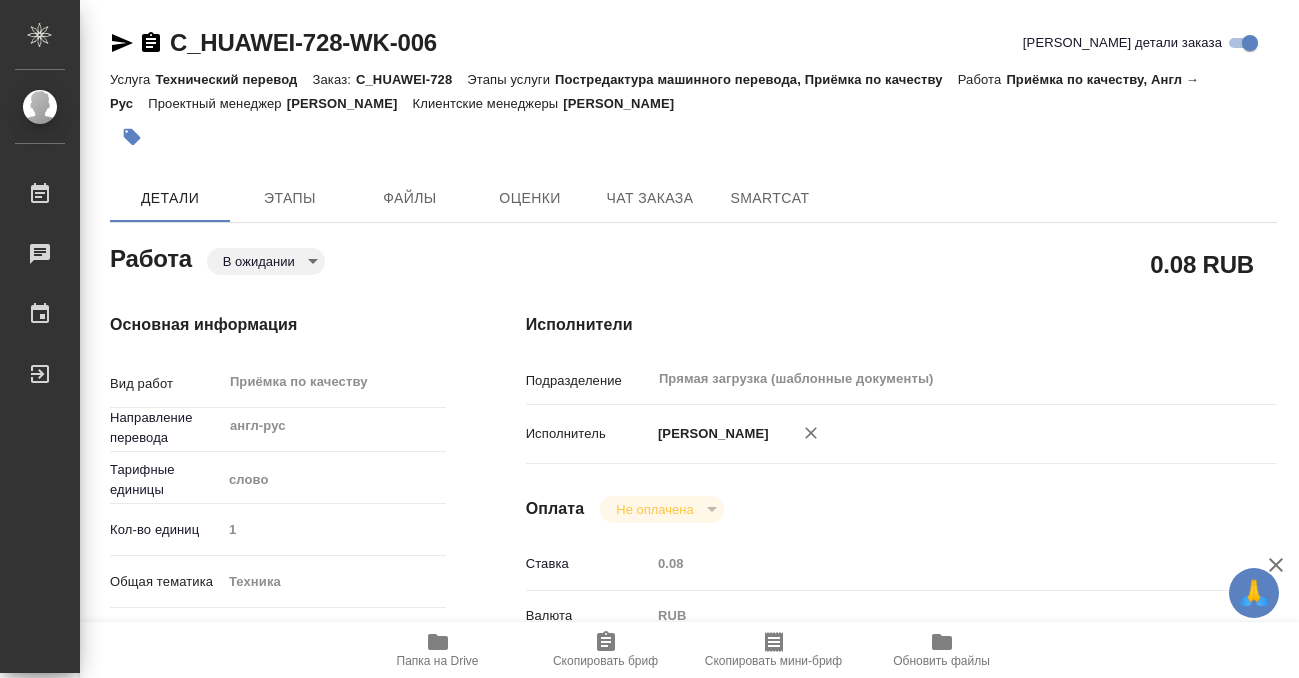 click 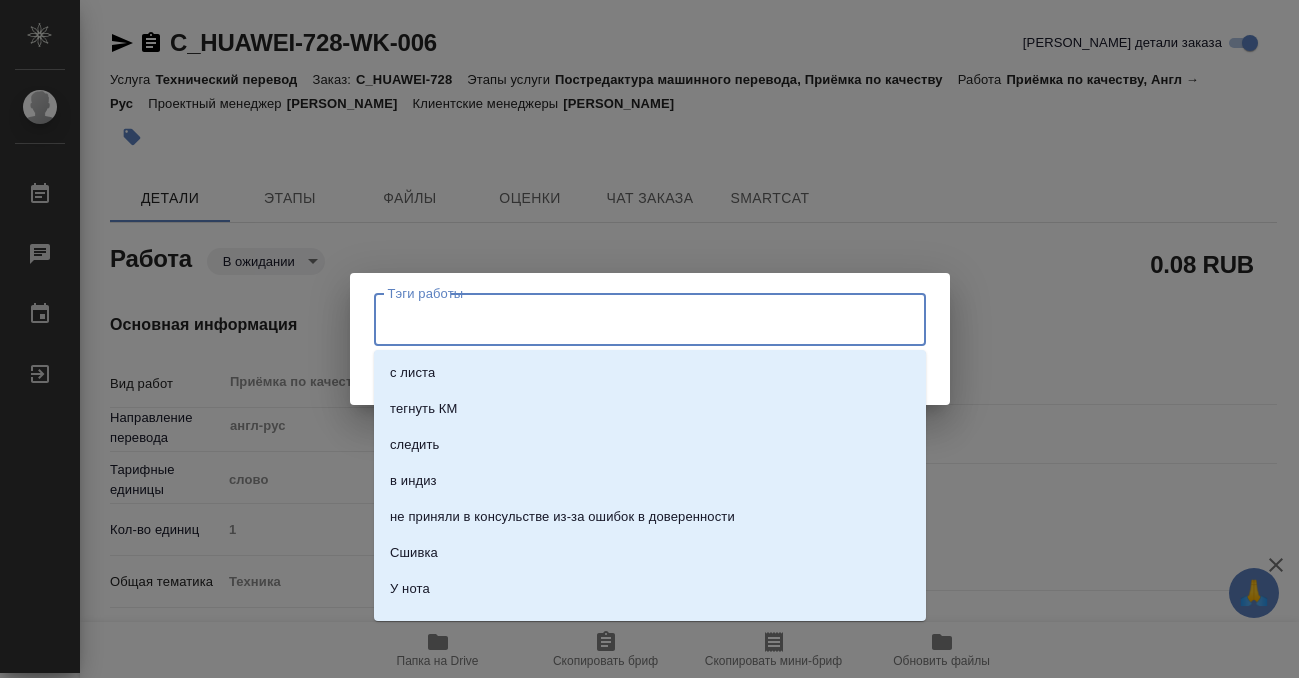 click on "Тэги работы" at bounding box center [631, 319] 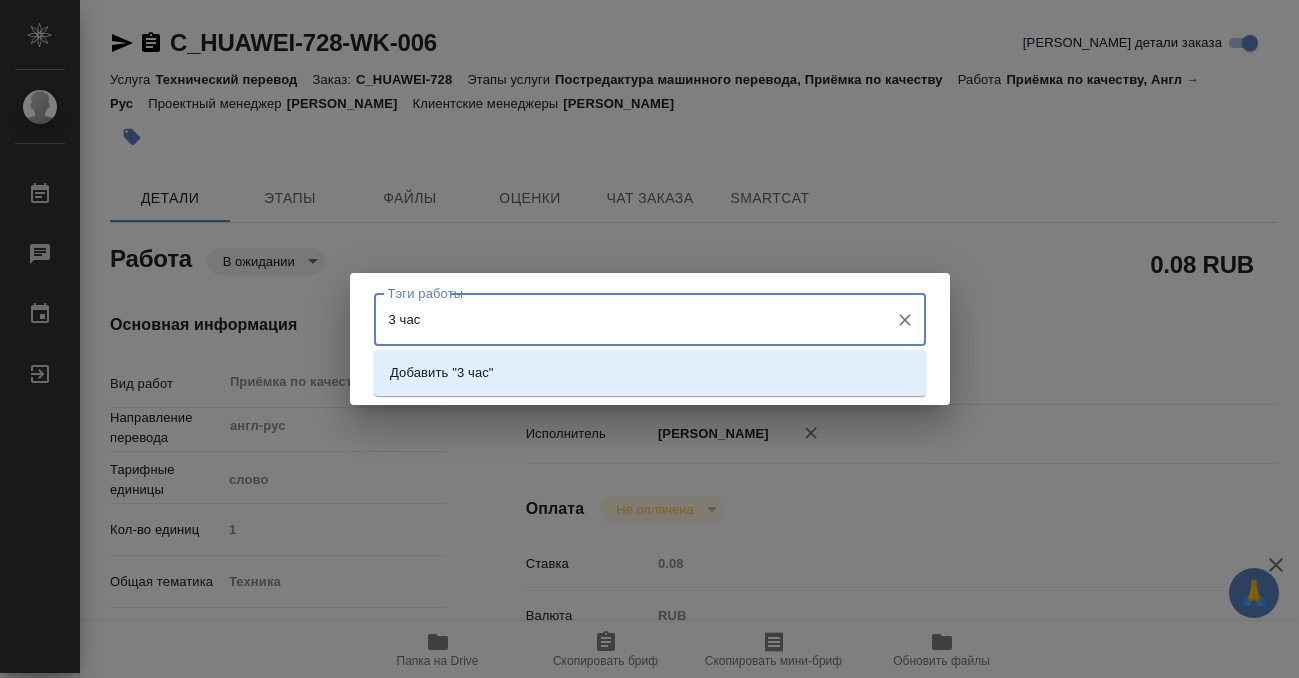 type on "3 часа" 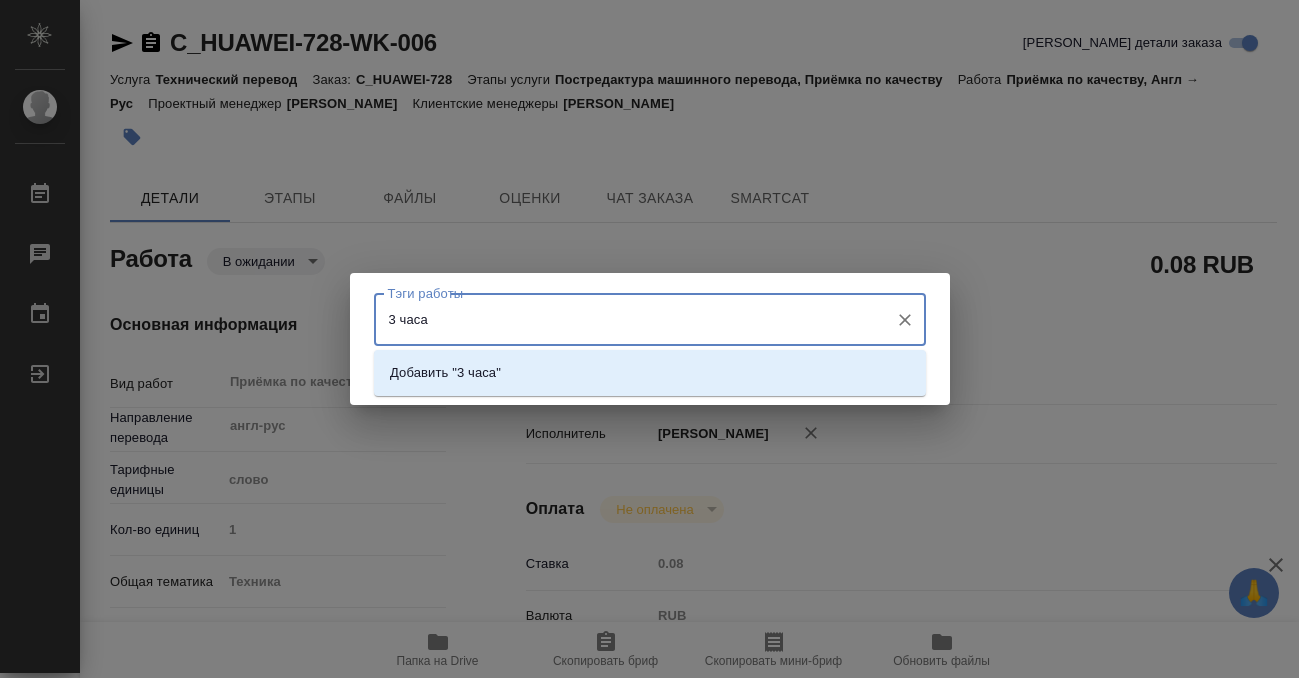type 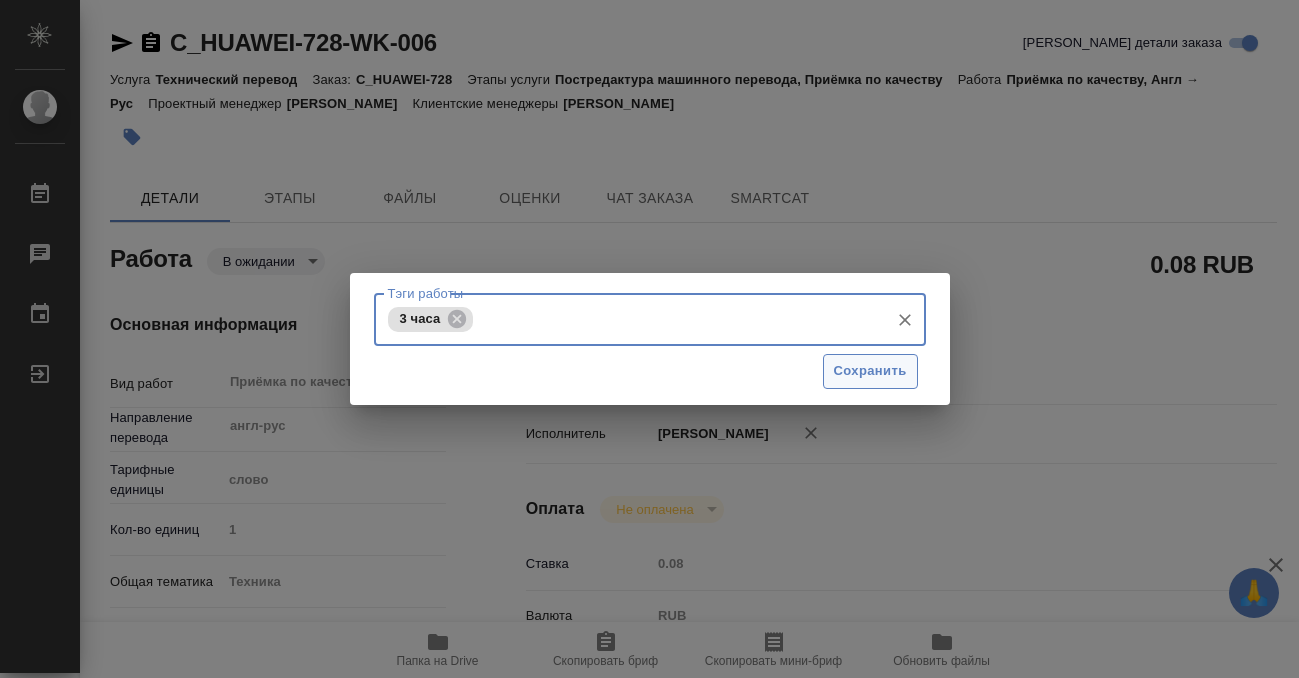 click on "Сохранить" at bounding box center [870, 371] 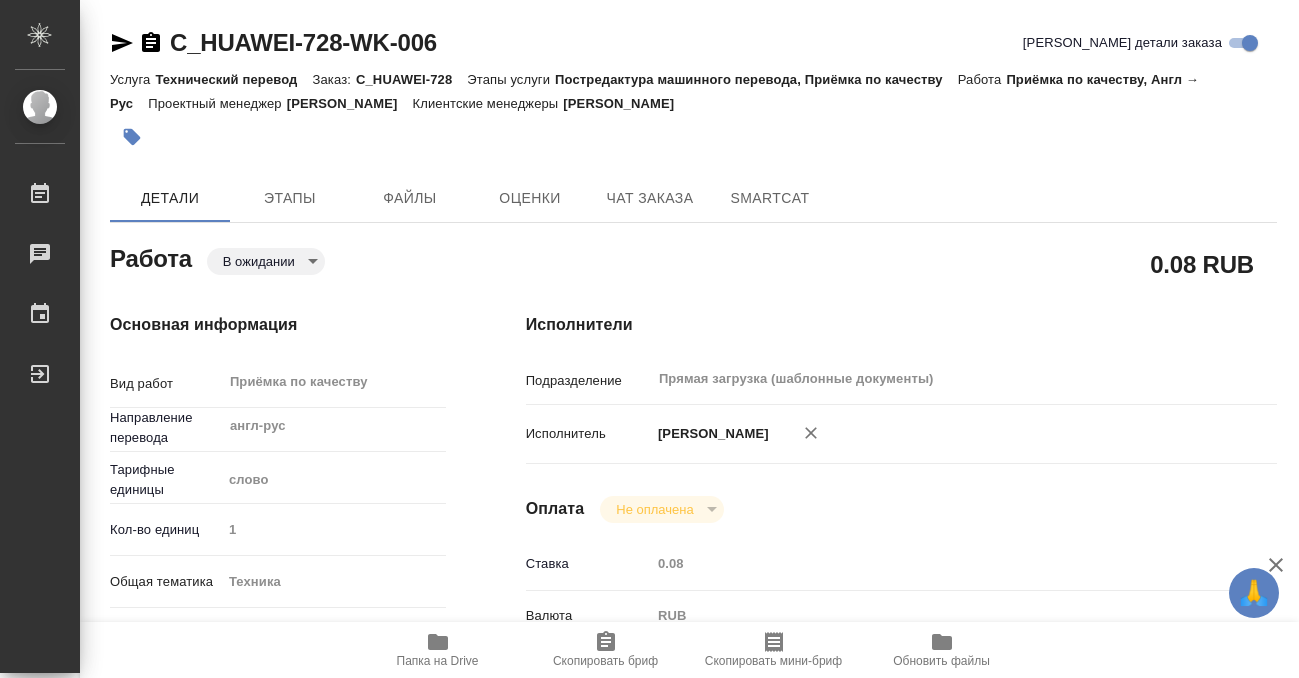 type on "pending" 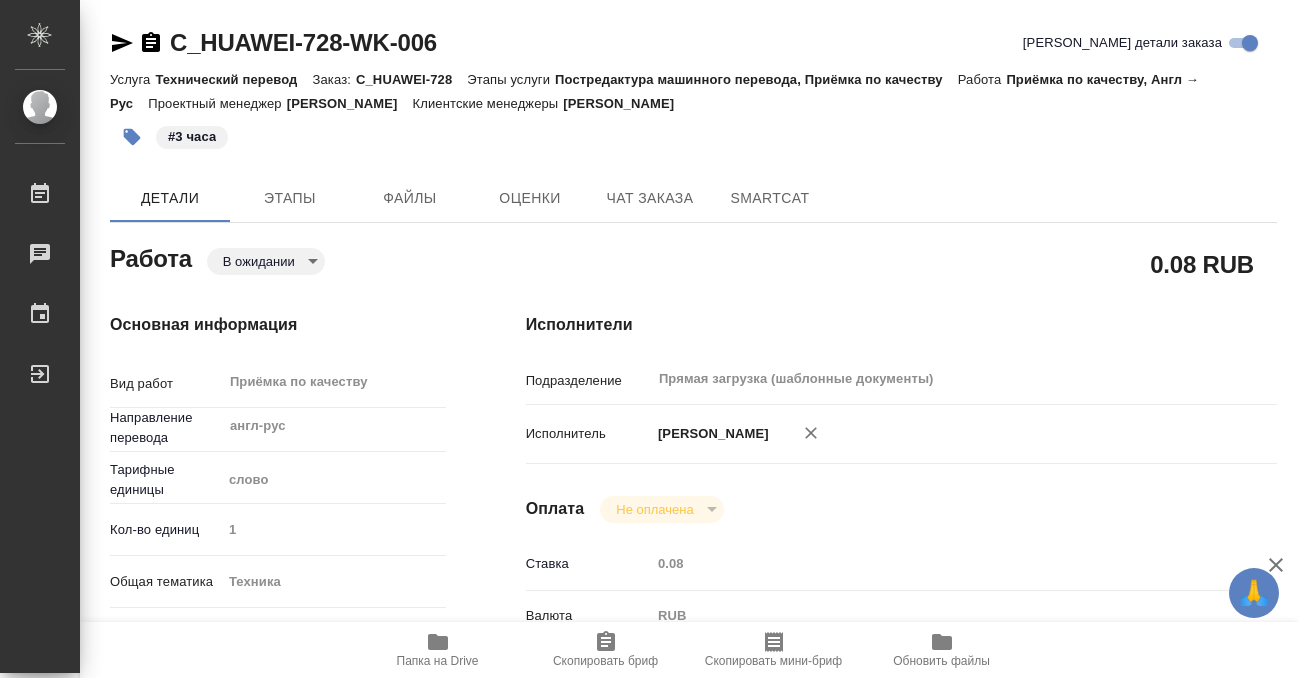 click on "🙏 .cls-1
fill:#fff;
AWATERA Kobzeva Elizaveta Работы 0 Чаты График Выйти C_HUAWEI-728-WK-006 Кратко детали заказа Услуга Технический перевод  Заказ: C_HUAWEI-728 Этапы услуги Постредактура машинного перевода, Приёмка по качеству Работа Приёмка по качеству, Англ → Рус Проектный менеджер Белякова Юлия Клиентские менеджеры Лямина Надежда #3 часа Детали Этапы Файлы Оценки Чат заказа SmartCat Работа В ожидании pending 0.08 RUB Основная информация Вид работ Приёмка по качеству x ​ Направление перевода англ-рус ​ Тарифные единицы слово 5a8b1489cc6b4906c91bfd90 Кол-во единиц 1 Общая тематика Техника" at bounding box center [649, 339] 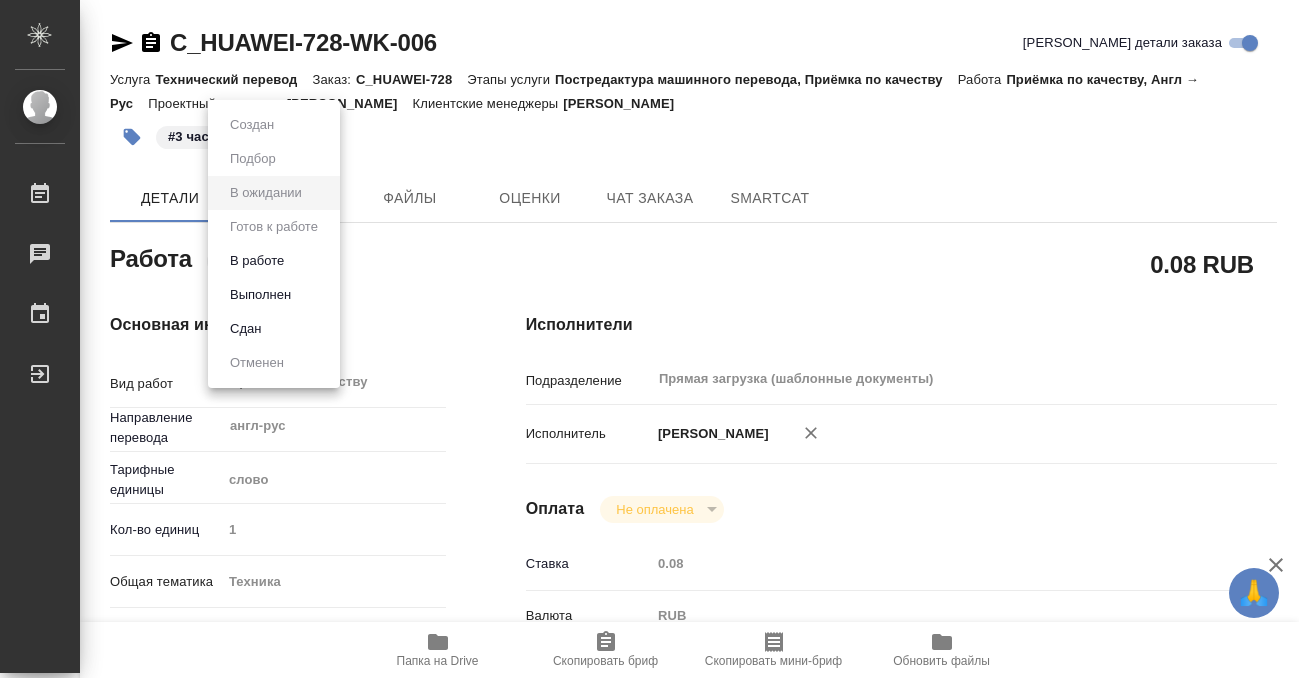 click on "Выполнен" at bounding box center (274, 295) 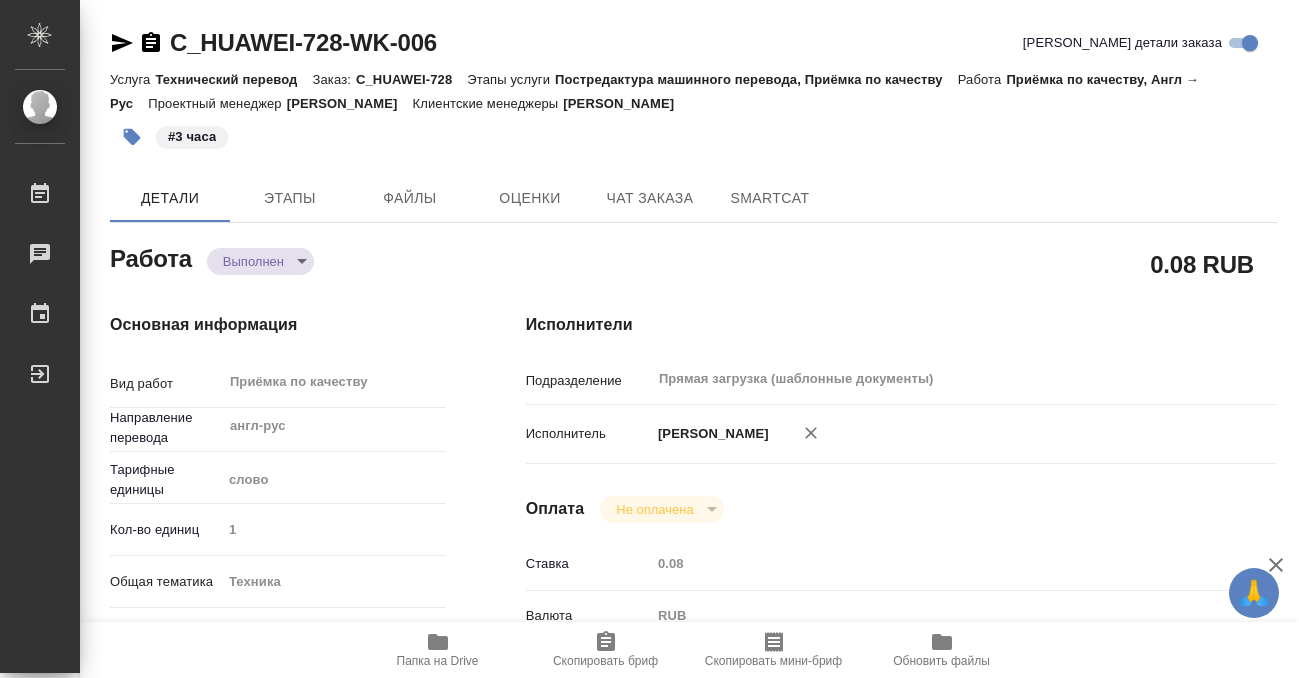 type on "x" 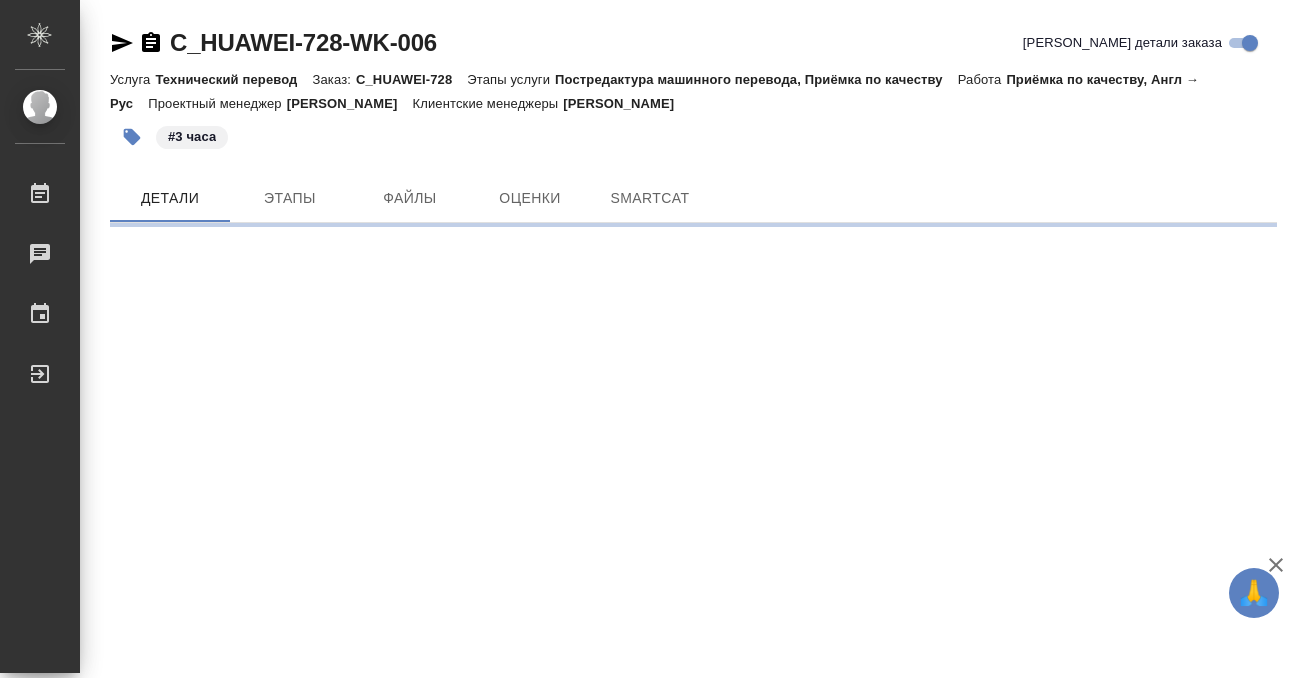 scroll, scrollTop: 0, scrollLeft: 0, axis: both 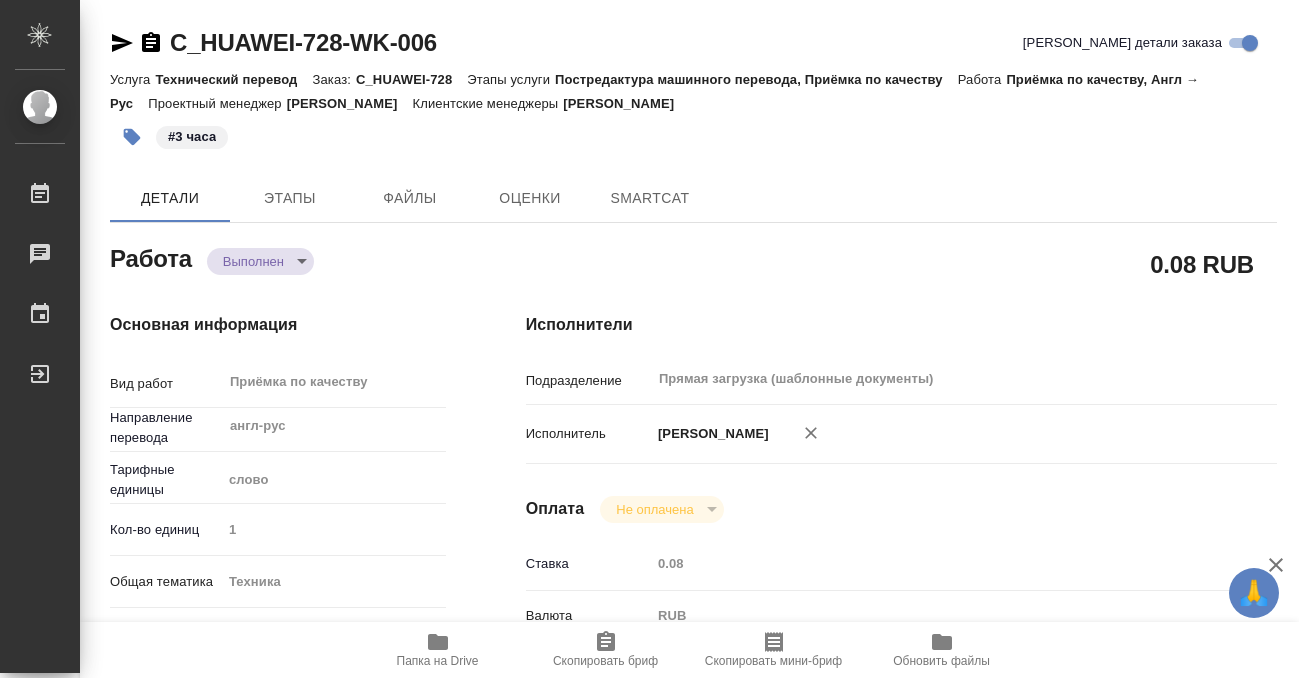 type on "x" 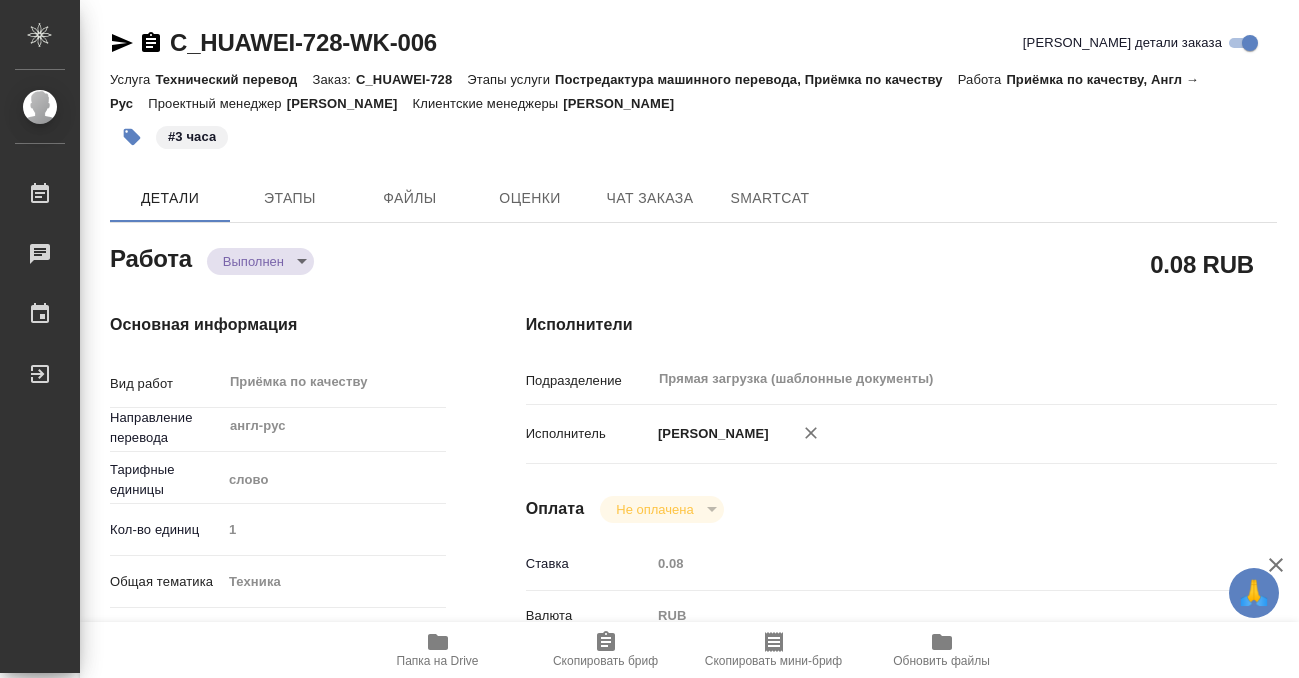 type on "x" 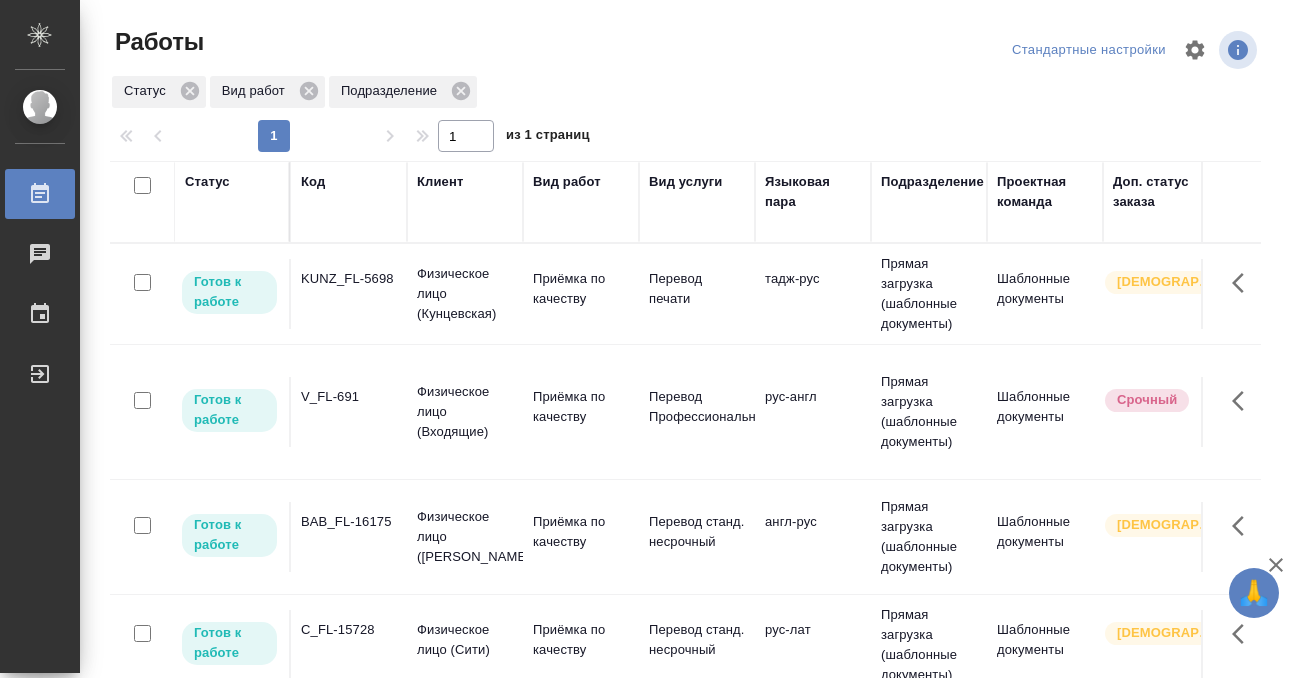 scroll, scrollTop: 0, scrollLeft: 0, axis: both 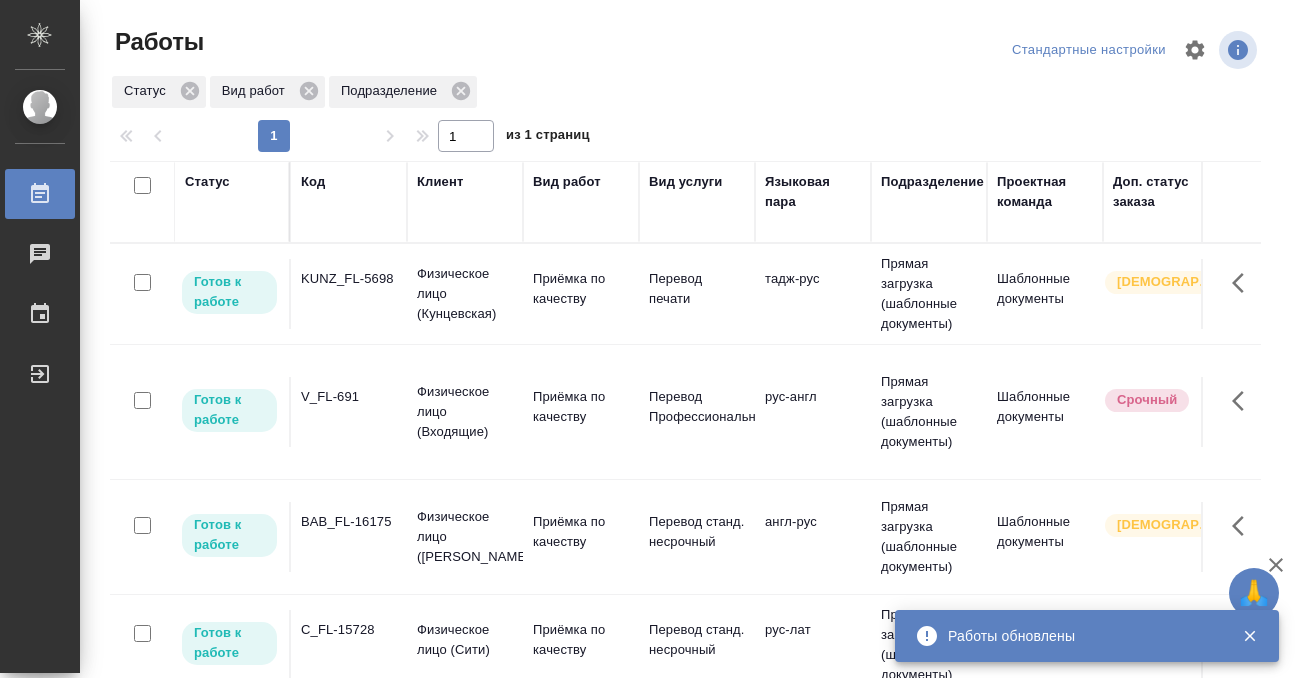 click on "Статус" at bounding box center (207, 182) 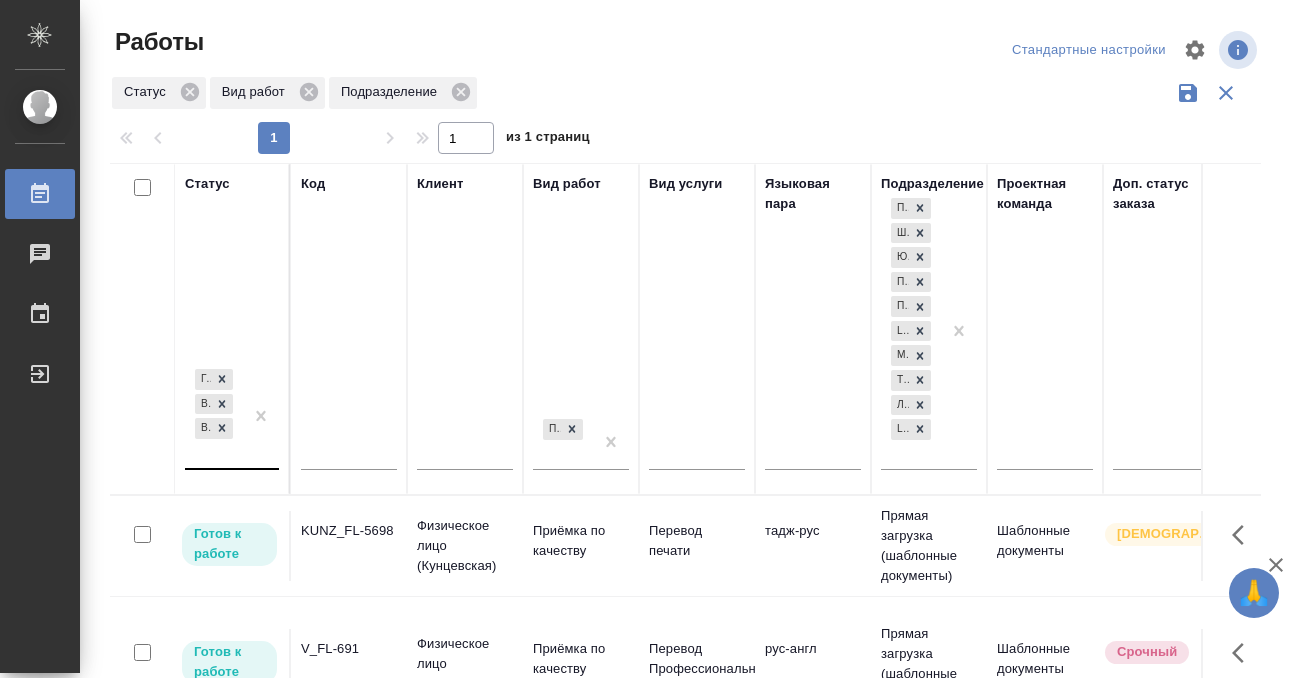 click on "[PERSON_NAME] к работе В работе В ожидании" at bounding box center [214, 416] 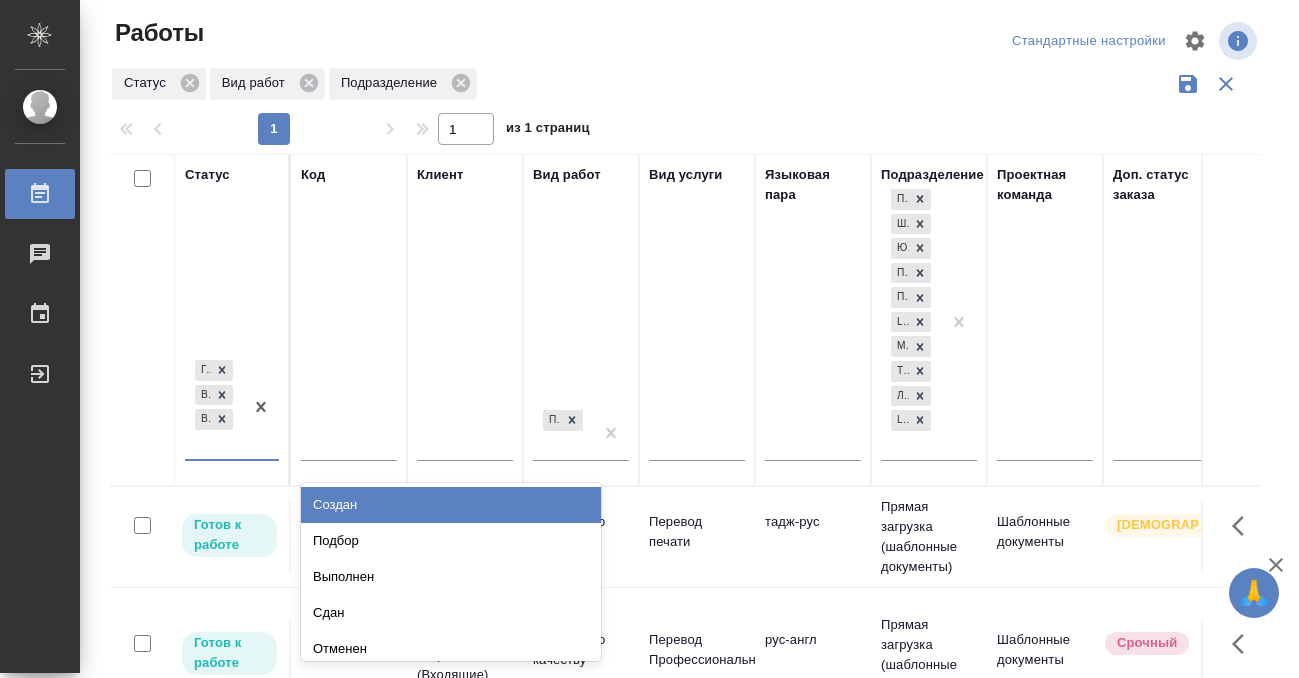 scroll, scrollTop: 10, scrollLeft: 0, axis: vertical 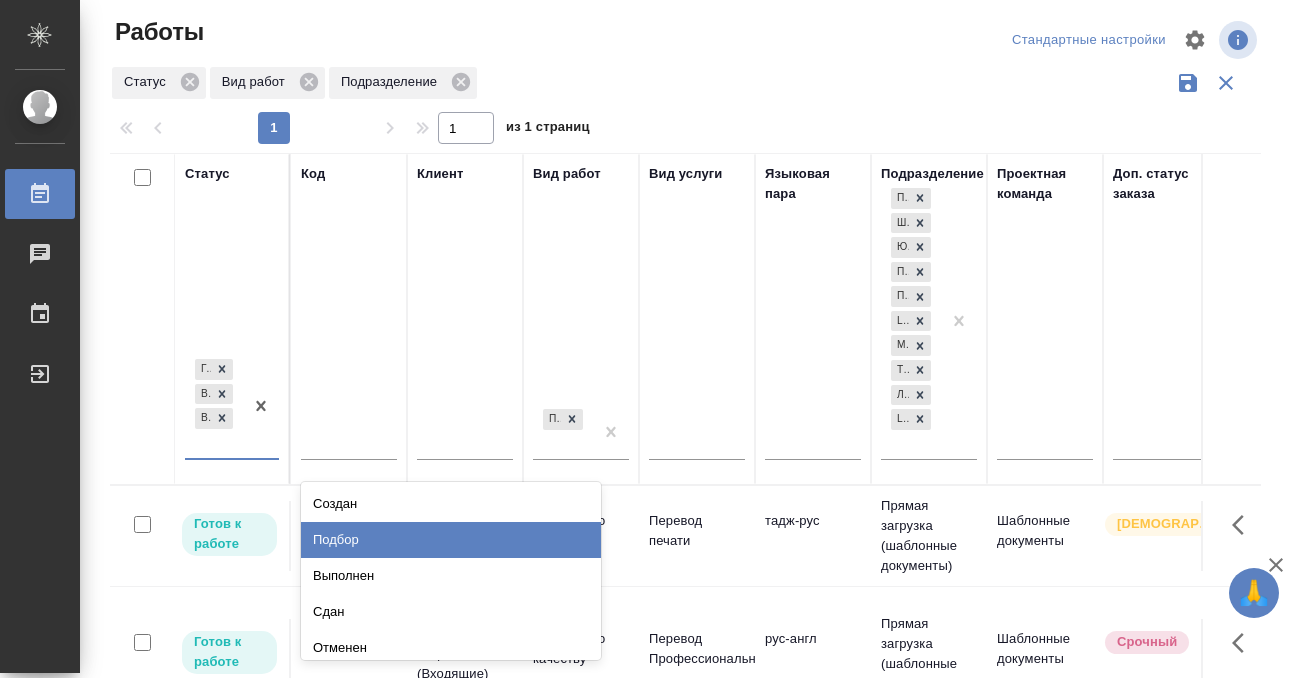 click on "Подбор" at bounding box center (451, 540) 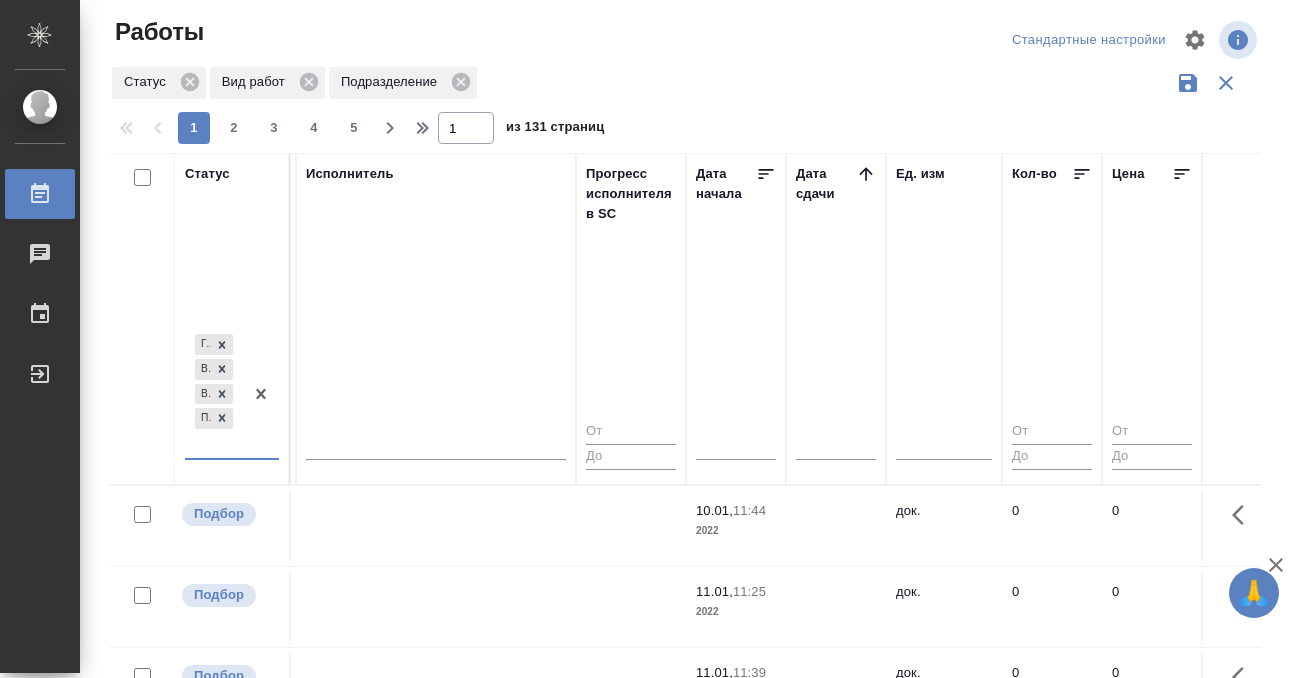 scroll, scrollTop: 0, scrollLeft: 1321, axis: horizontal 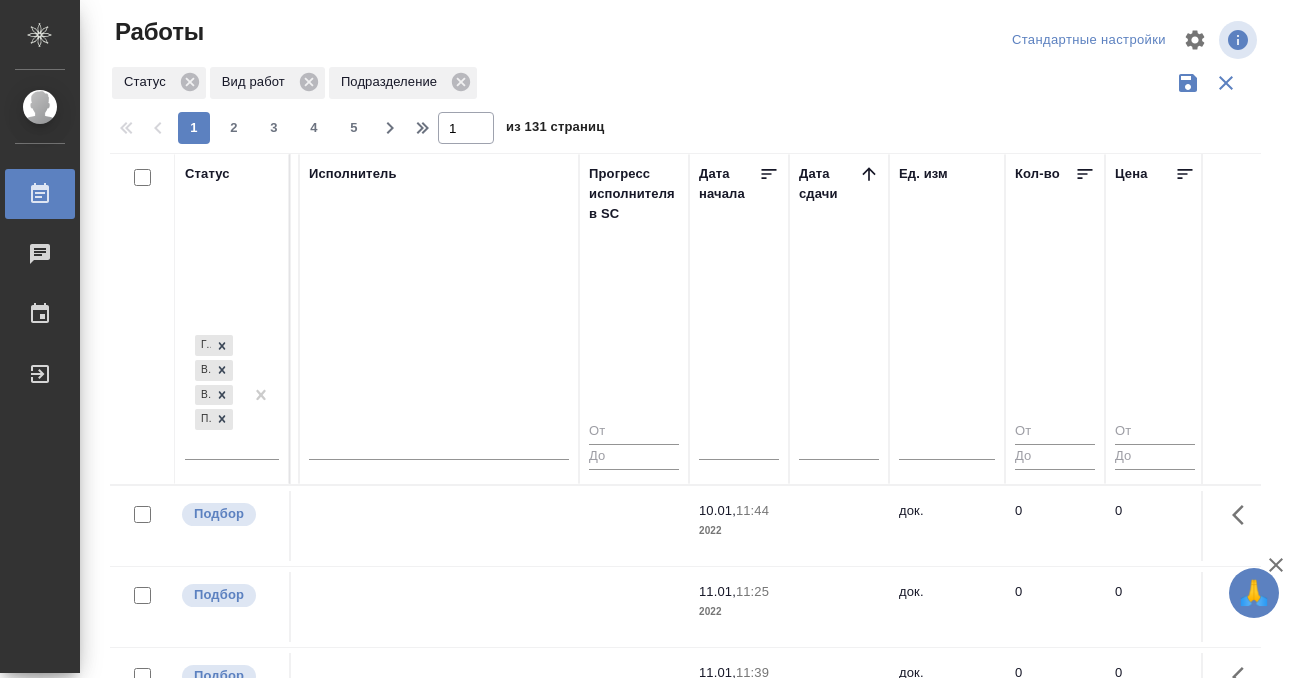 click 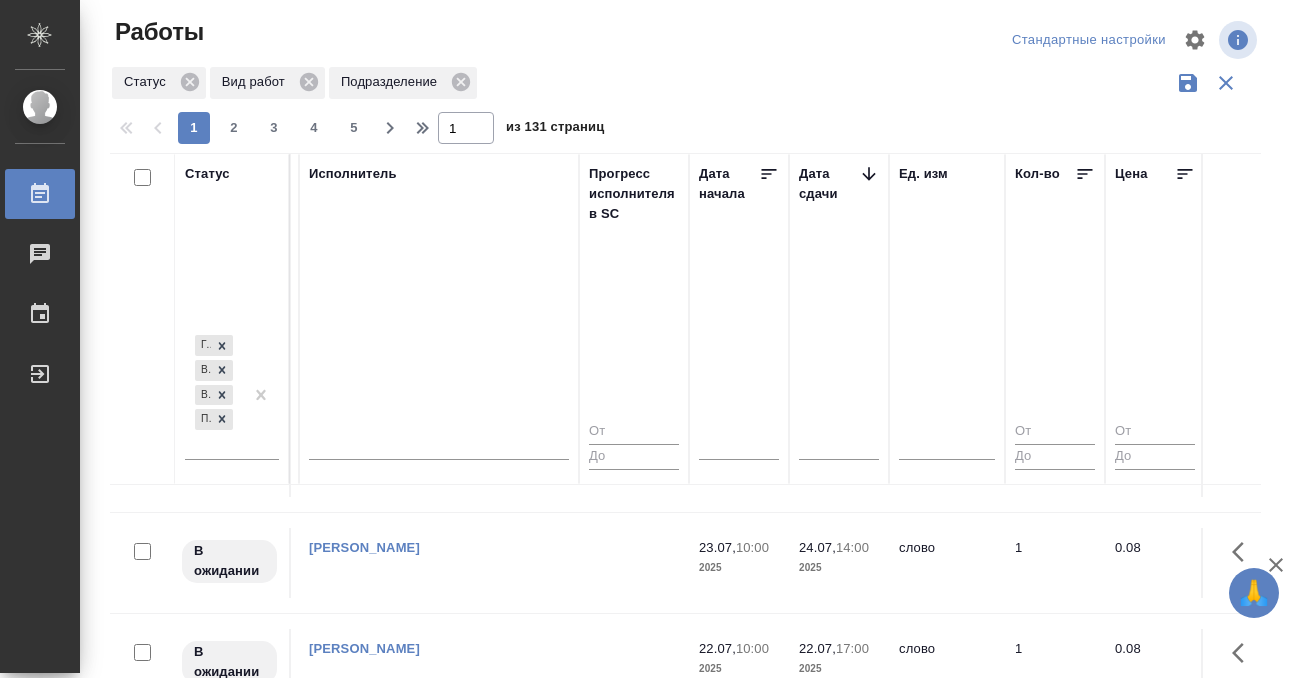 scroll, scrollTop: 0, scrollLeft: 1321, axis: horizontal 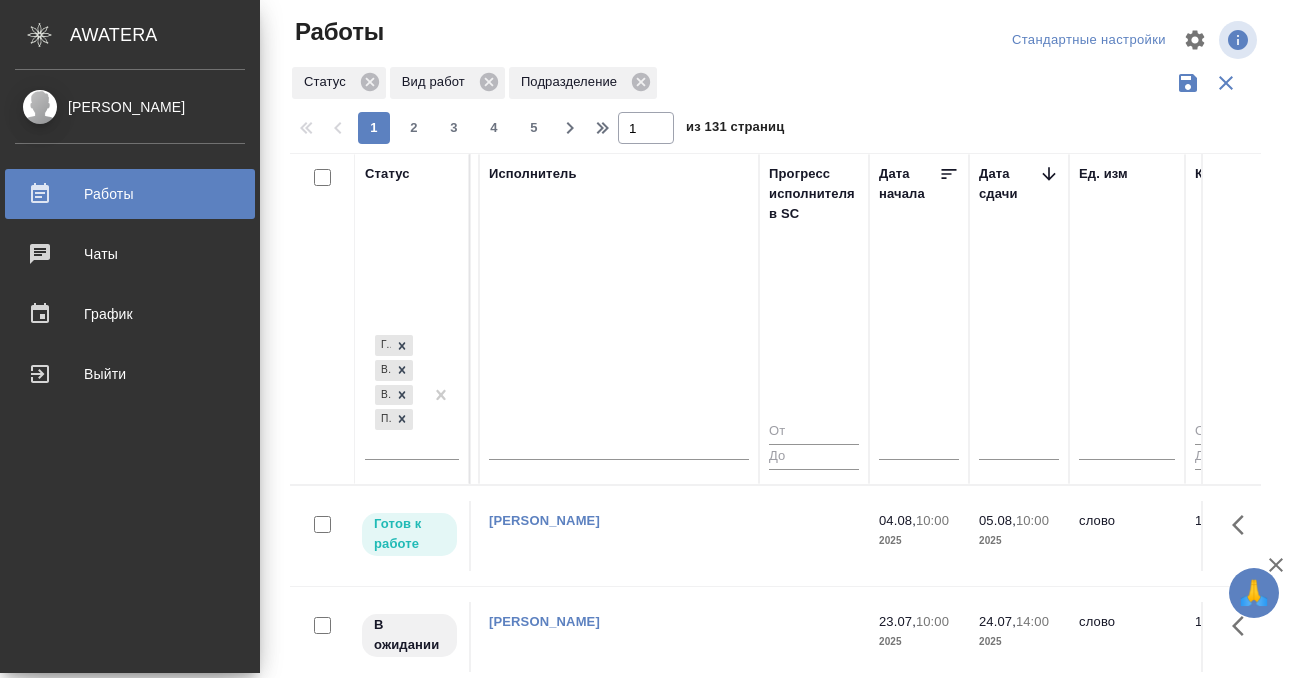 click 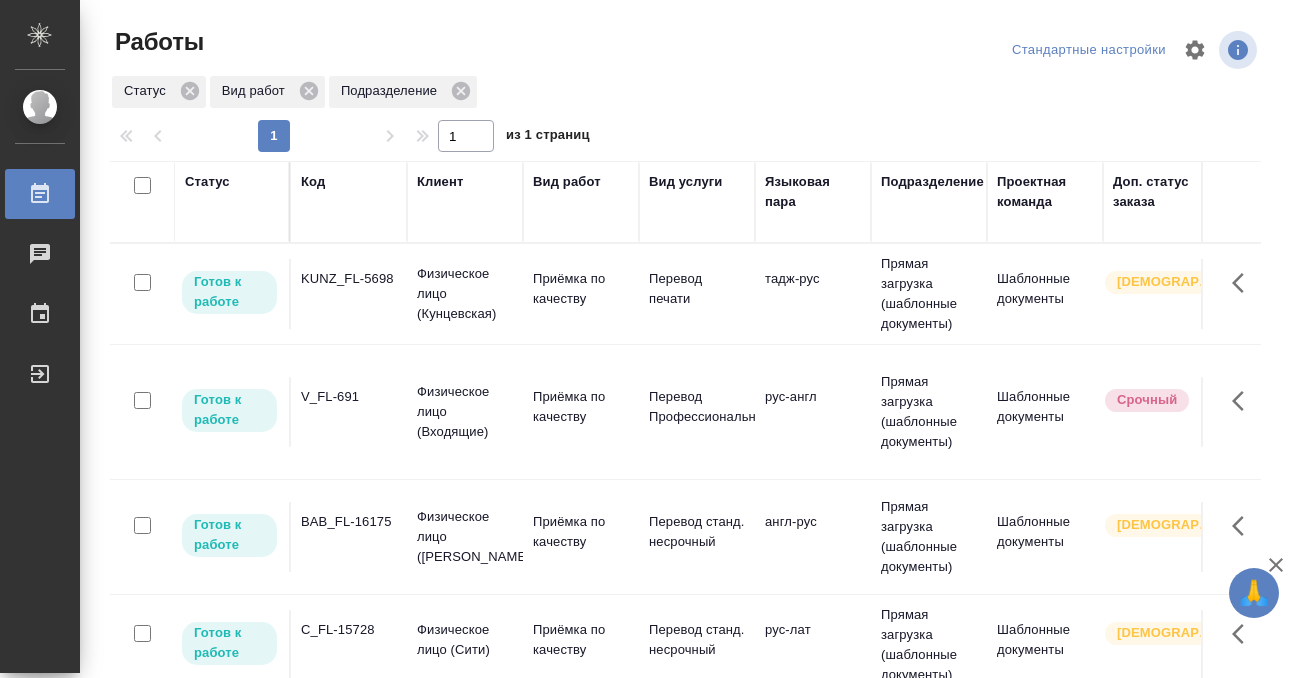 click on "Статус" at bounding box center [207, 182] 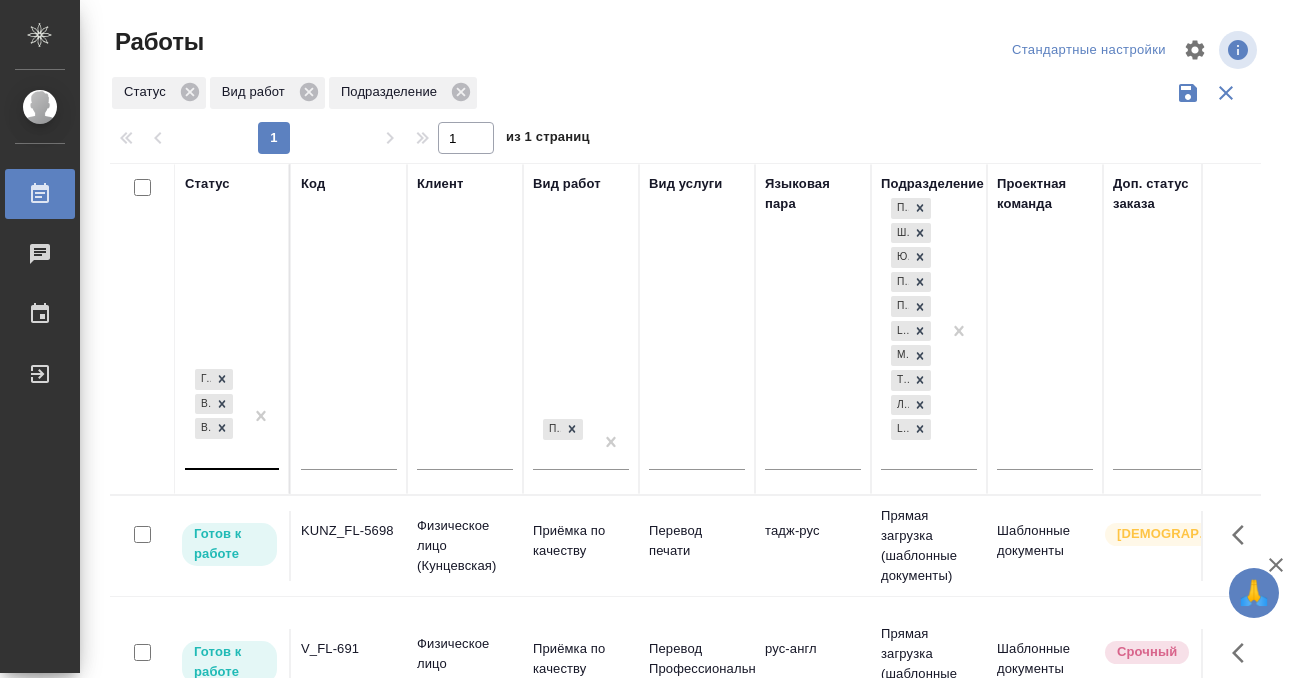 click on "Готов к работе В работе В ожидании" at bounding box center [232, 424] 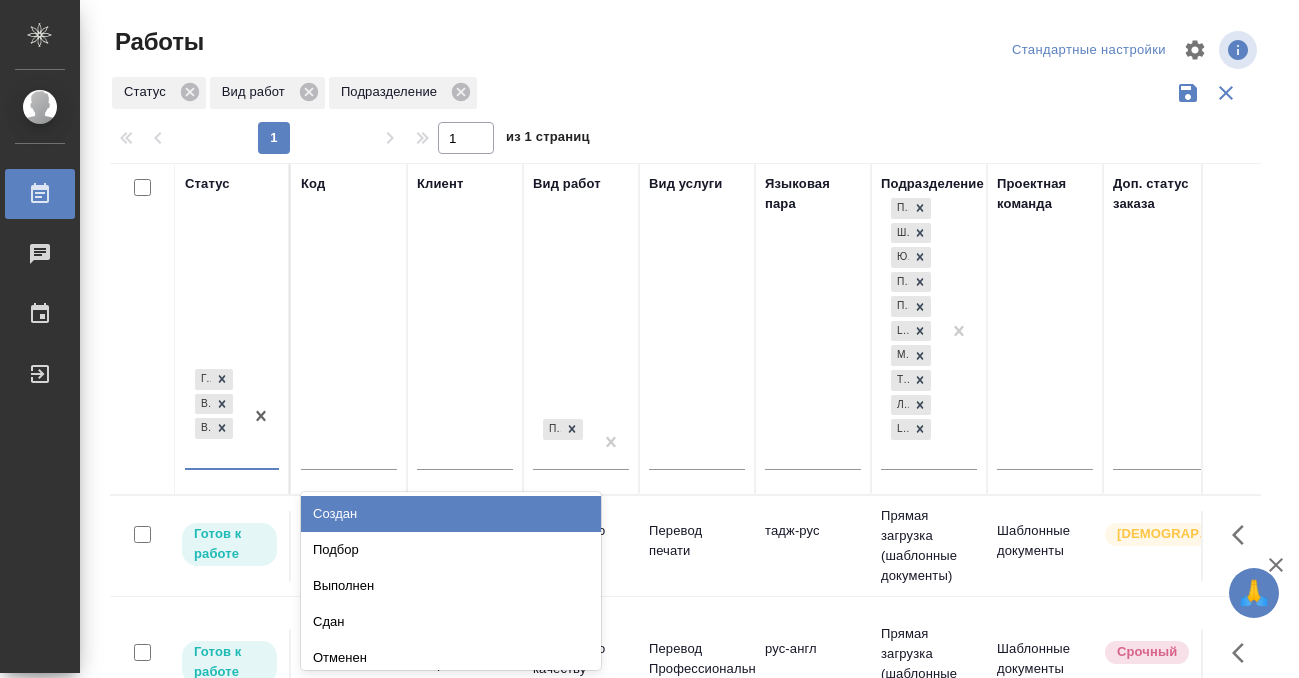 scroll, scrollTop: 10, scrollLeft: 0, axis: vertical 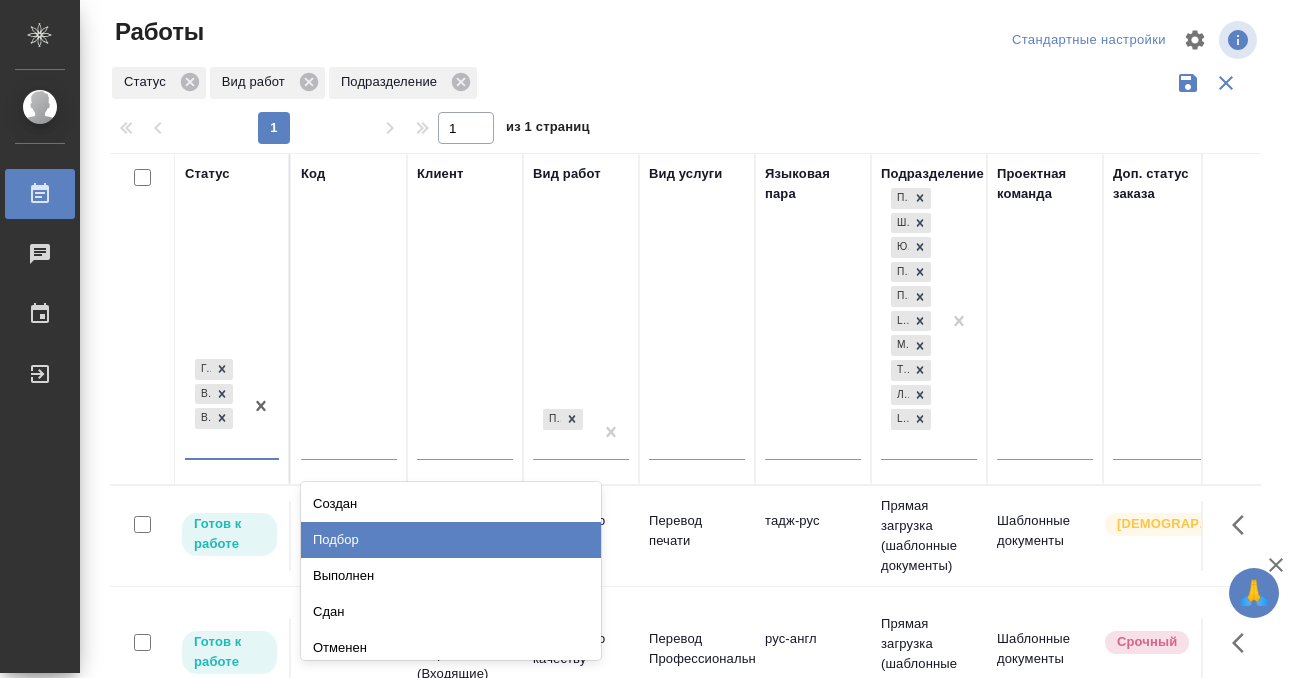 click on "Подбор" at bounding box center [451, 540] 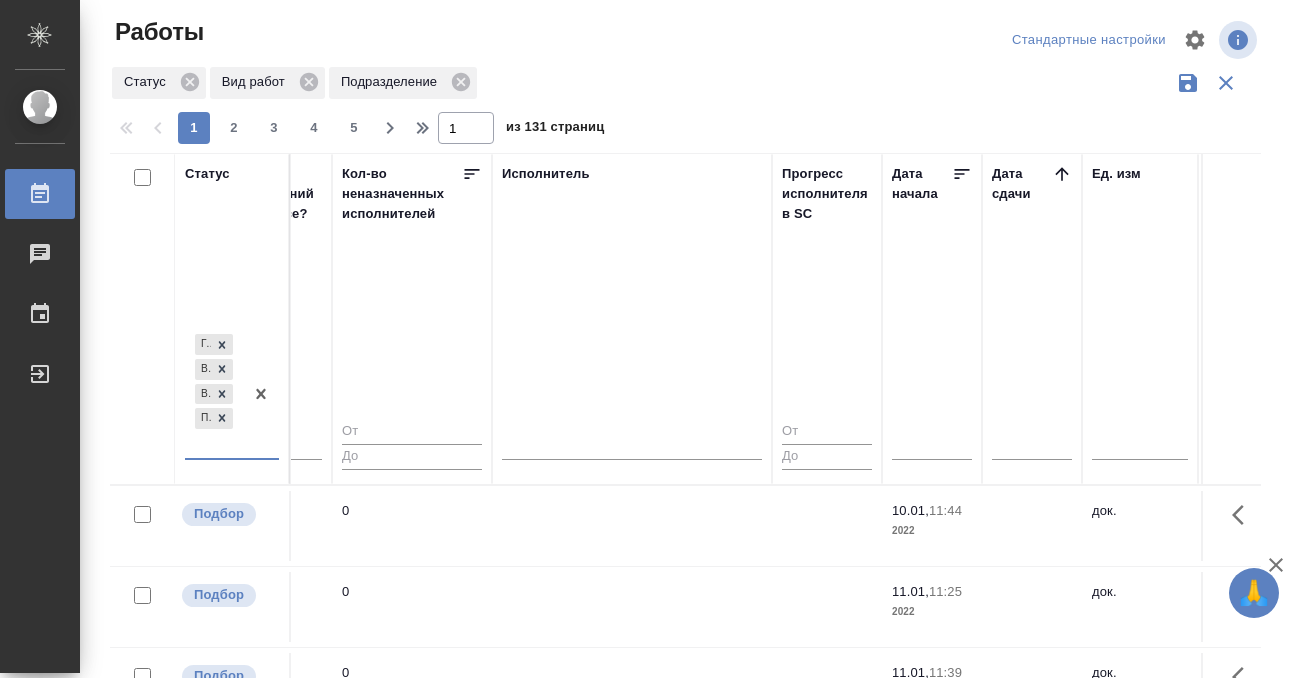 scroll, scrollTop: 0, scrollLeft: 1160, axis: horizontal 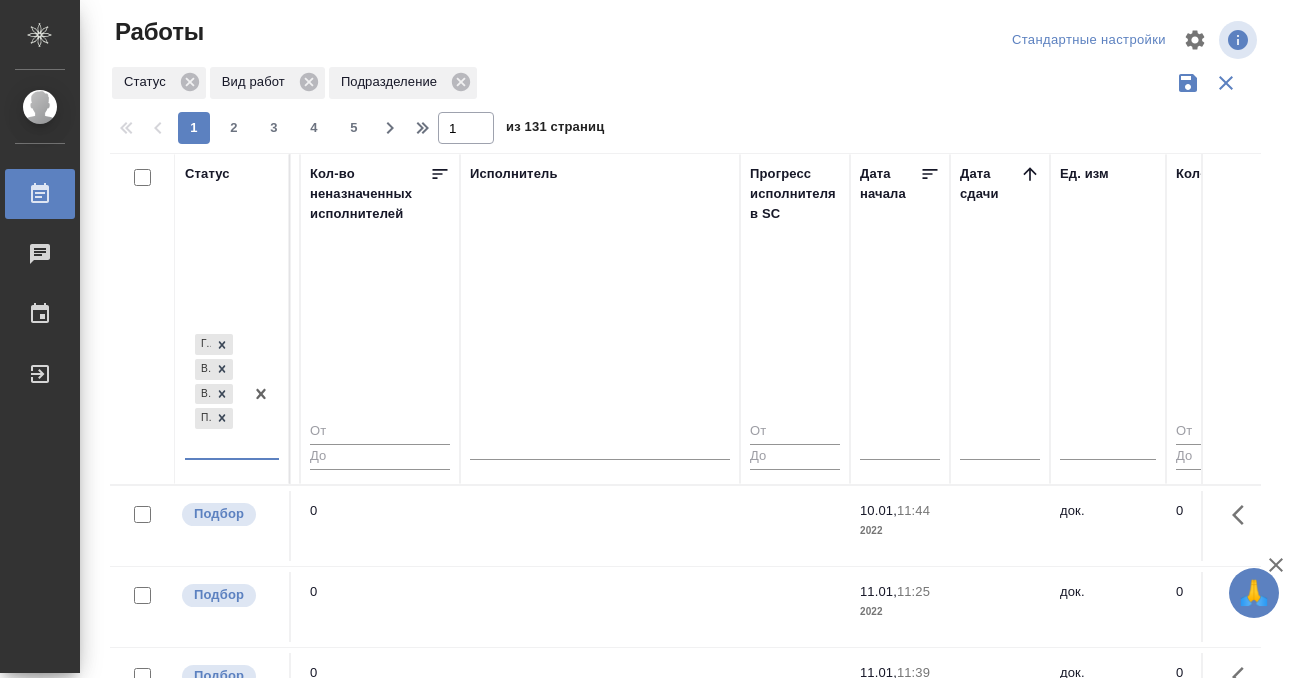 click 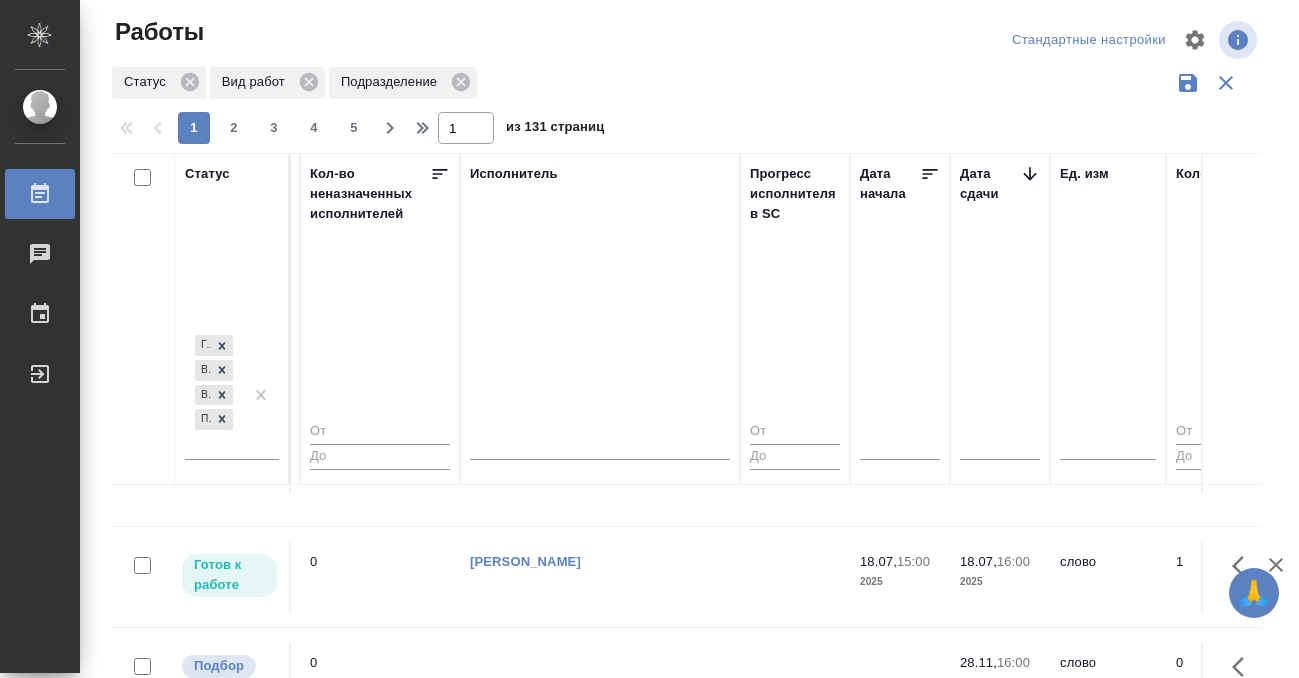 scroll, scrollTop: 611, scrollLeft: 1160, axis: both 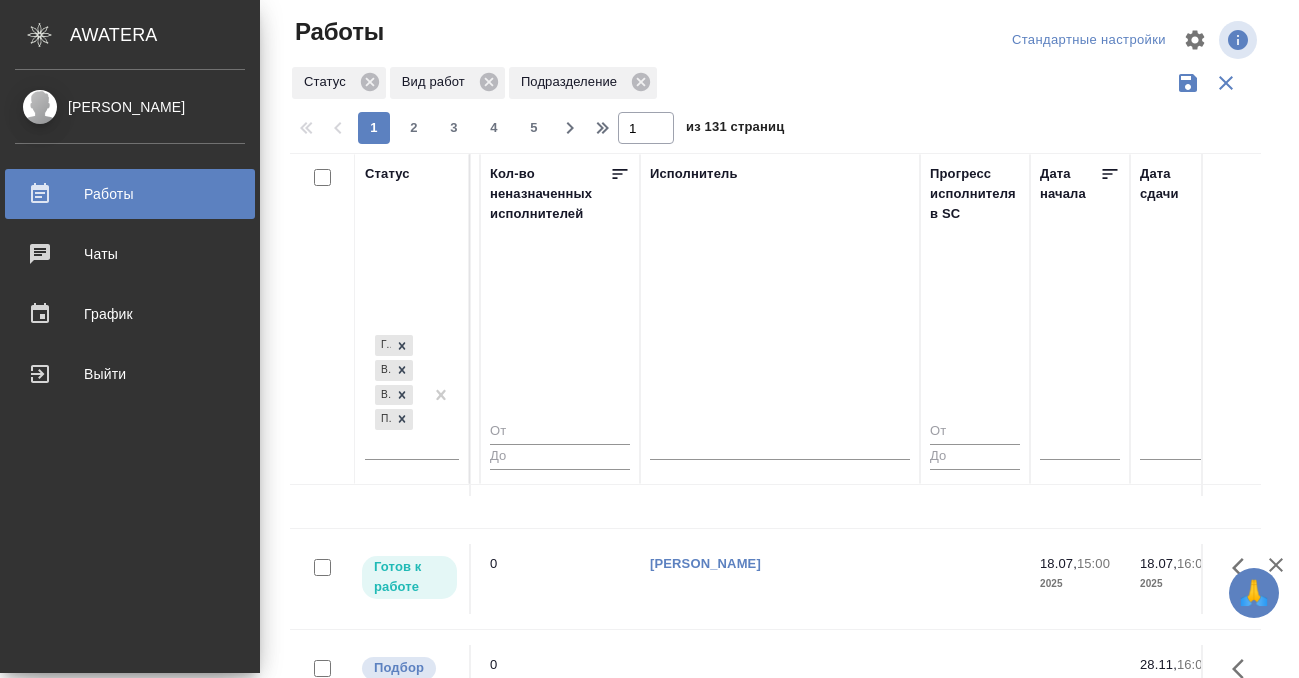 click 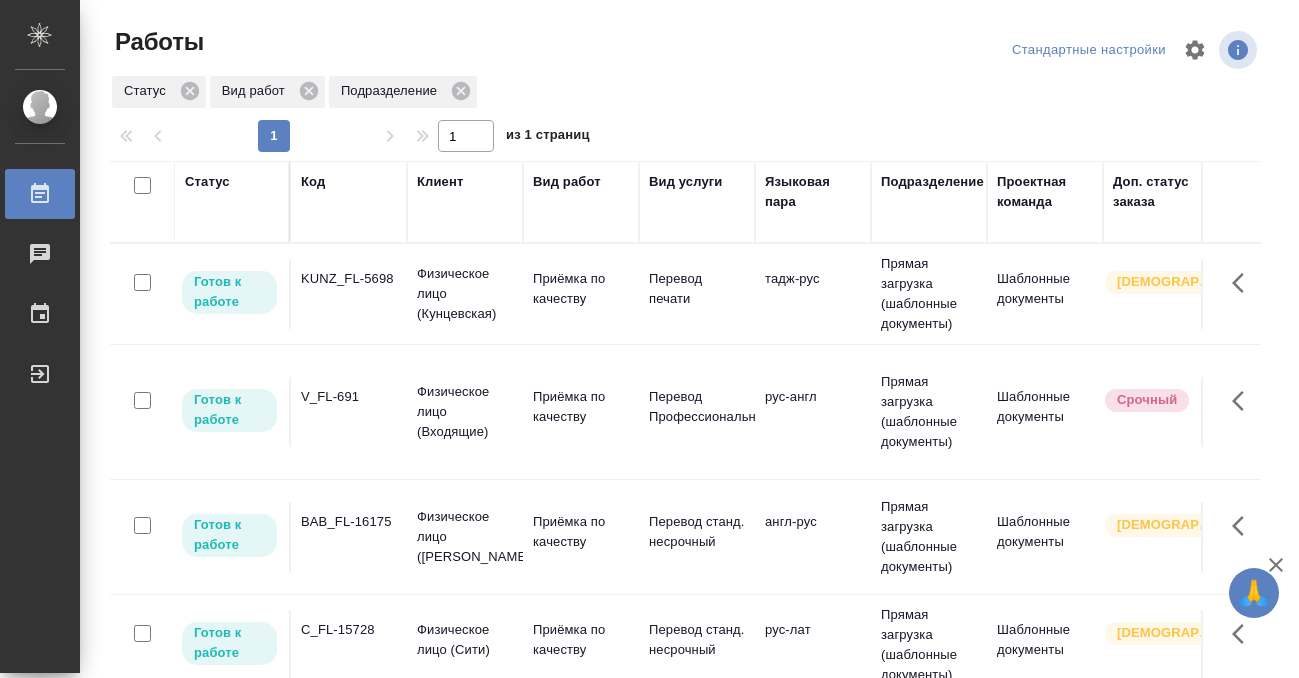 scroll, scrollTop: 0, scrollLeft: 0, axis: both 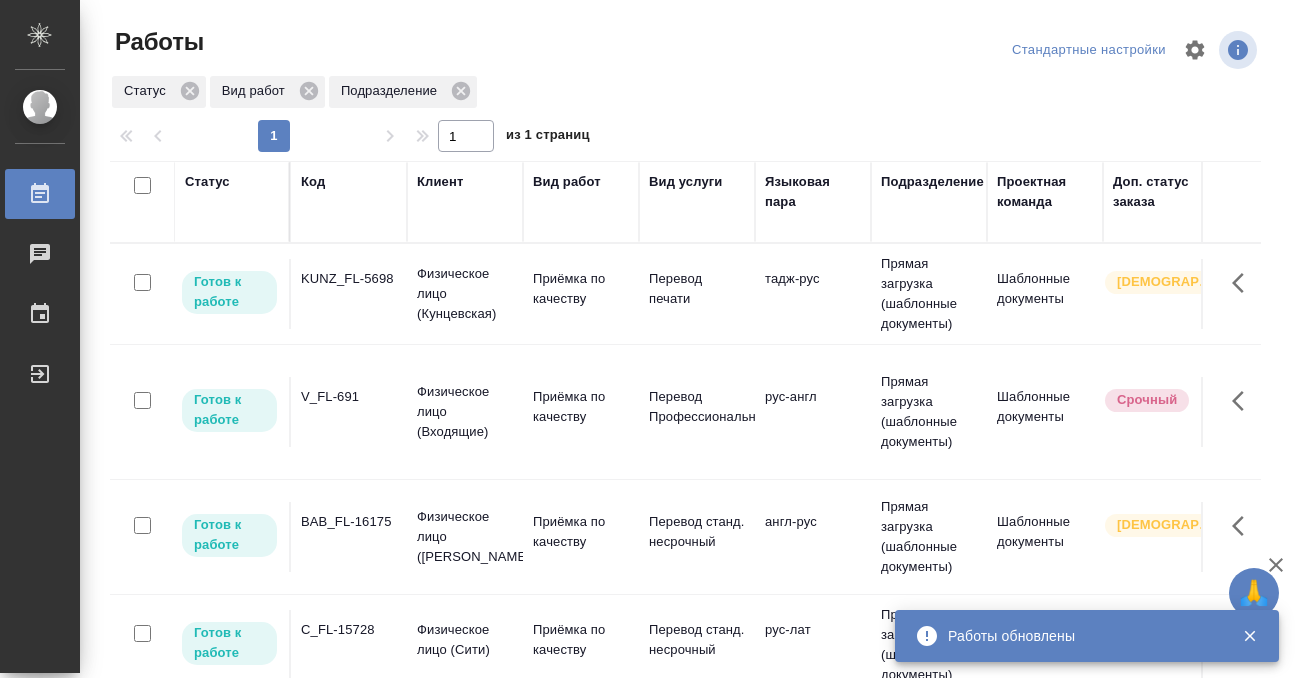 click on "Статус" at bounding box center [207, 182] 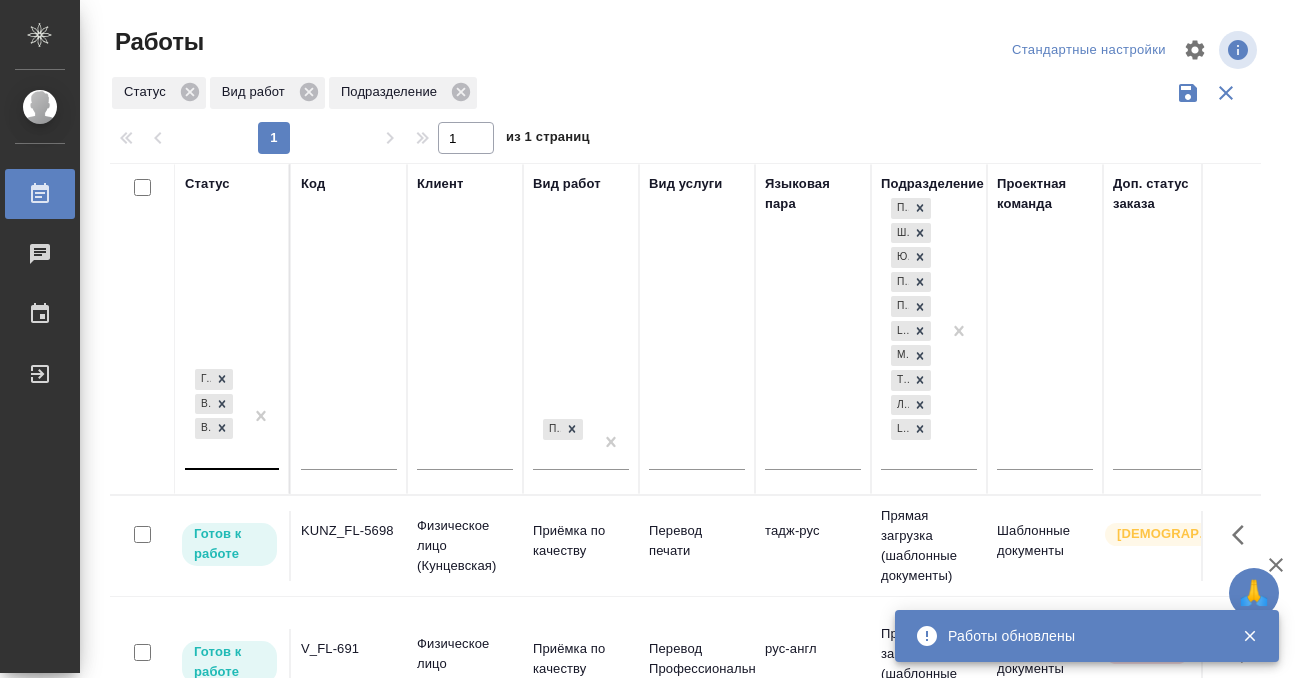 click on "Готов к работе В работе В ожидании" at bounding box center [214, 416] 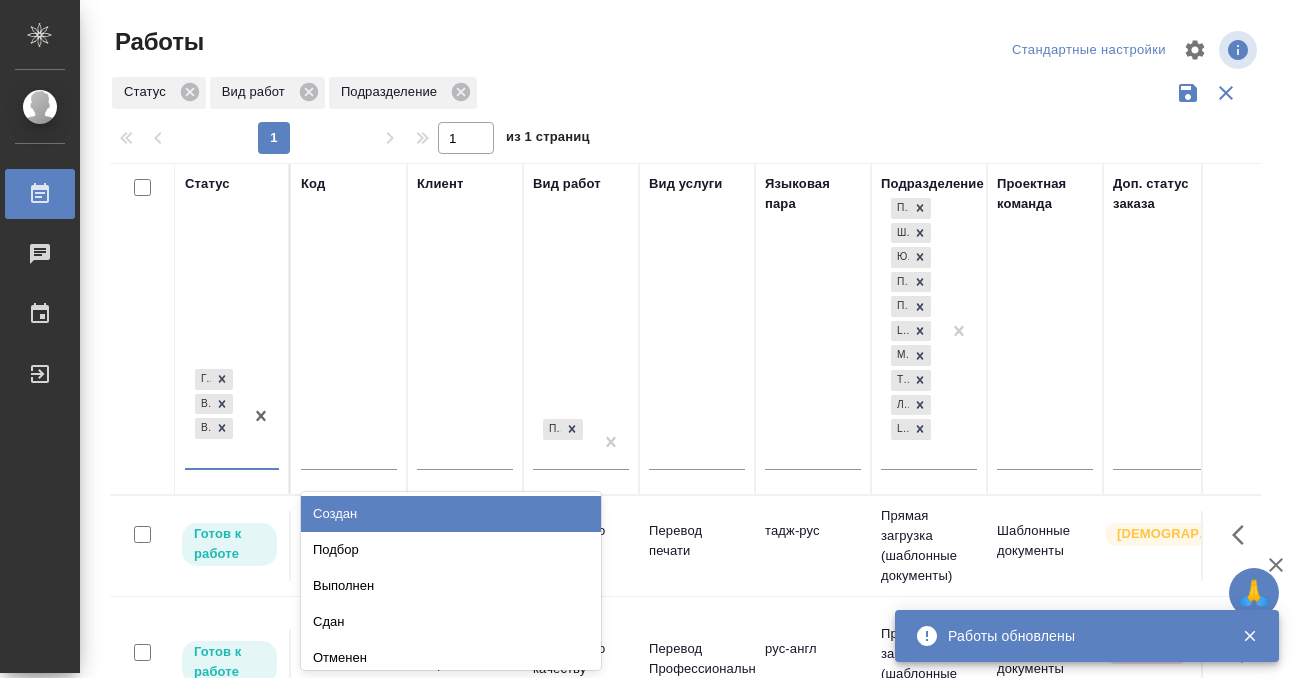 scroll, scrollTop: 10, scrollLeft: 0, axis: vertical 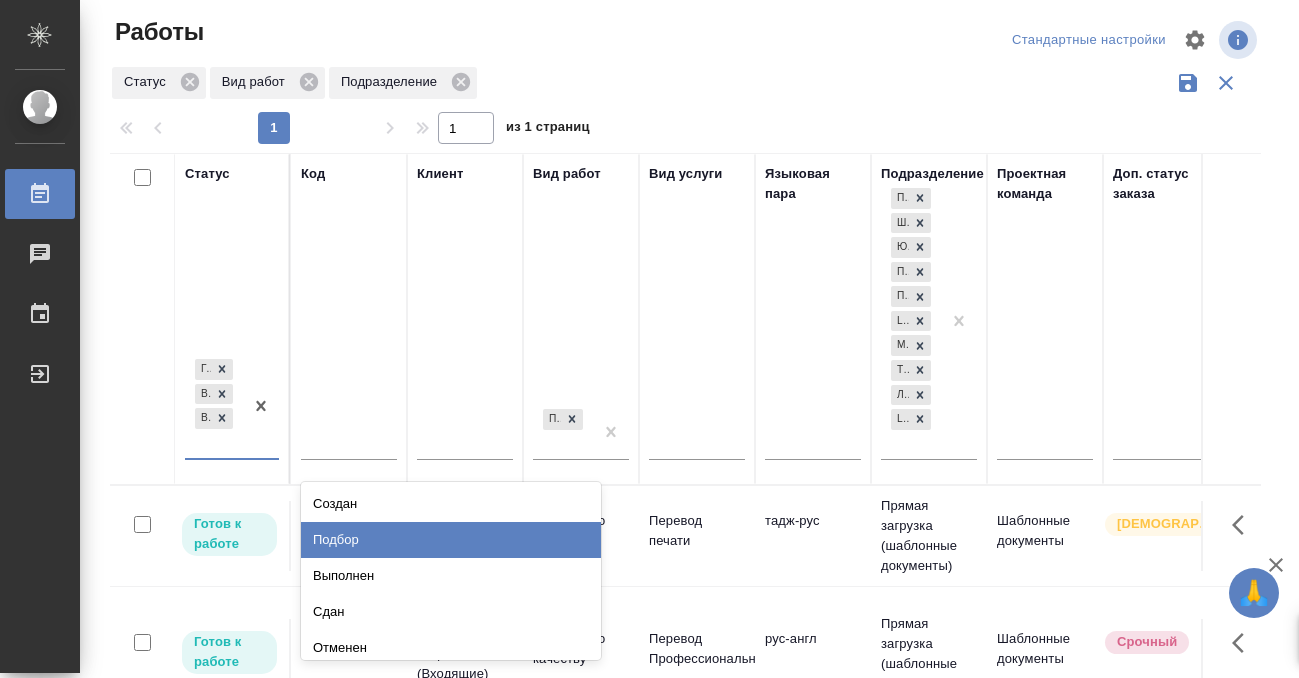 click on "Подбор" at bounding box center (451, 540) 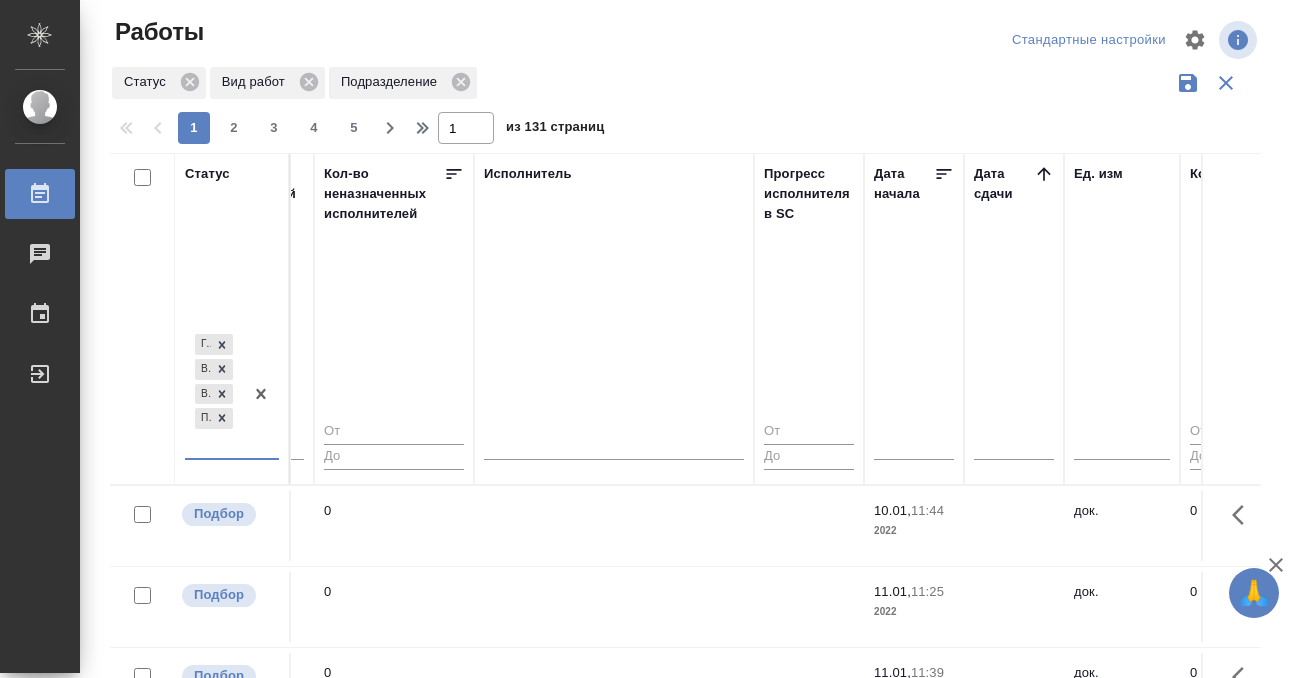 scroll, scrollTop: 0, scrollLeft: 1149, axis: horizontal 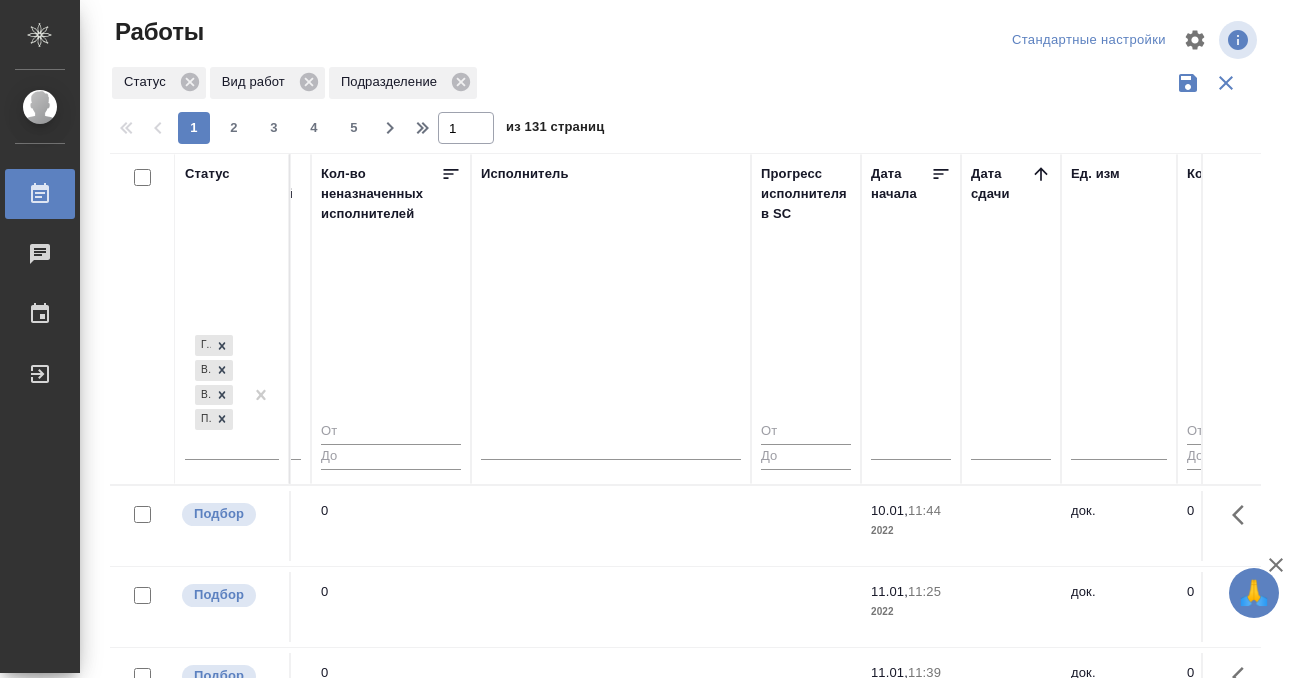 click 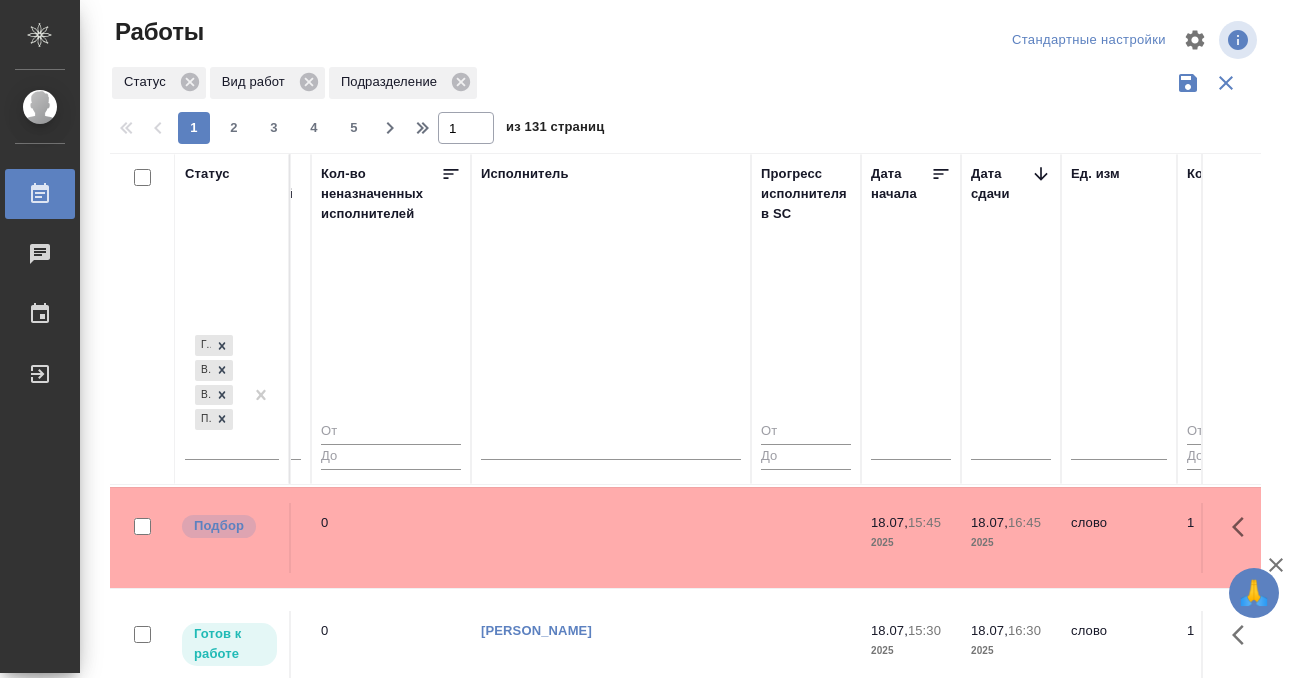 scroll, scrollTop: 504, scrollLeft: 1149, axis: both 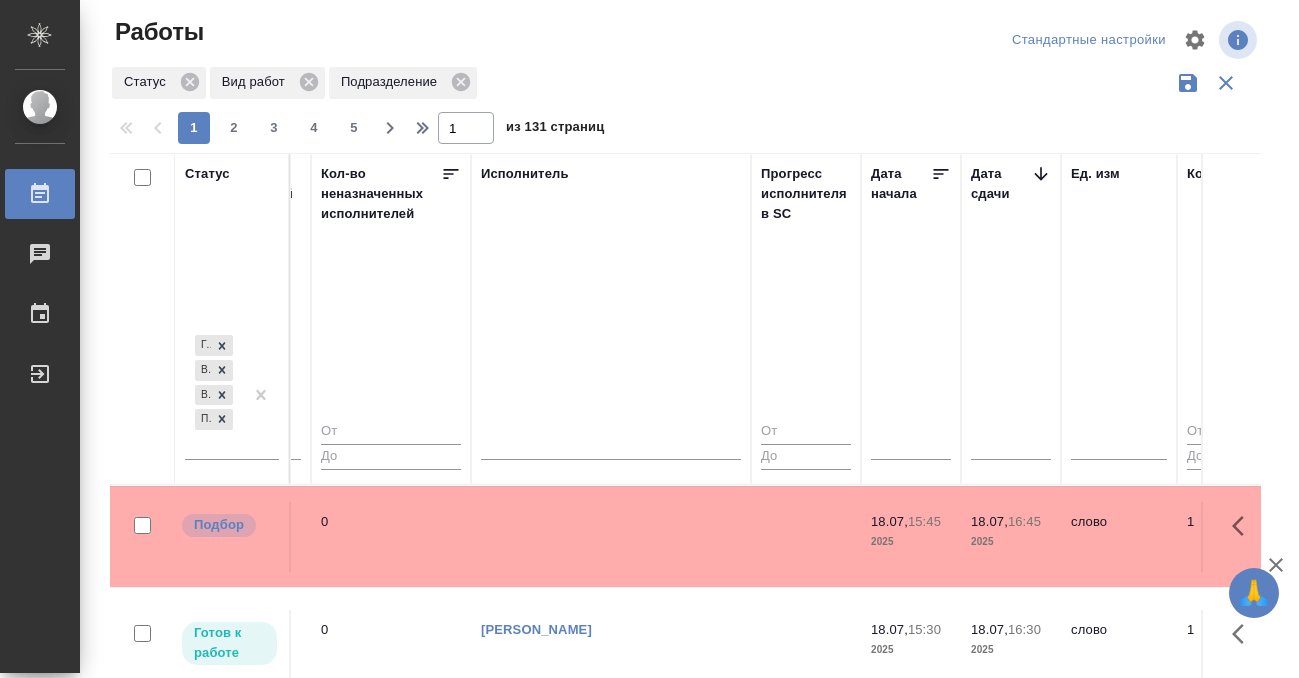 click at bounding box center [611, 32] 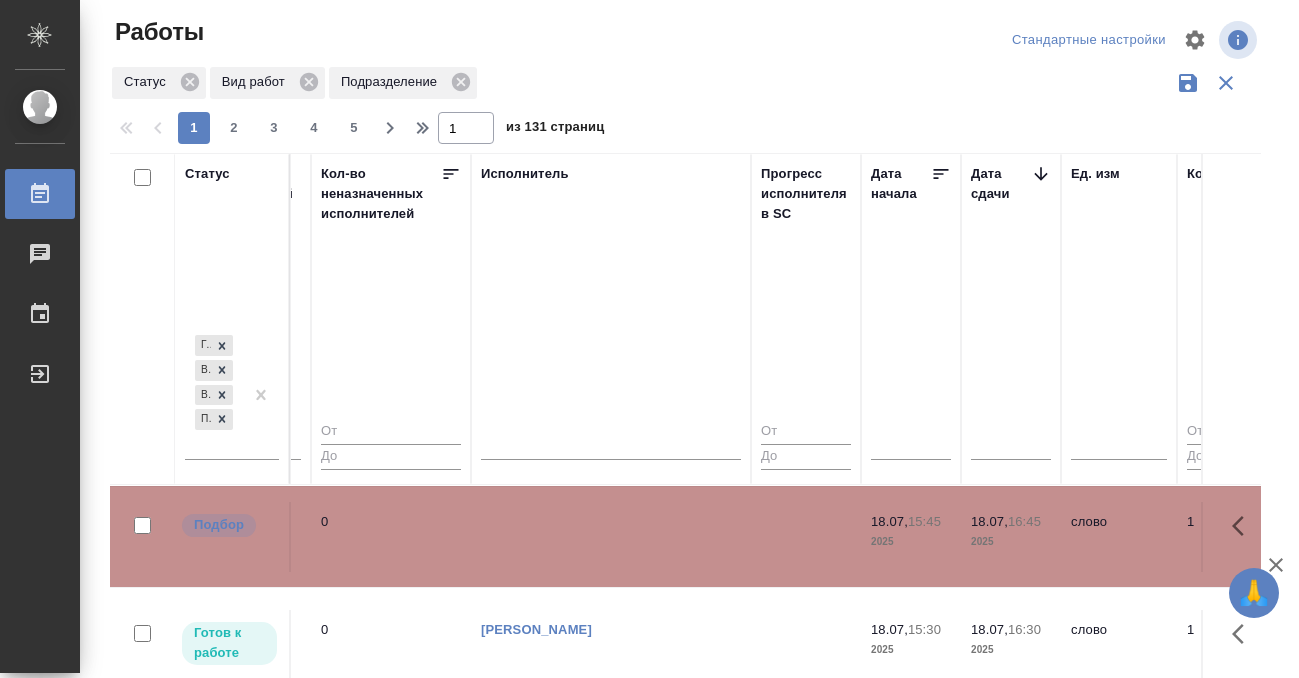 scroll, scrollTop: 640, scrollLeft: 1149, axis: both 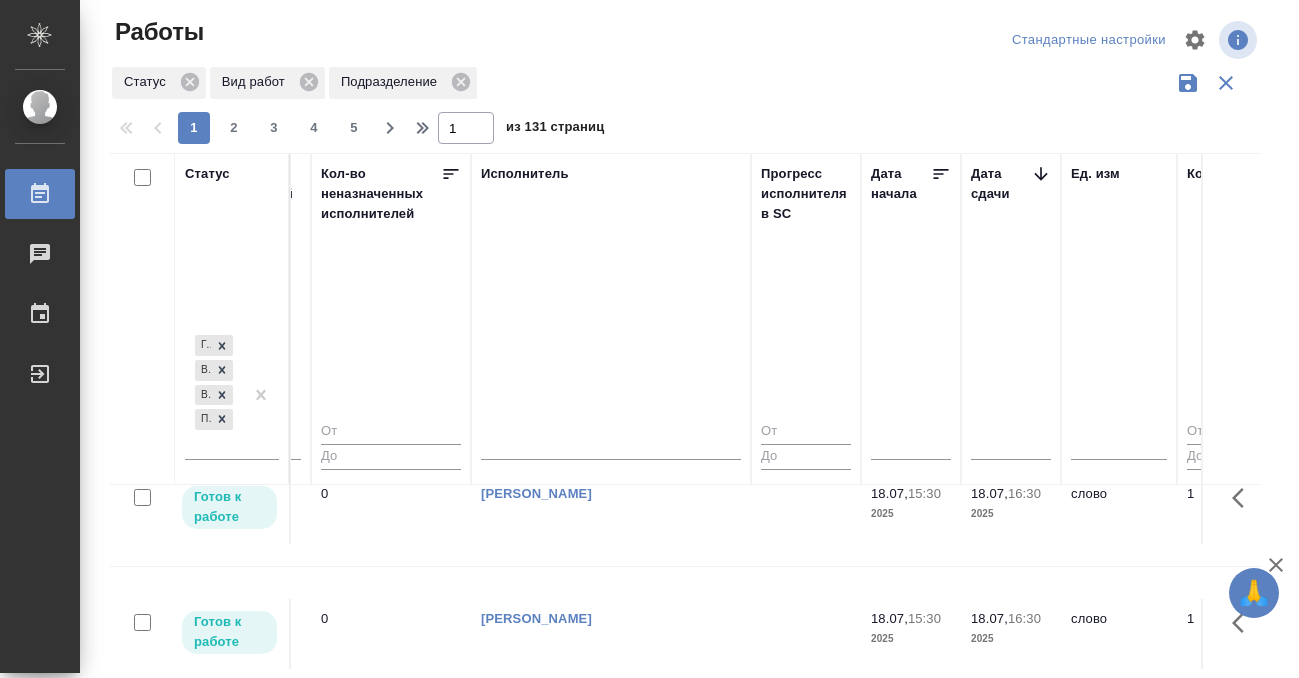 click at bounding box center [611, -104] 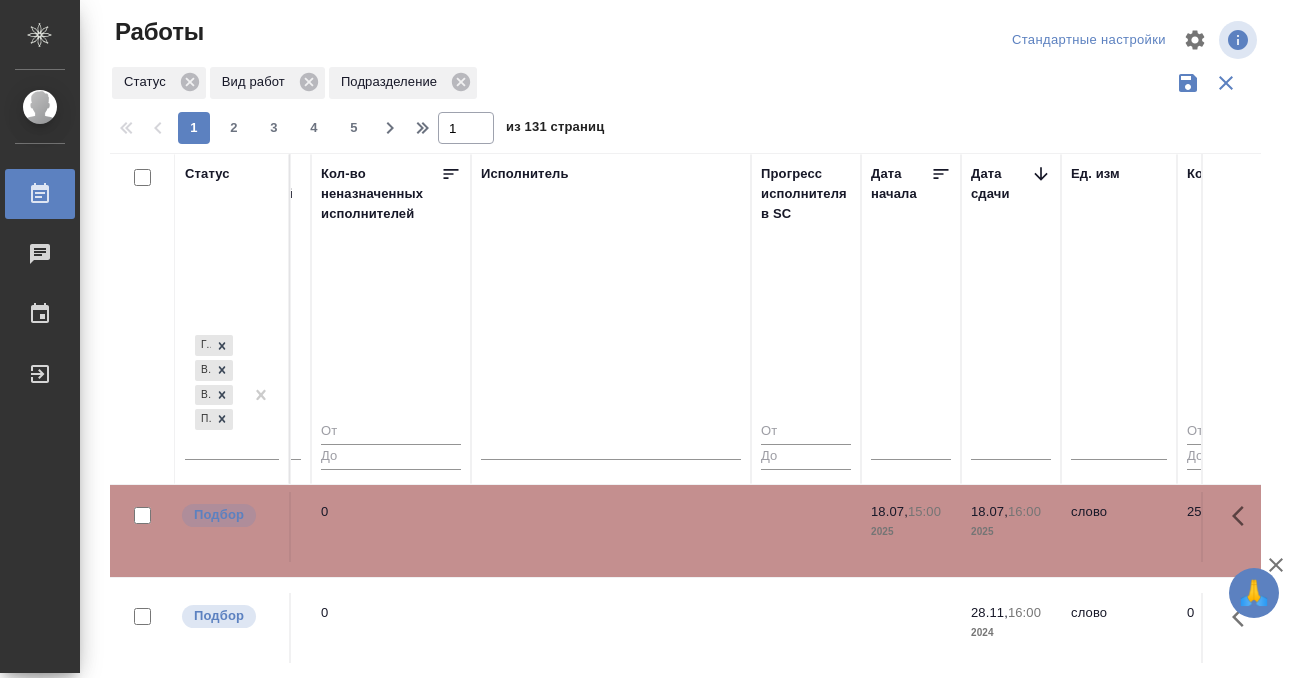 click at bounding box center [611, -430] 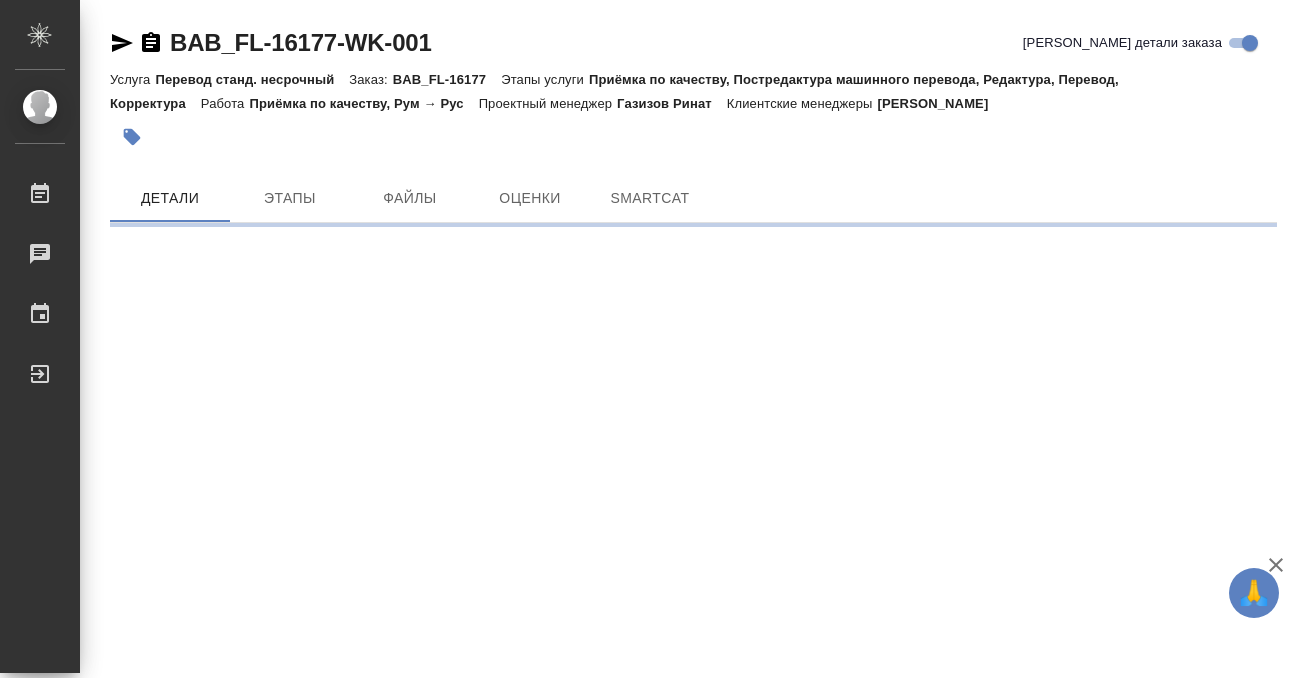 scroll, scrollTop: 0, scrollLeft: 0, axis: both 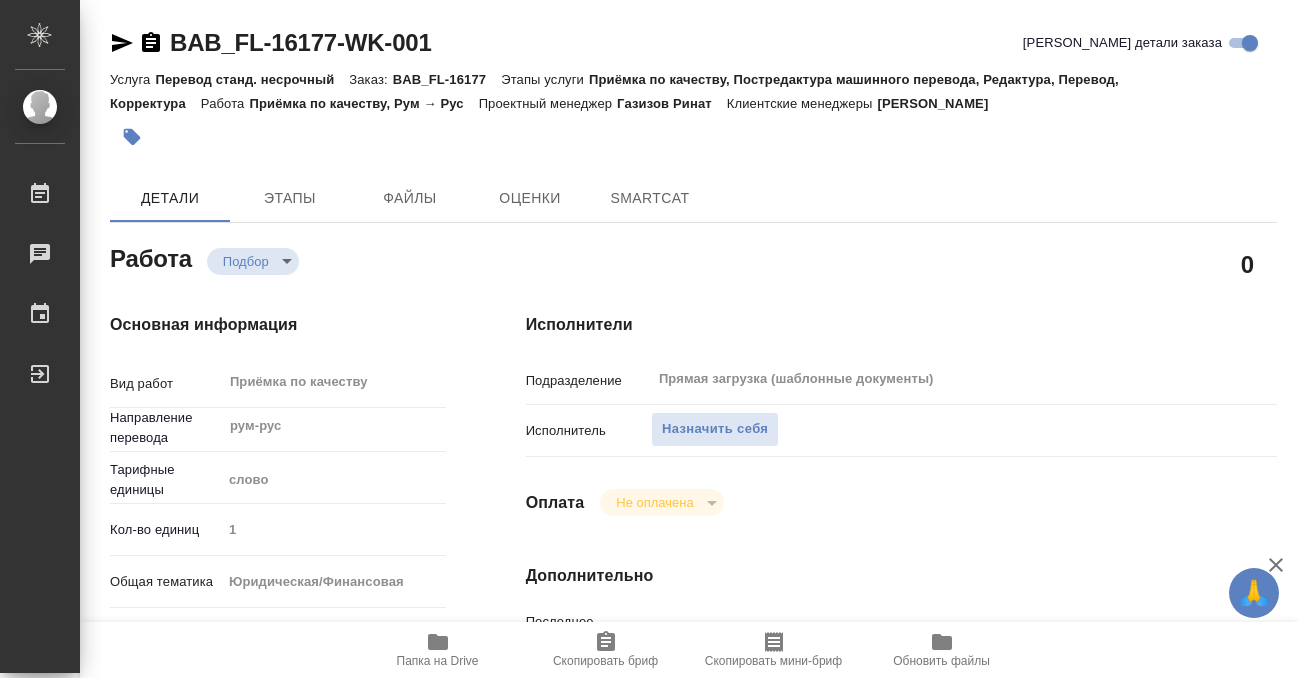 type on "x" 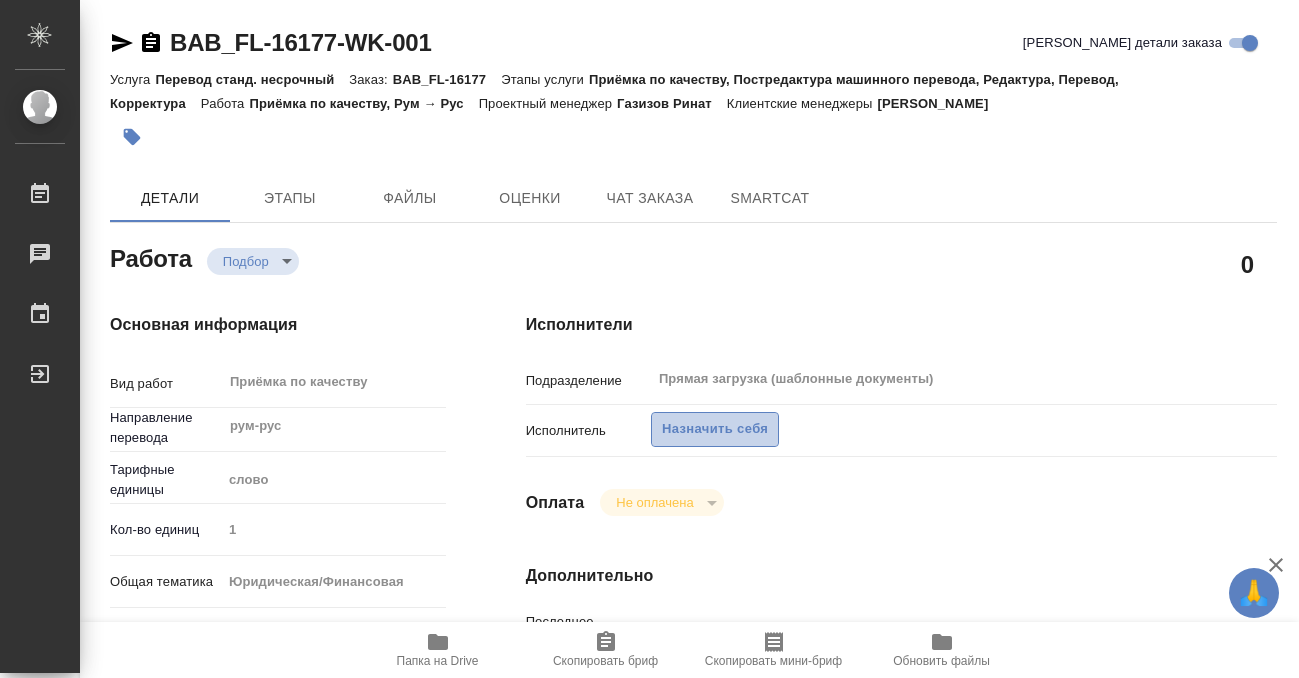 click on "Назначить себя" at bounding box center (715, 429) 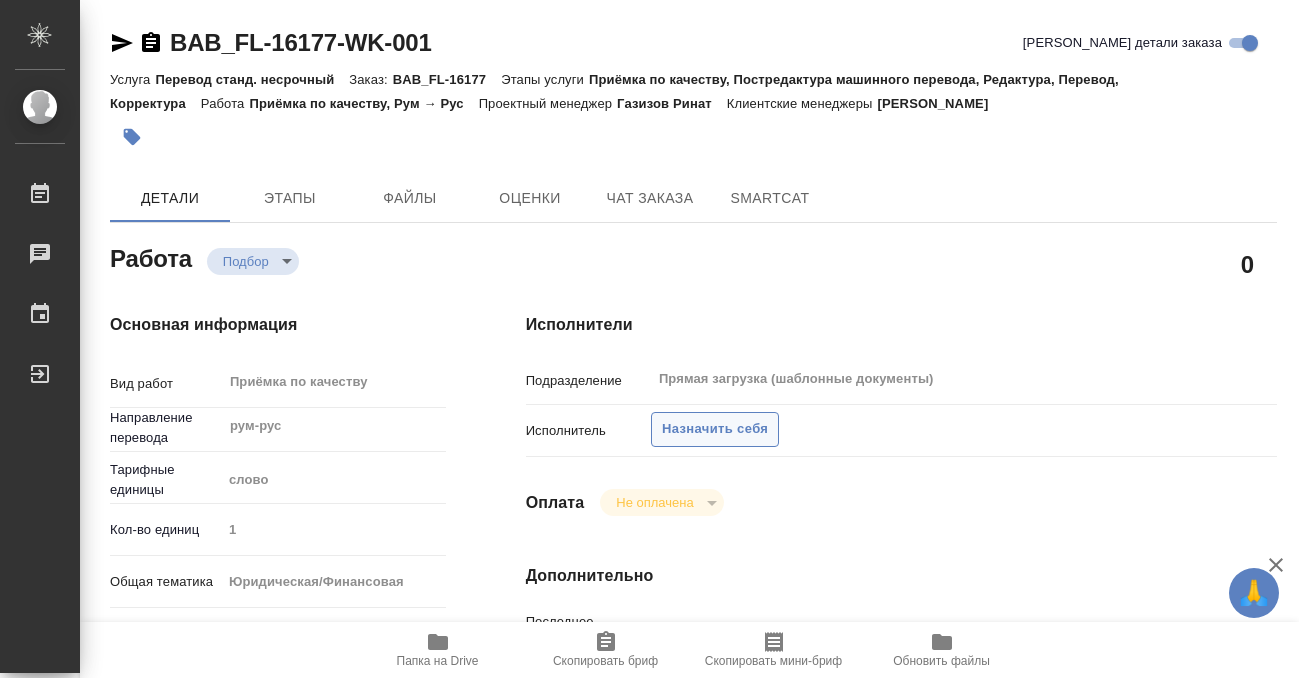 type on "x" 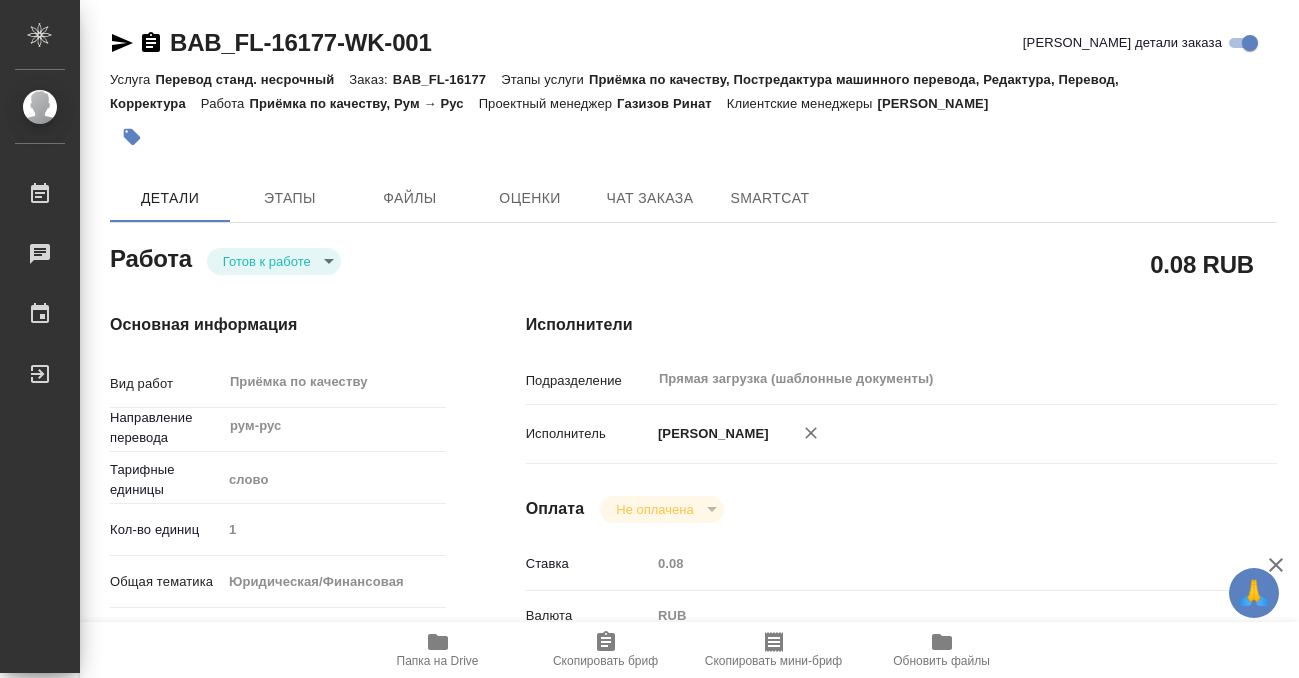 scroll, scrollTop: 0, scrollLeft: 0, axis: both 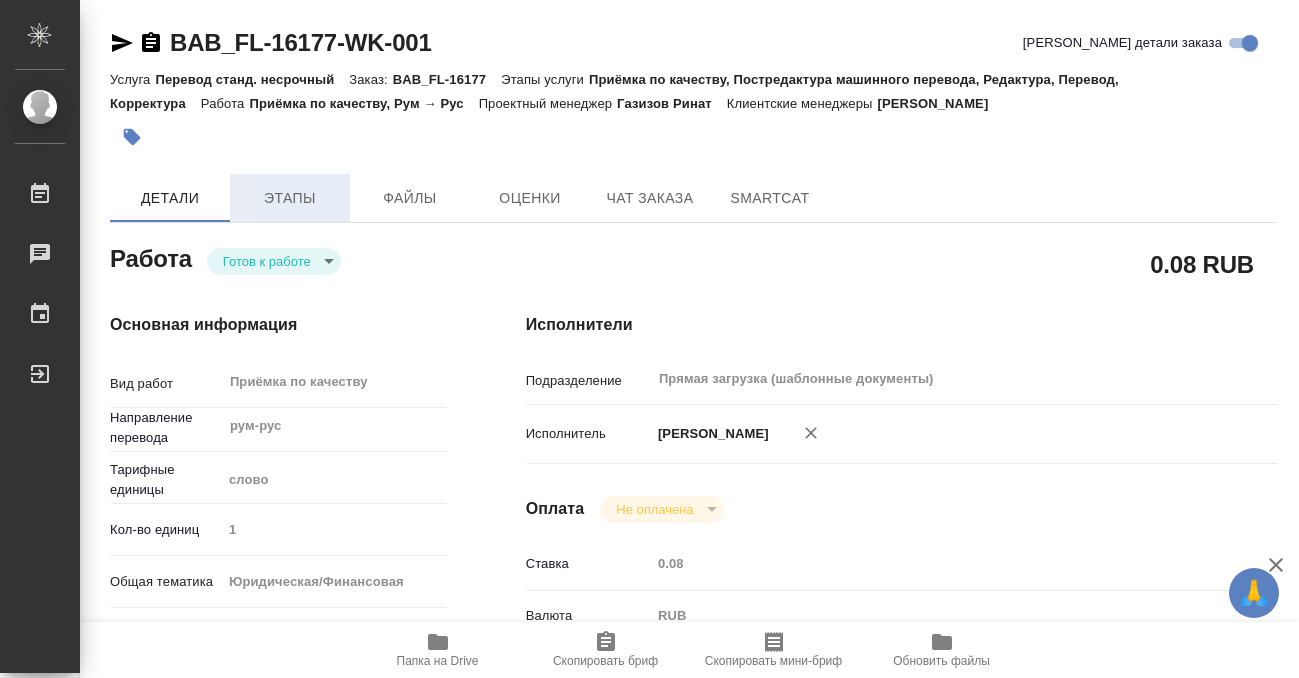 click on "Этапы" at bounding box center [290, 198] 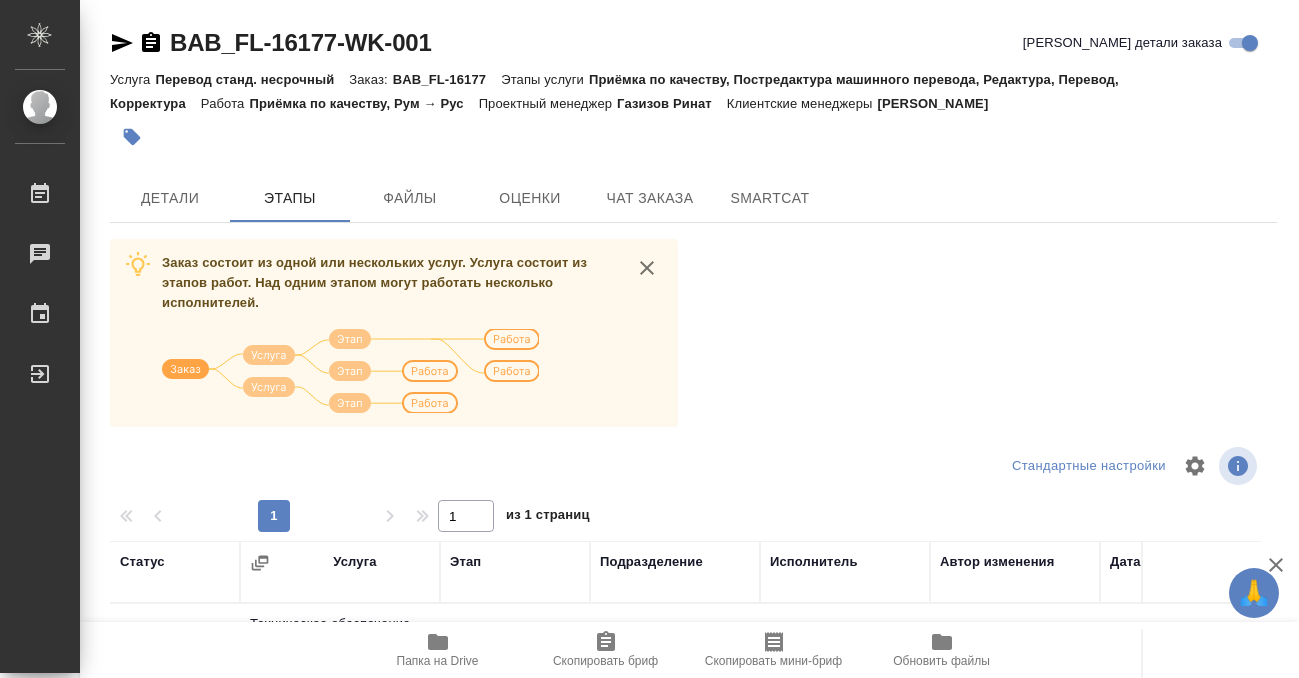 scroll, scrollTop: 364, scrollLeft: 0, axis: vertical 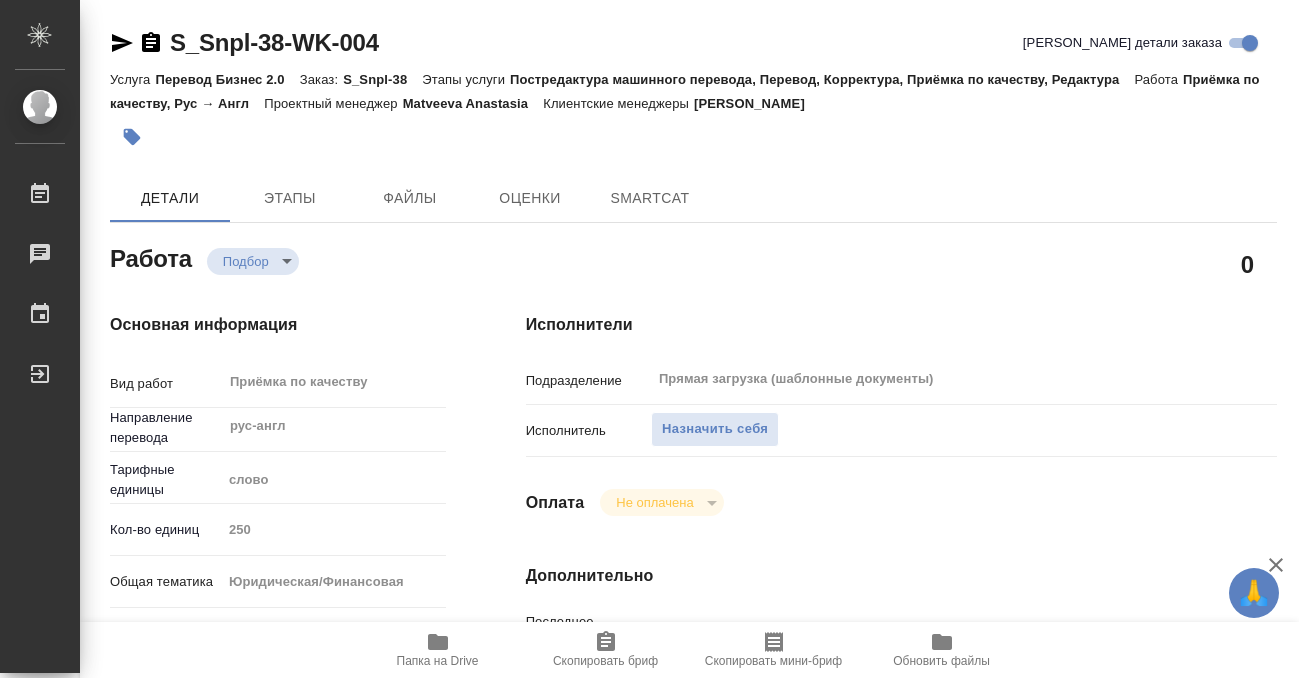 type on "x" 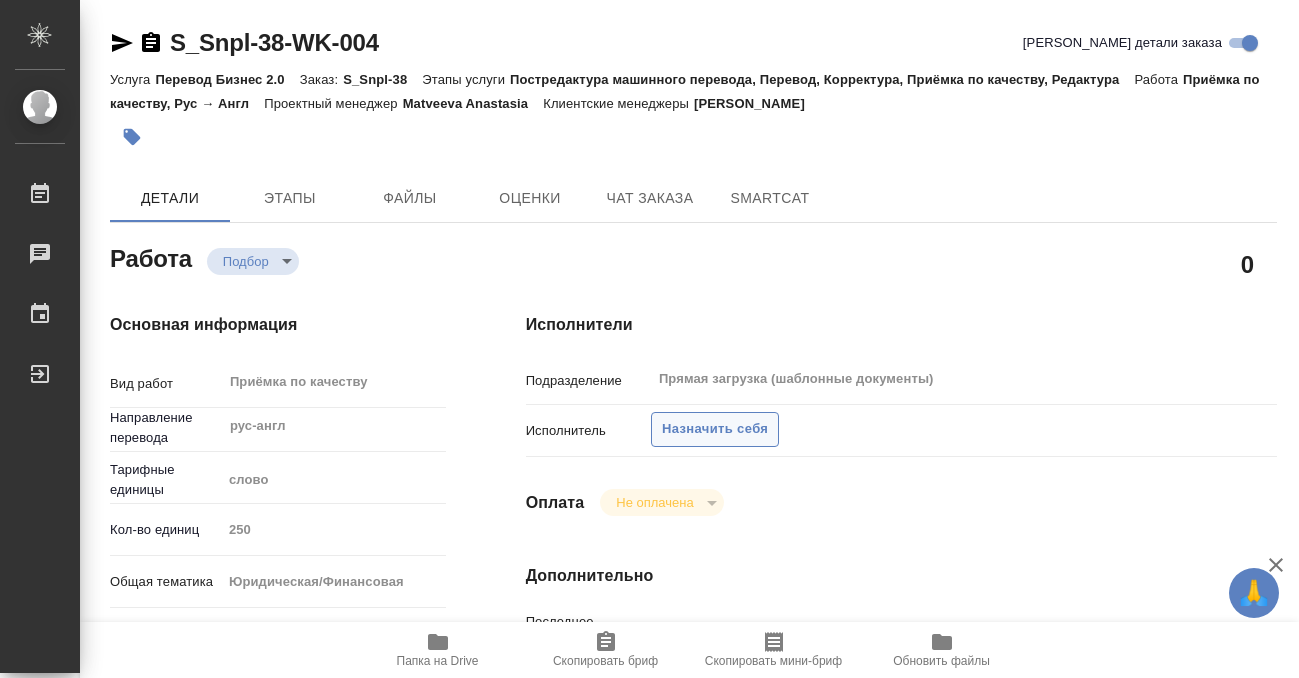 click on "Назначить себя" at bounding box center [715, 429] 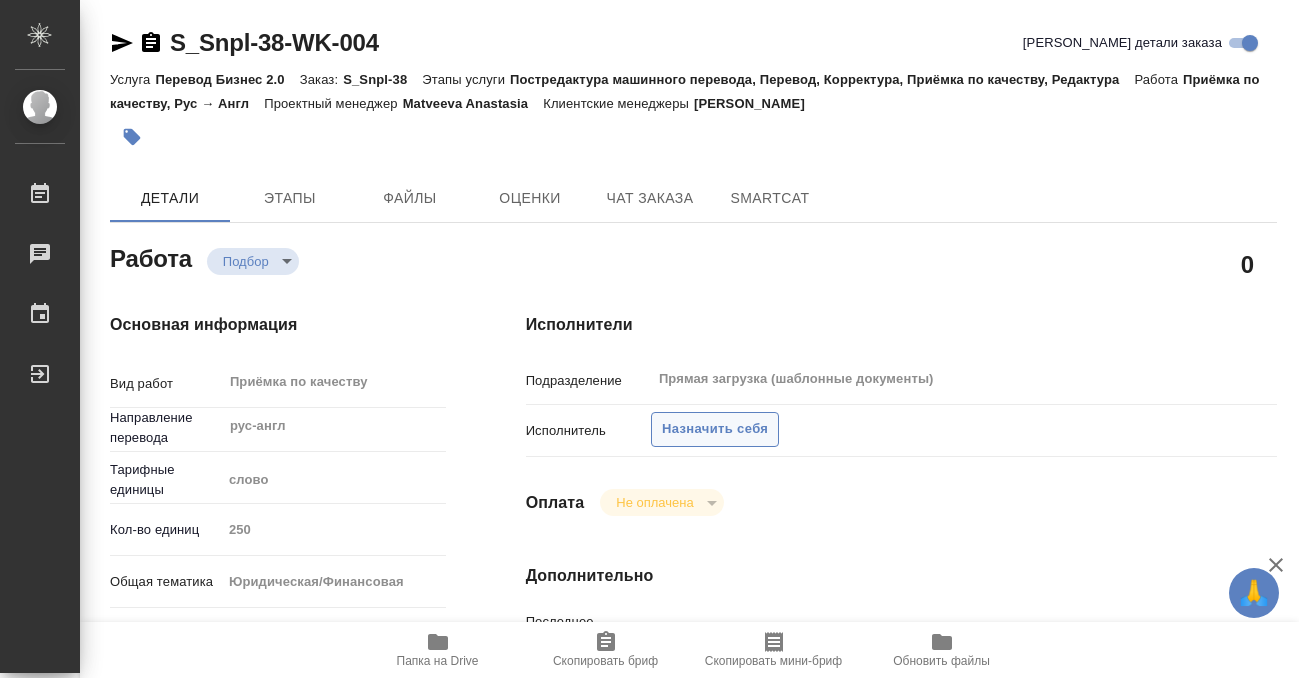 type on "x" 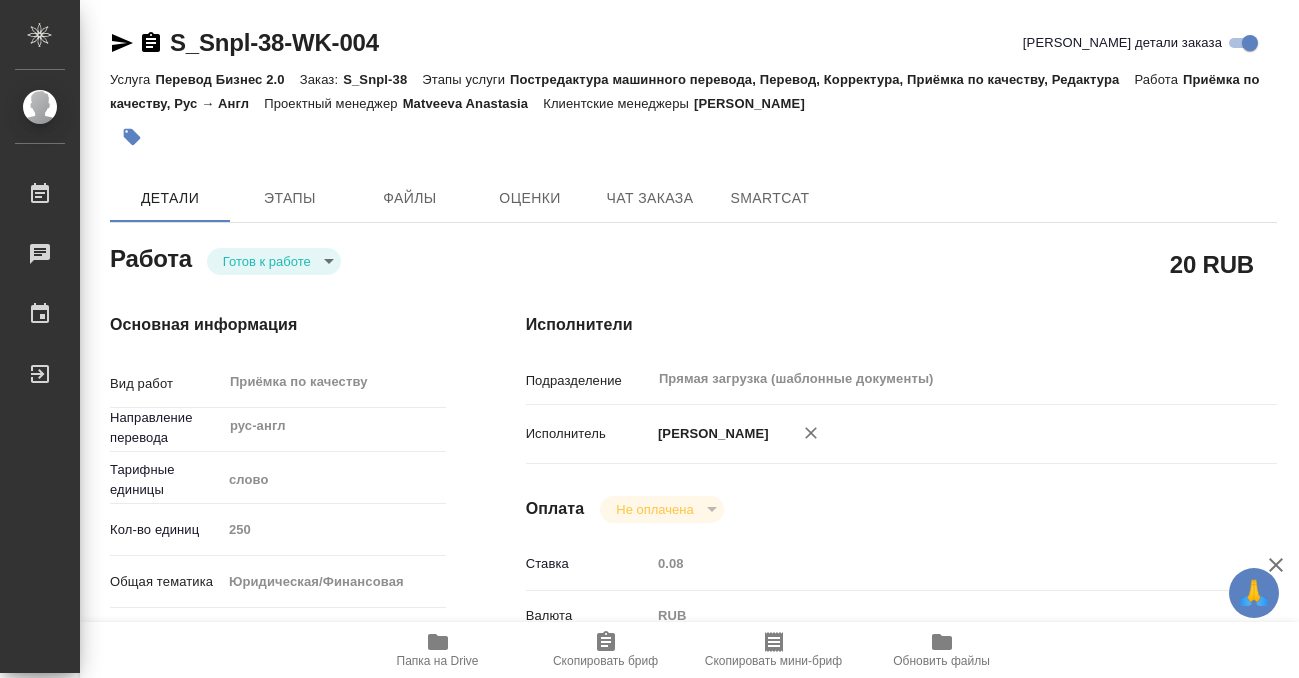 scroll, scrollTop: 0, scrollLeft: 0, axis: both 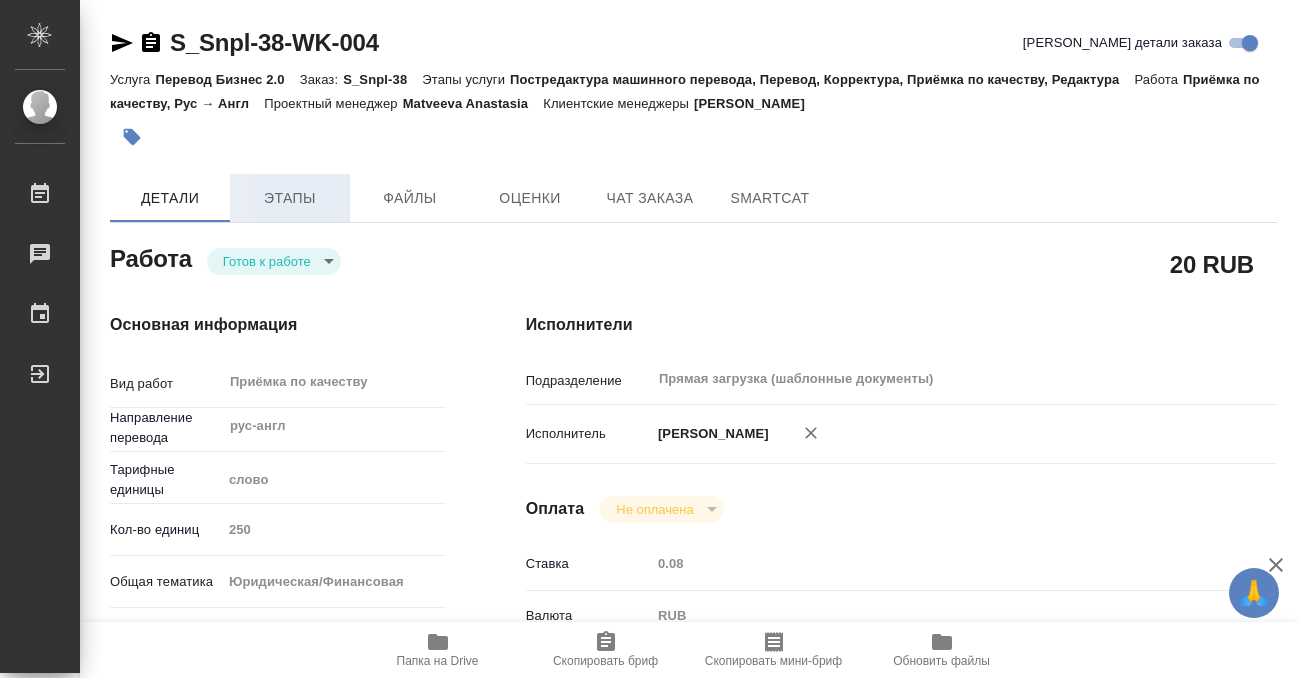 click on "Этапы" at bounding box center (290, 198) 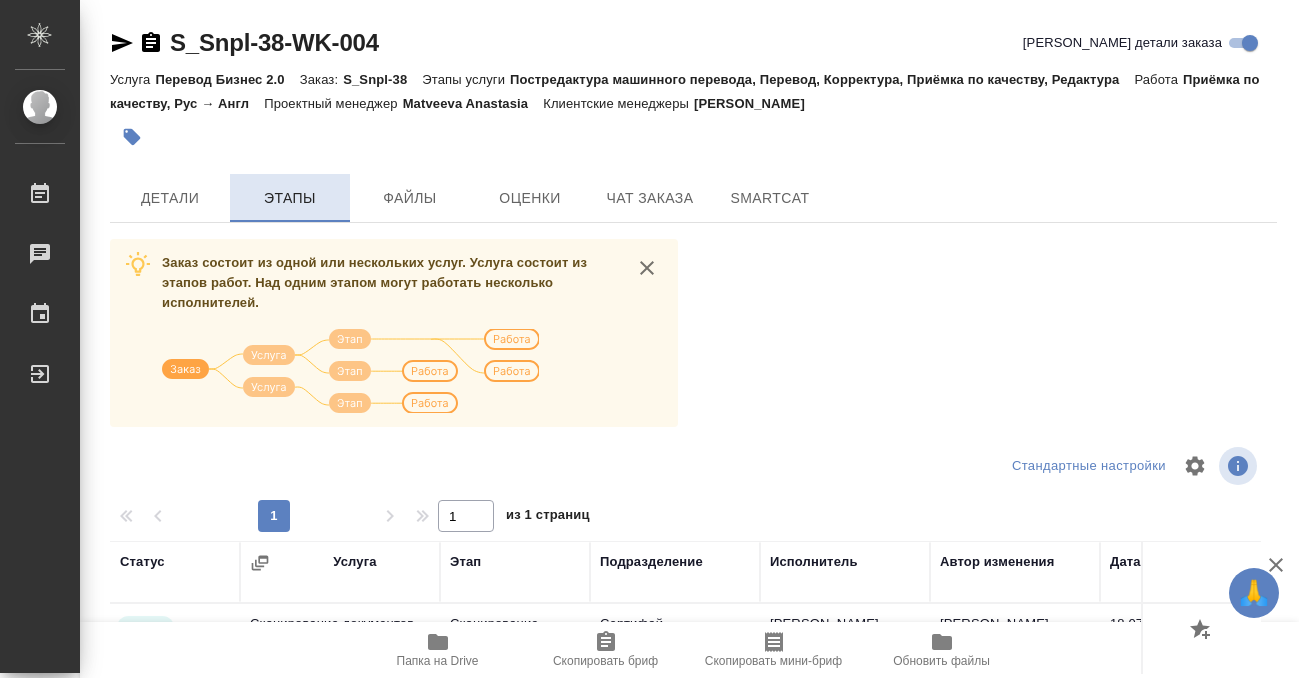 scroll, scrollTop: 364, scrollLeft: 0, axis: vertical 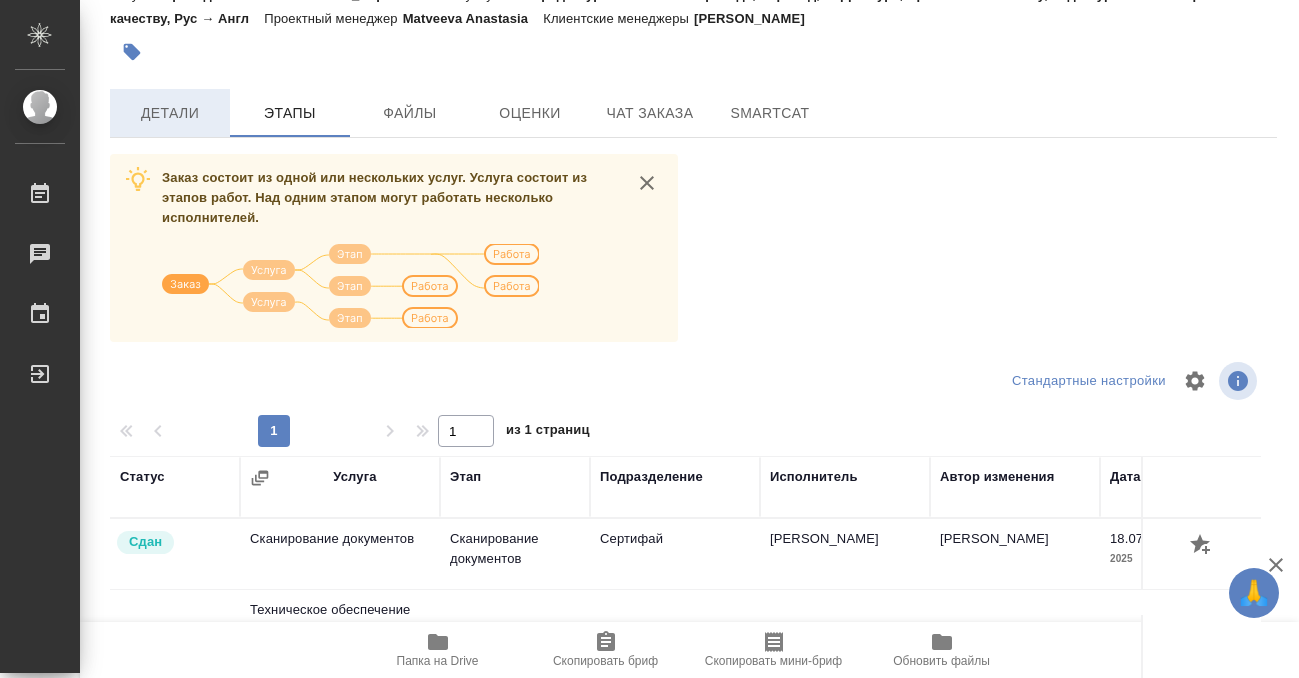click on "Детали" at bounding box center (170, 113) 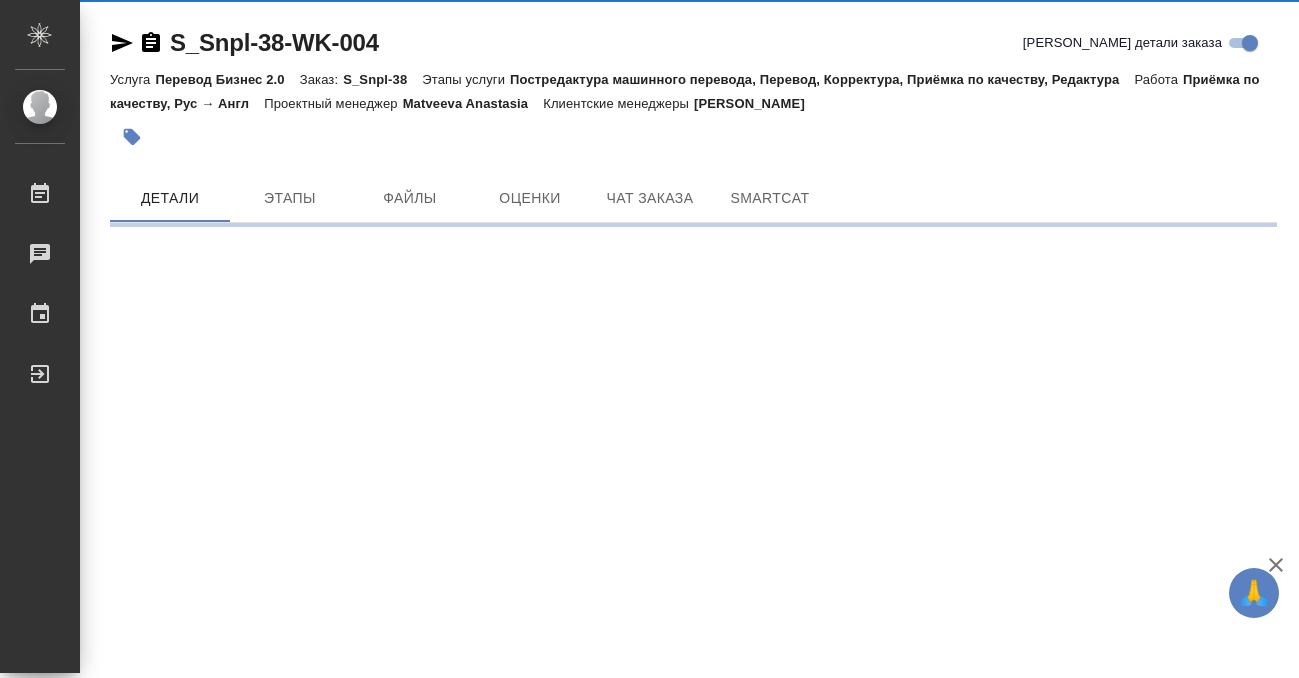 scroll, scrollTop: 0, scrollLeft: 0, axis: both 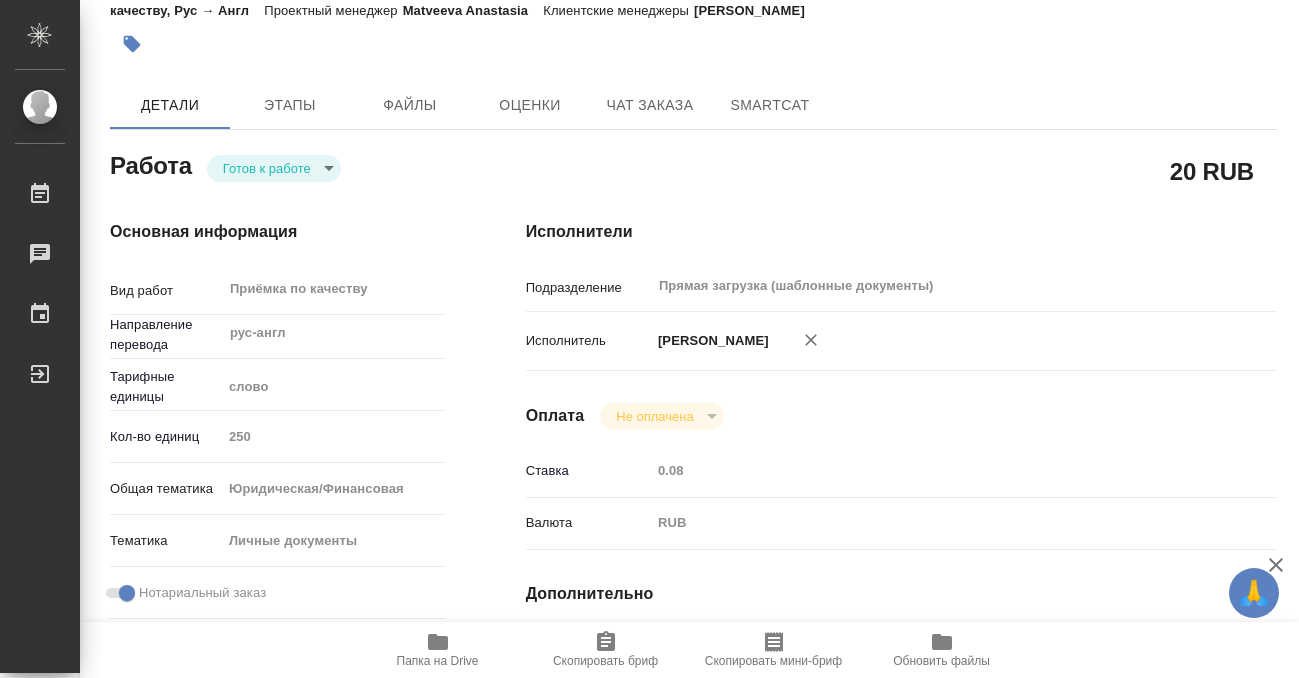 type on "x" 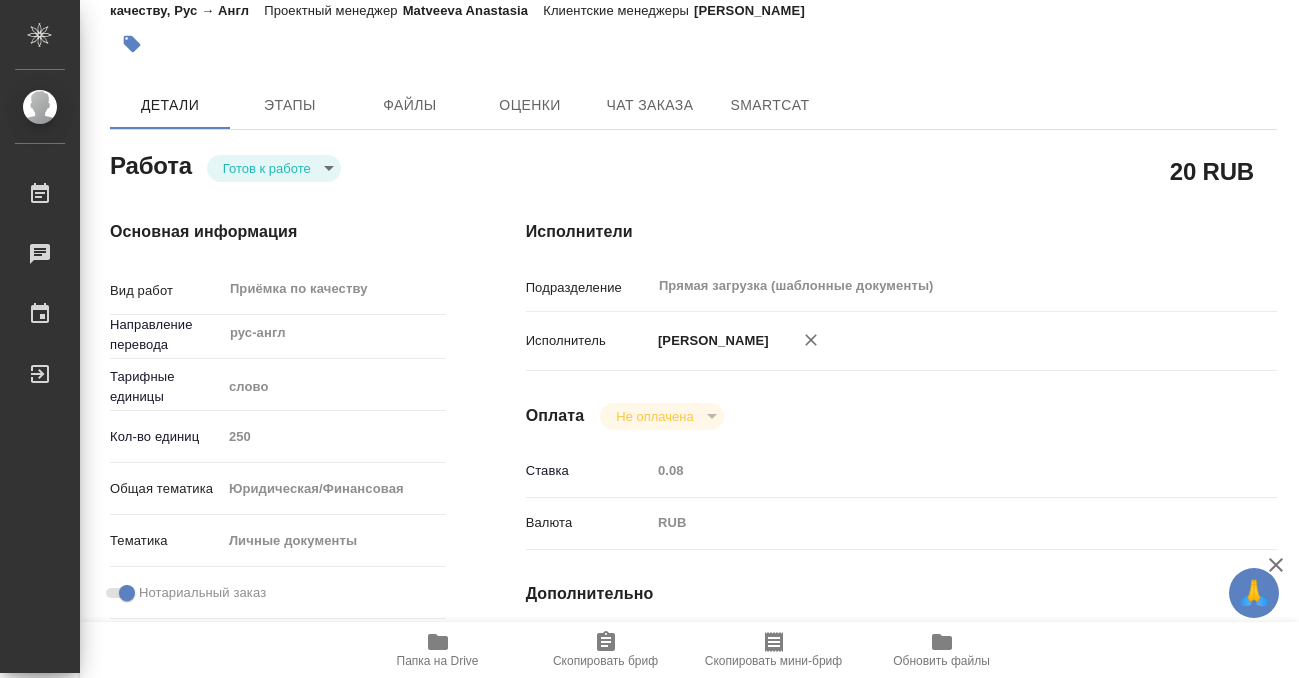 type on "x" 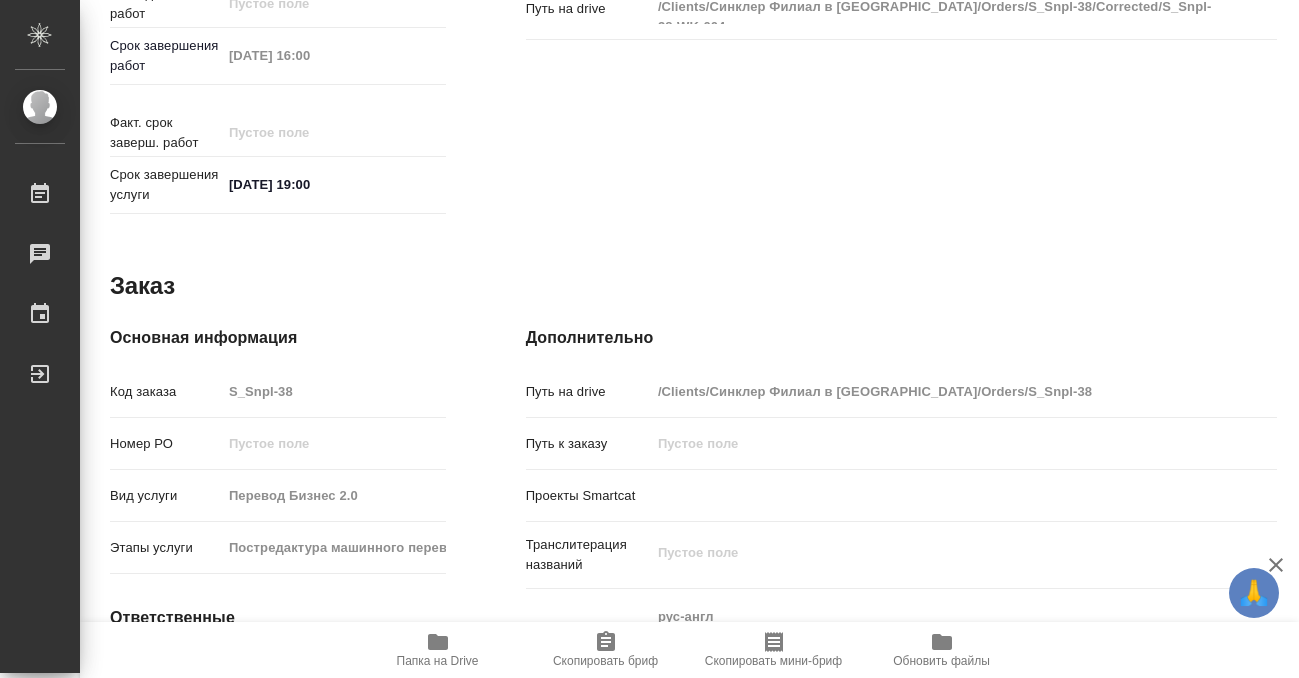 type on "x" 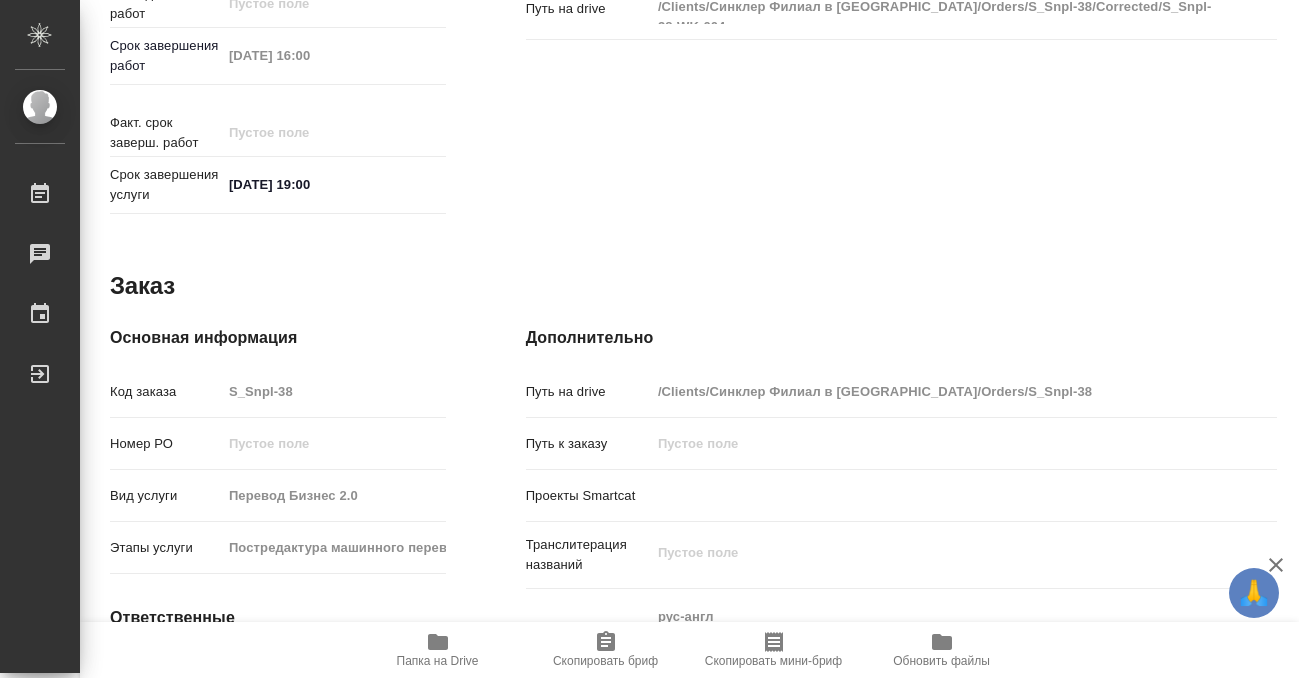 type on "x" 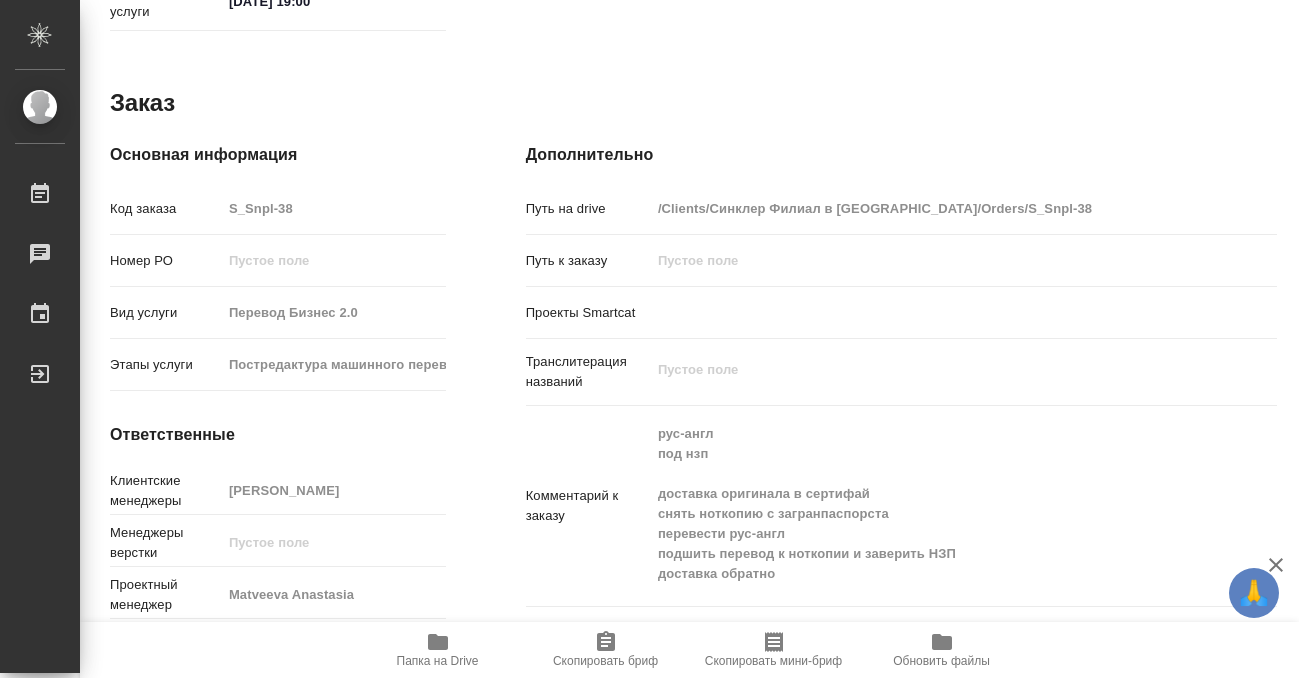 scroll, scrollTop: 1068, scrollLeft: 18, axis: both 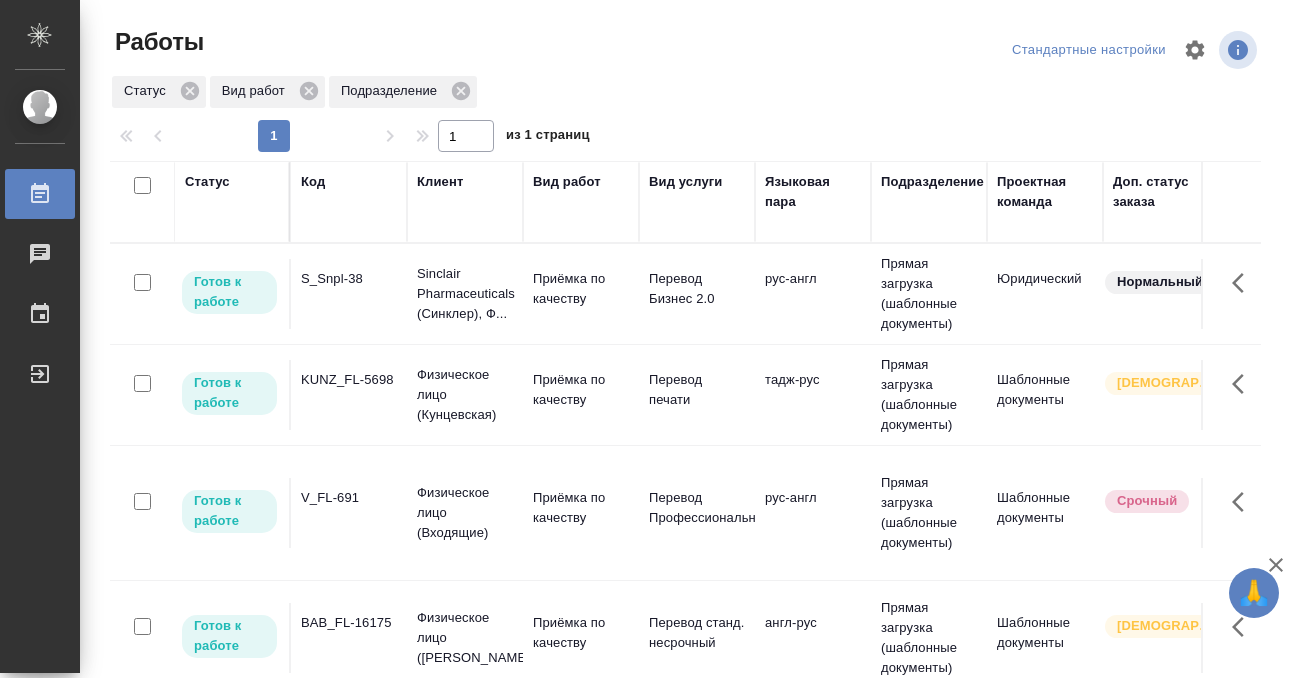 click on "KUNZ_FL-5698" at bounding box center (349, 294) 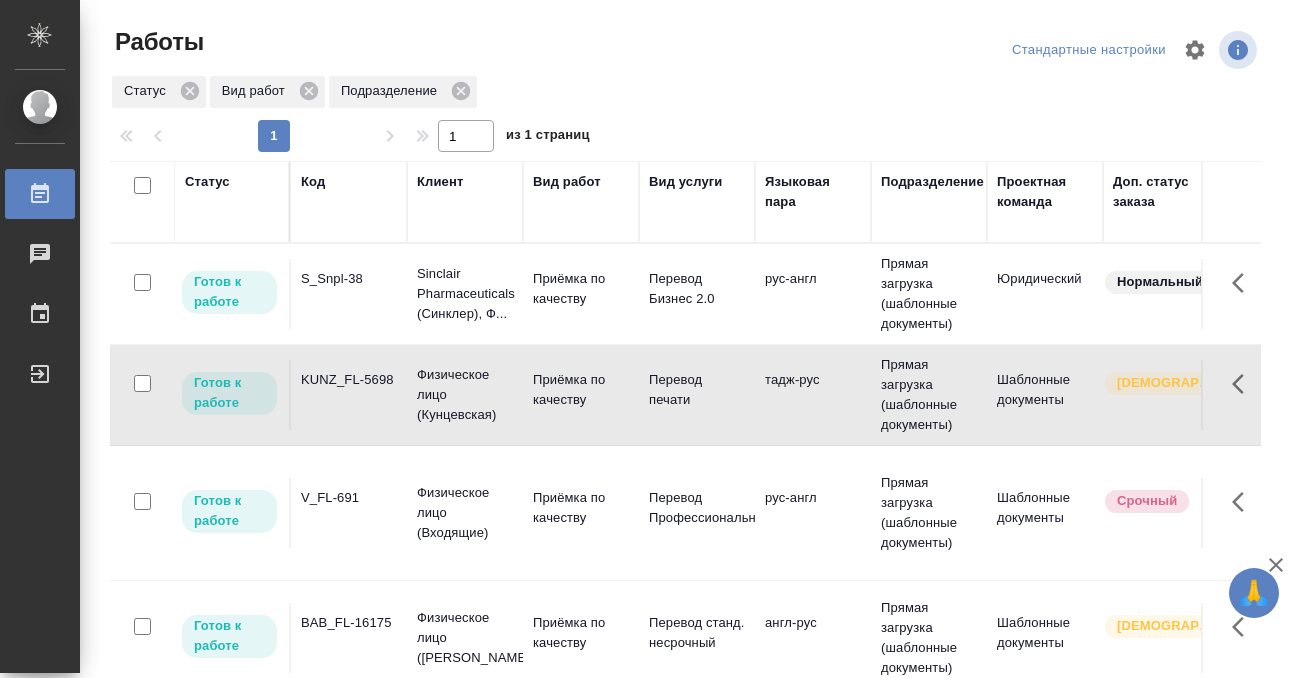 click on "KUNZ_FL-5698" at bounding box center [349, 294] 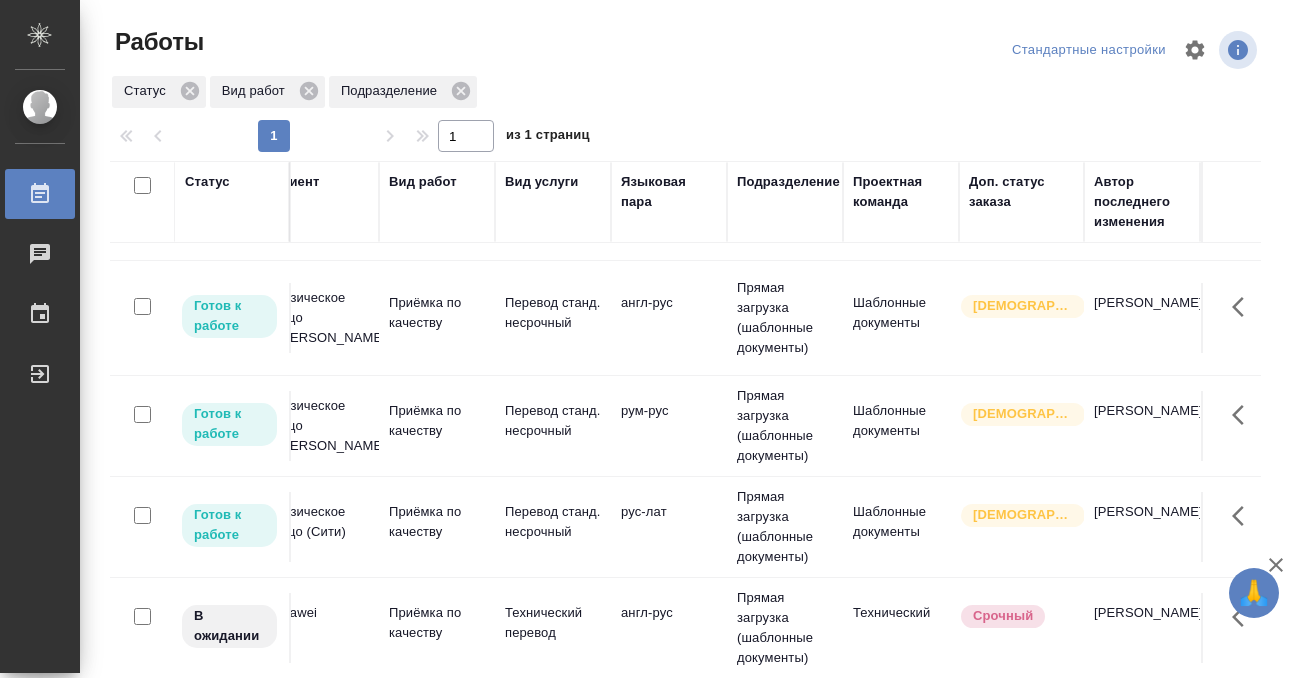 scroll, scrollTop: 219, scrollLeft: 0, axis: vertical 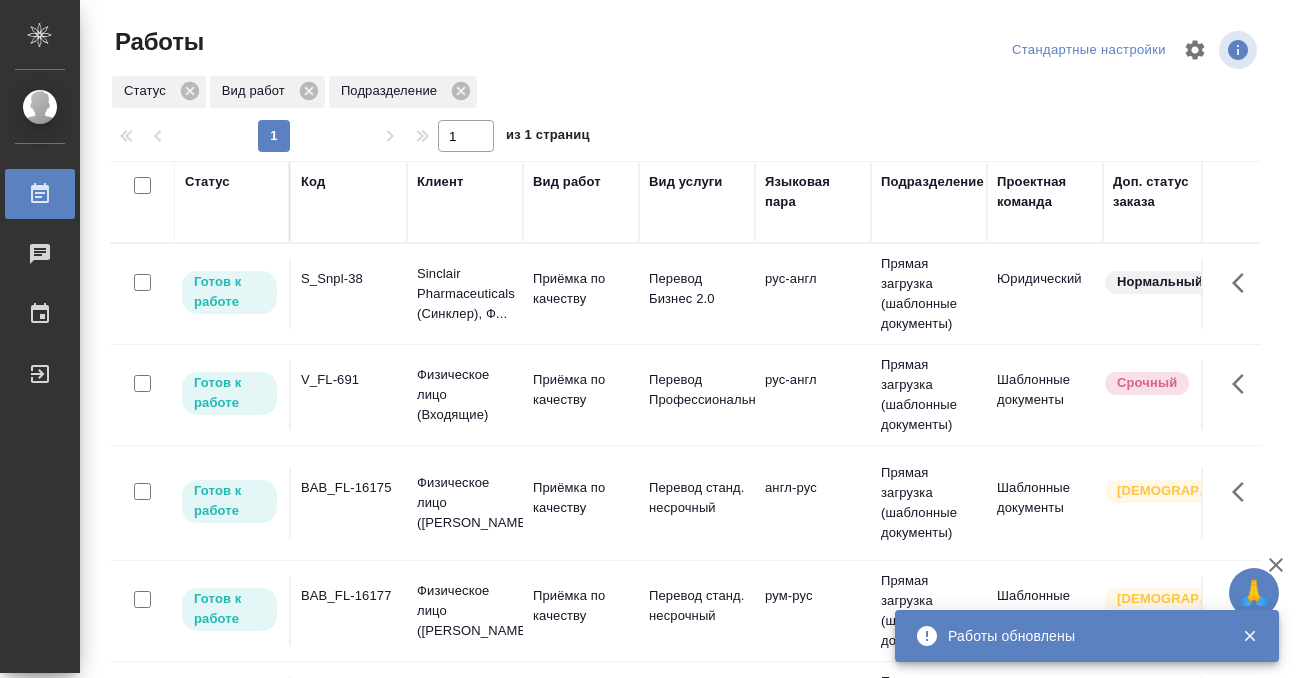 click on "S_Snpl-38" at bounding box center (349, 279) 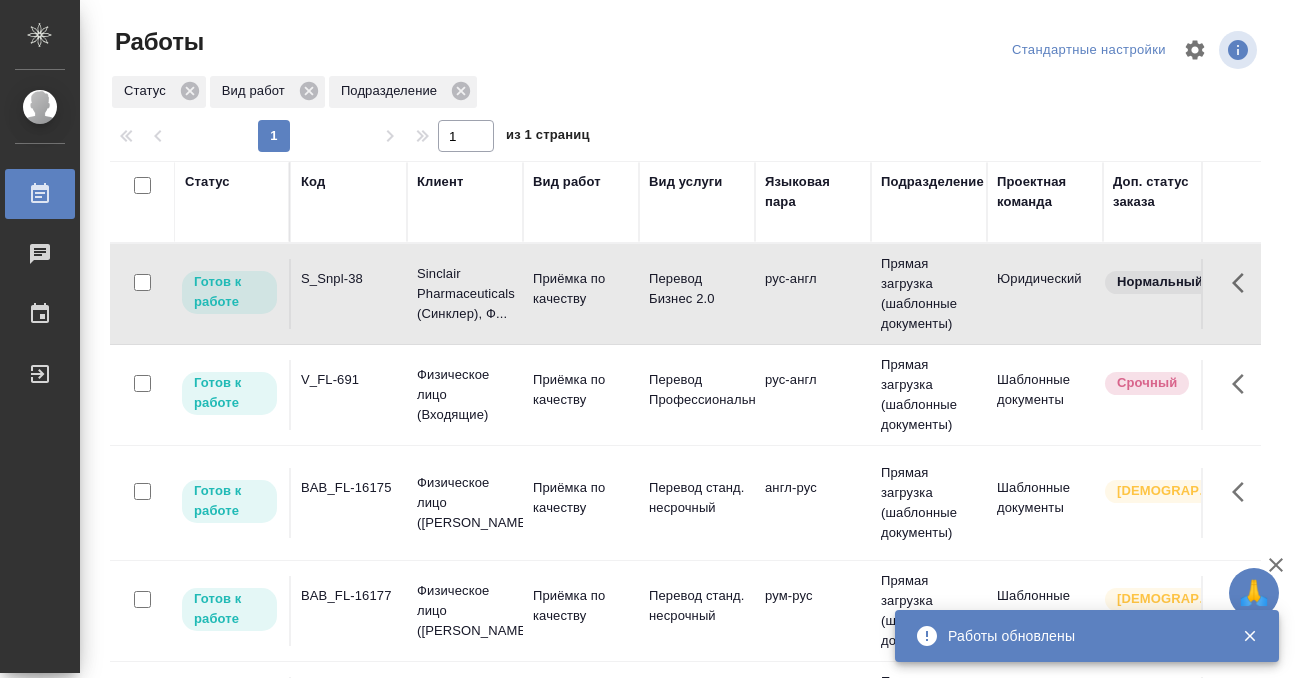 click on "S_Snpl-38" at bounding box center (349, 279) 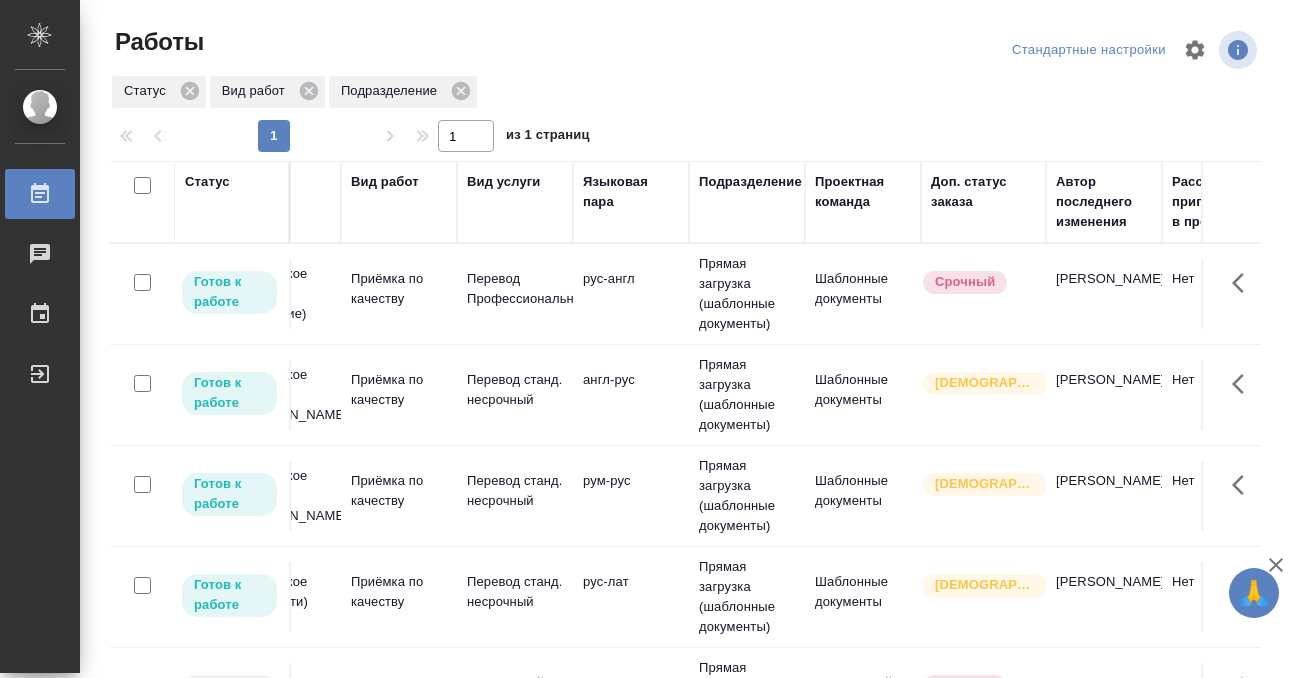 scroll, scrollTop: 0, scrollLeft: 0, axis: both 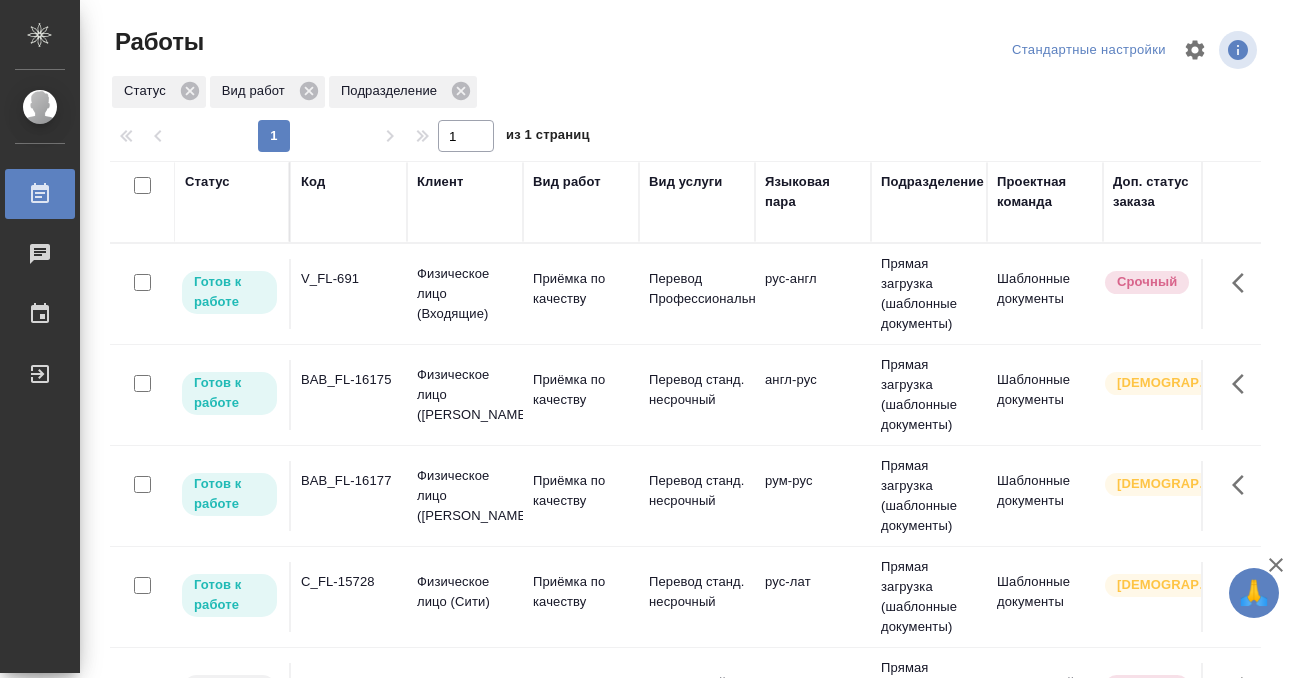 click on "V_FL-691" at bounding box center [349, 294] 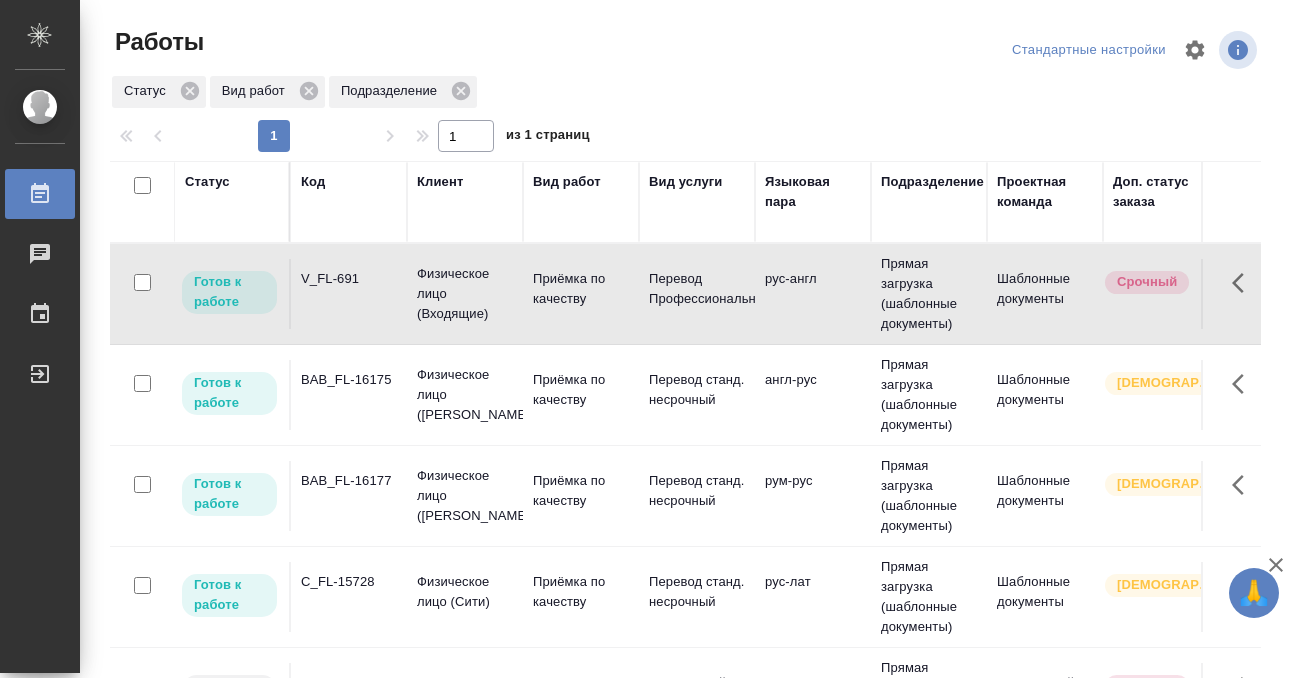 click on "Статус" at bounding box center (207, 182) 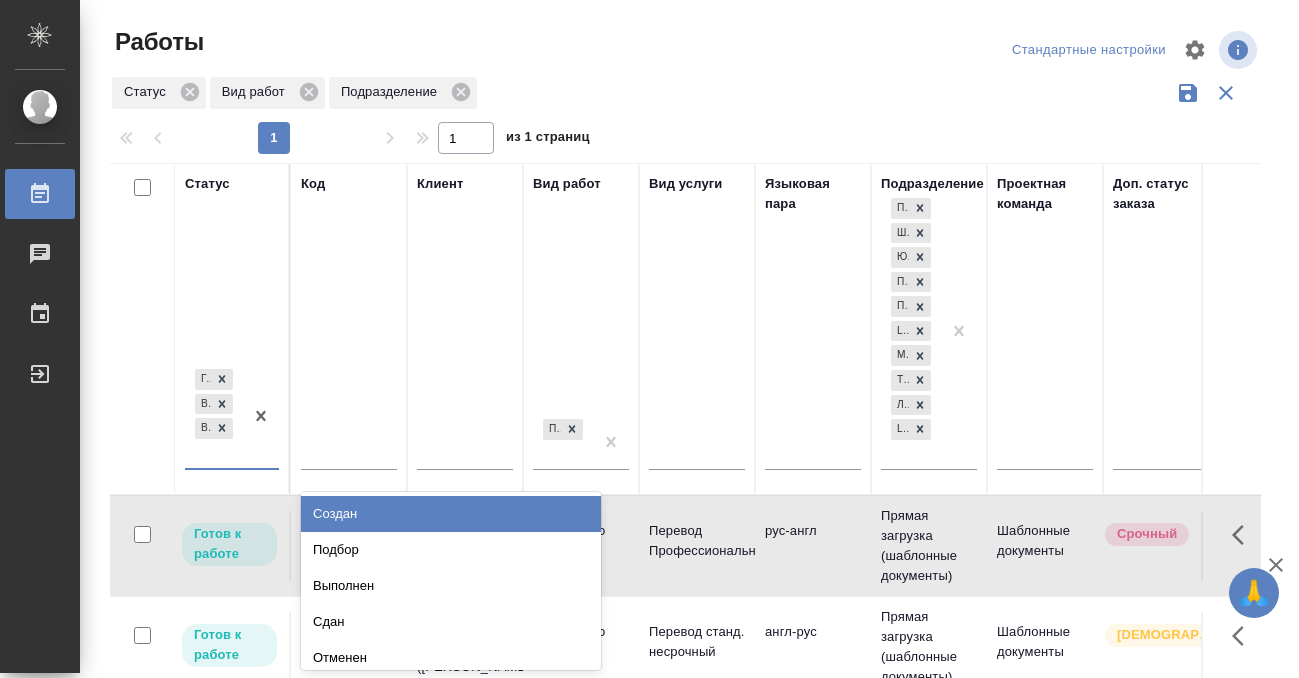 click on "option Создан focused, 1 of 8. 5 results available. Use Up and Down to choose options, press Enter to select the currently focused option, press Escape to exit the menu, press Tab to select the option and exit the menu. Готов к работе В работе В ожидании Создан Подбор Выполнен Сдан Отменен" at bounding box center (232, 424) 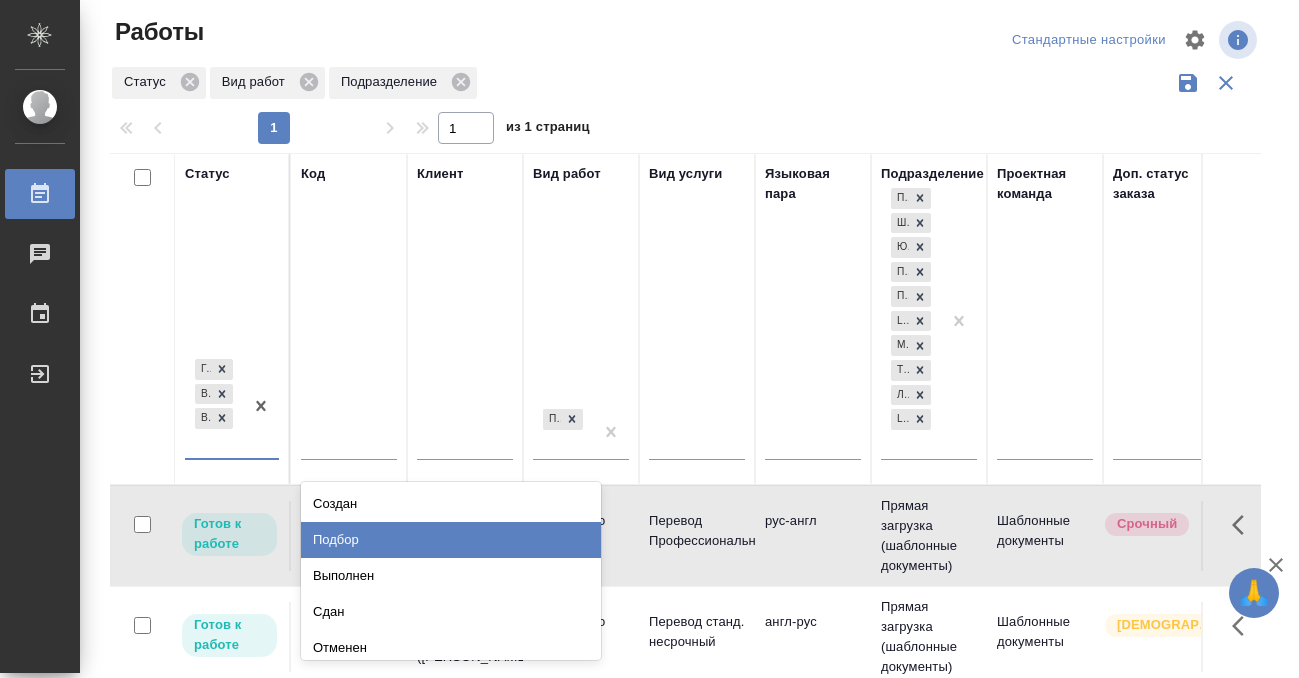 click on "Подбор" at bounding box center [451, 540] 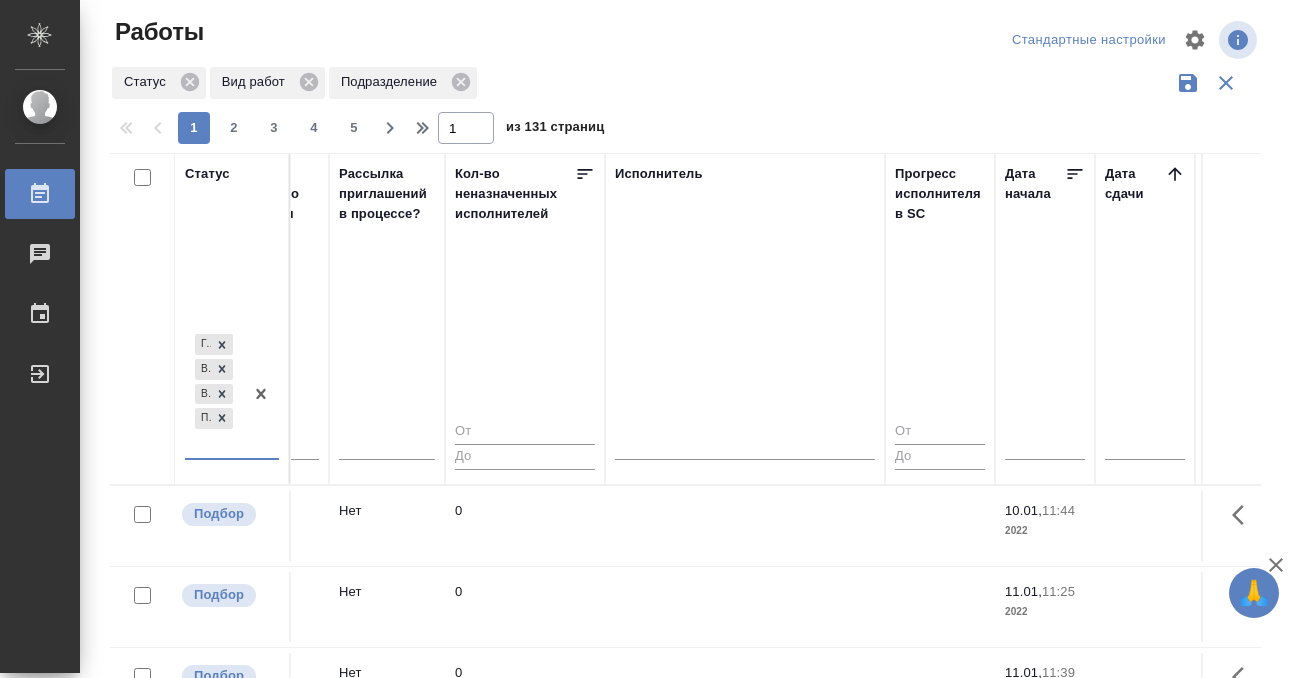 scroll, scrollTop: 0, scrollLeft: 1037, axis: horizontal 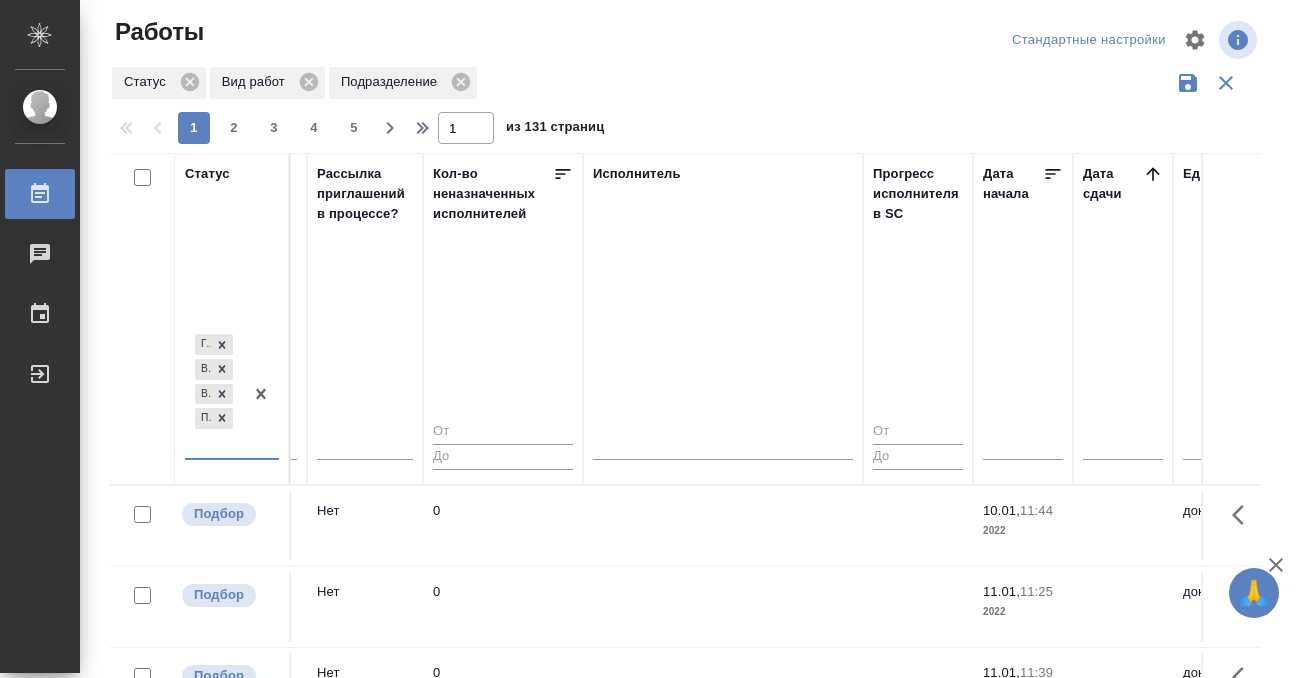 click 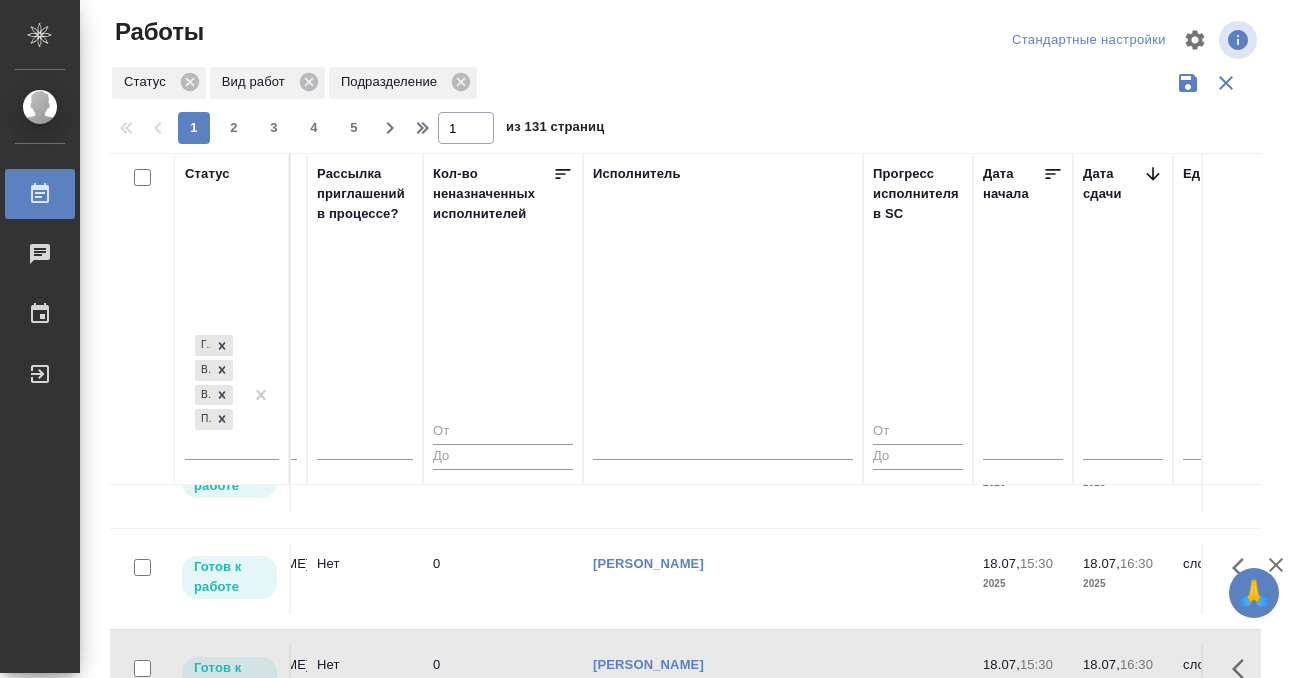 scroll, scrollTop: 0, scrollLeft: 1037, axis: horizontal 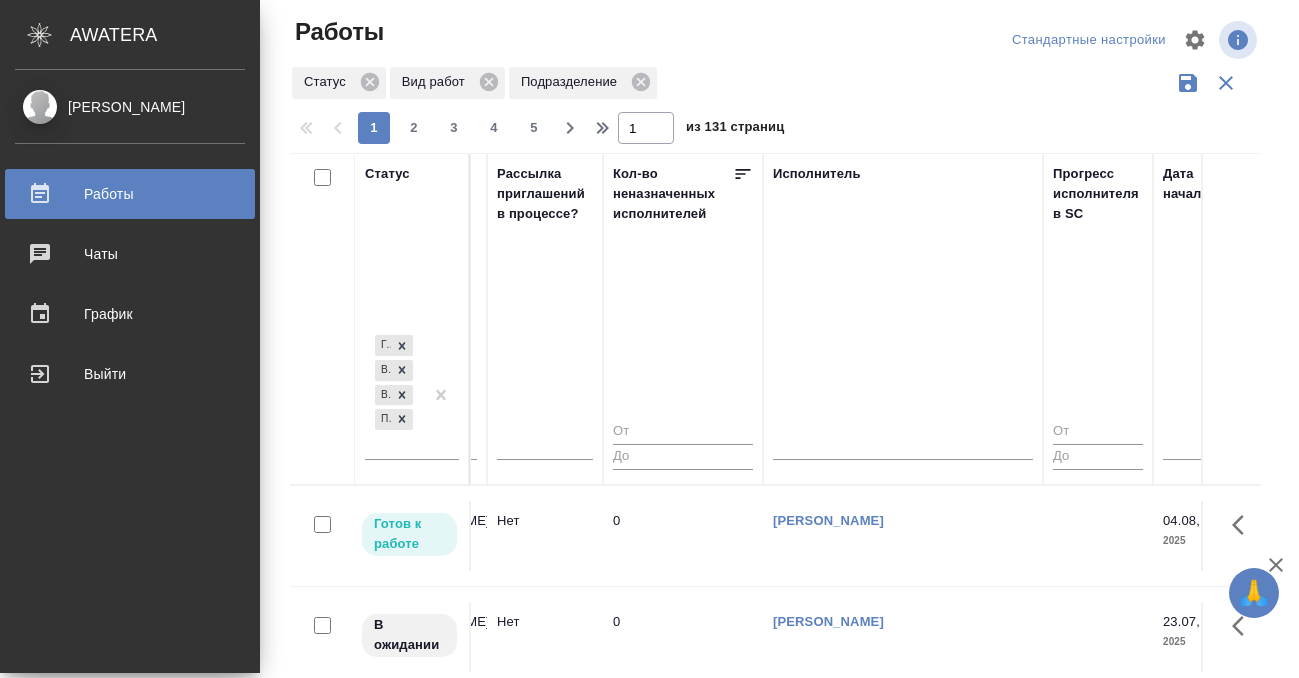 click on "Работы" at bounding box center (130, 194) 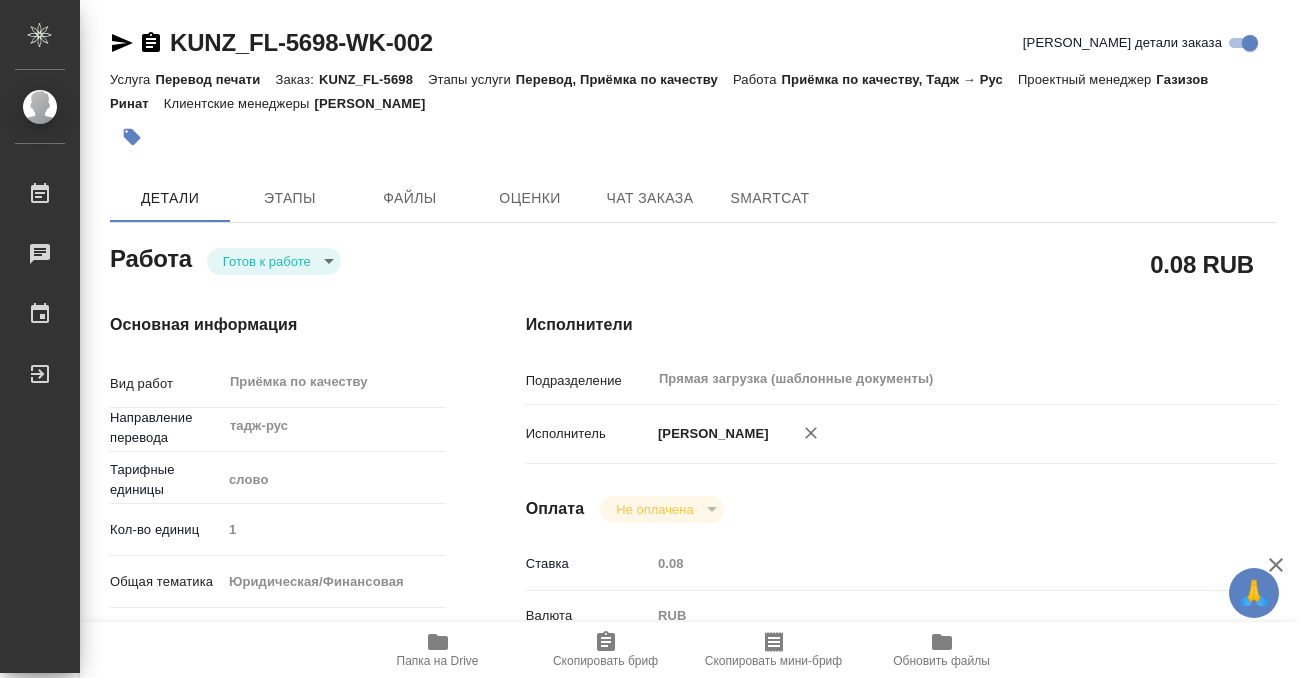 scroll, scrollTop: 0, scrollLeft: 0, axis: both 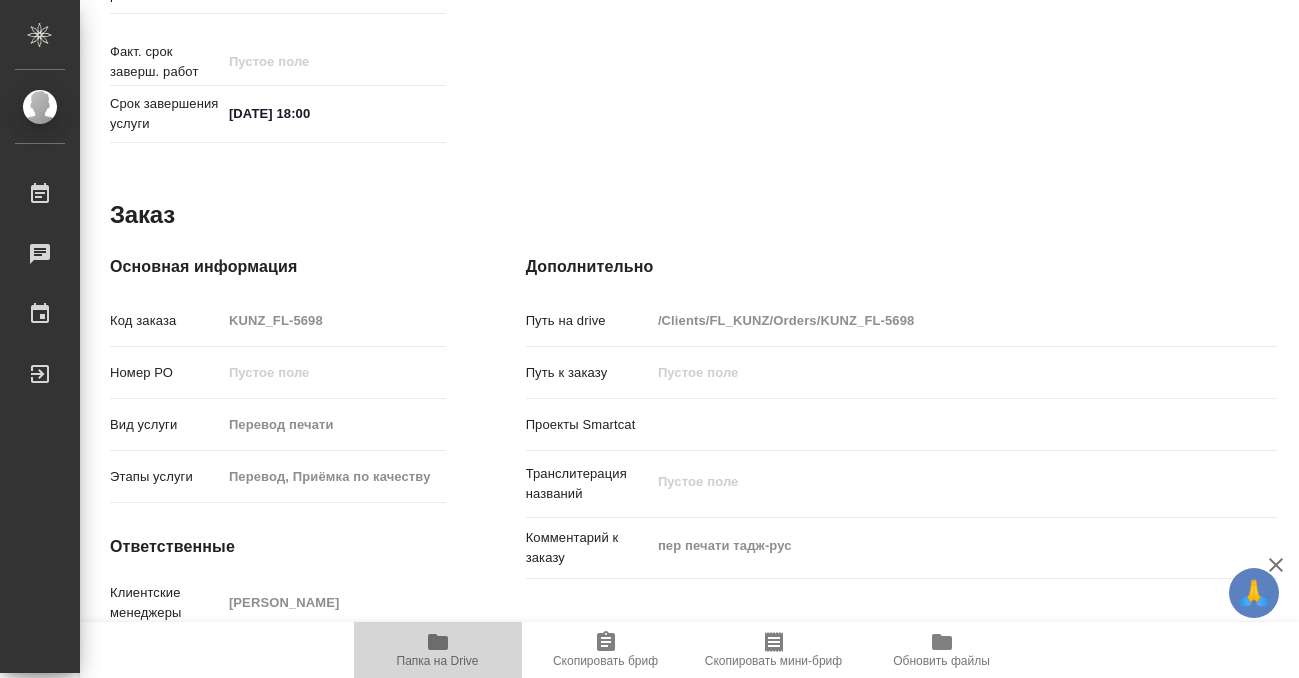 click 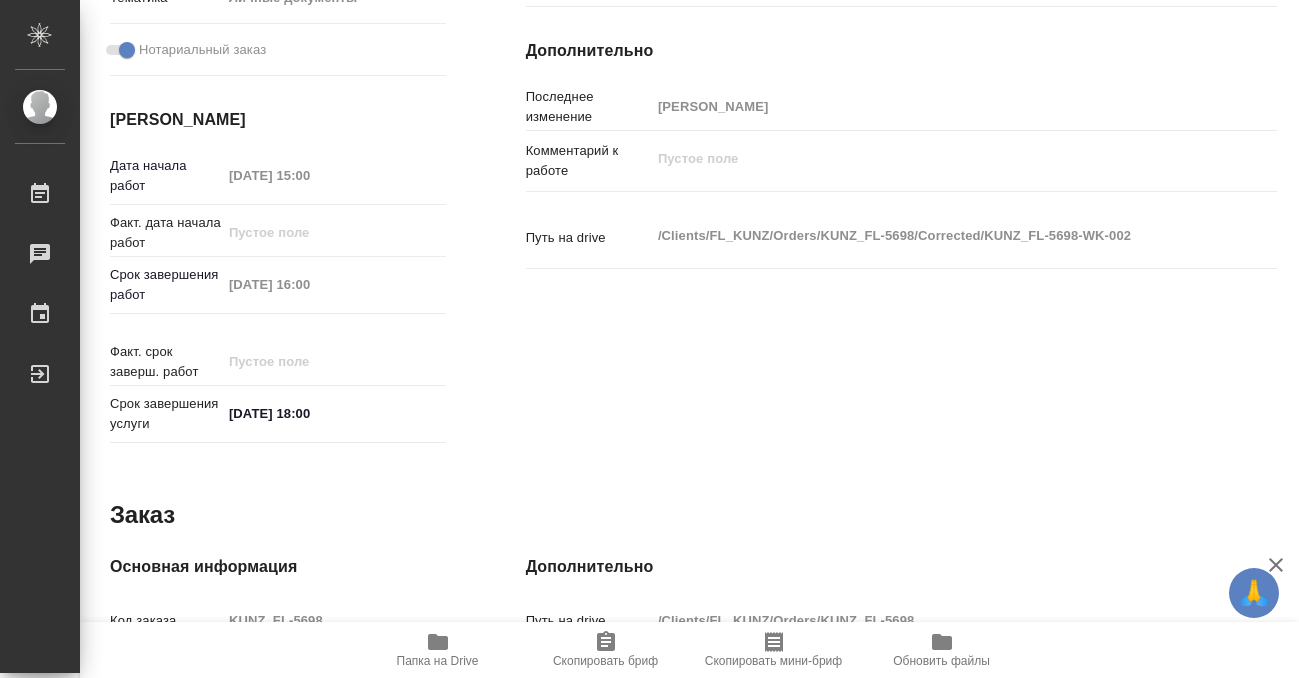 scroll, scrollTop: 0, scrollLeft: 0, axis: both 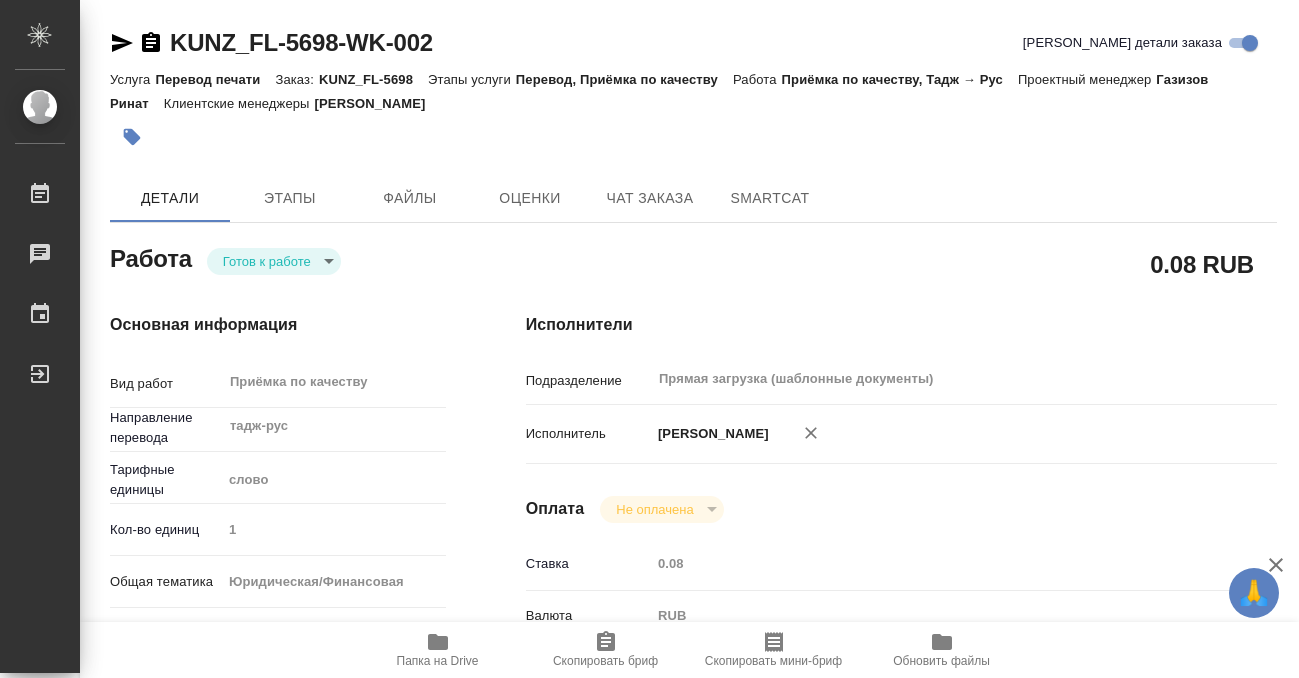 click 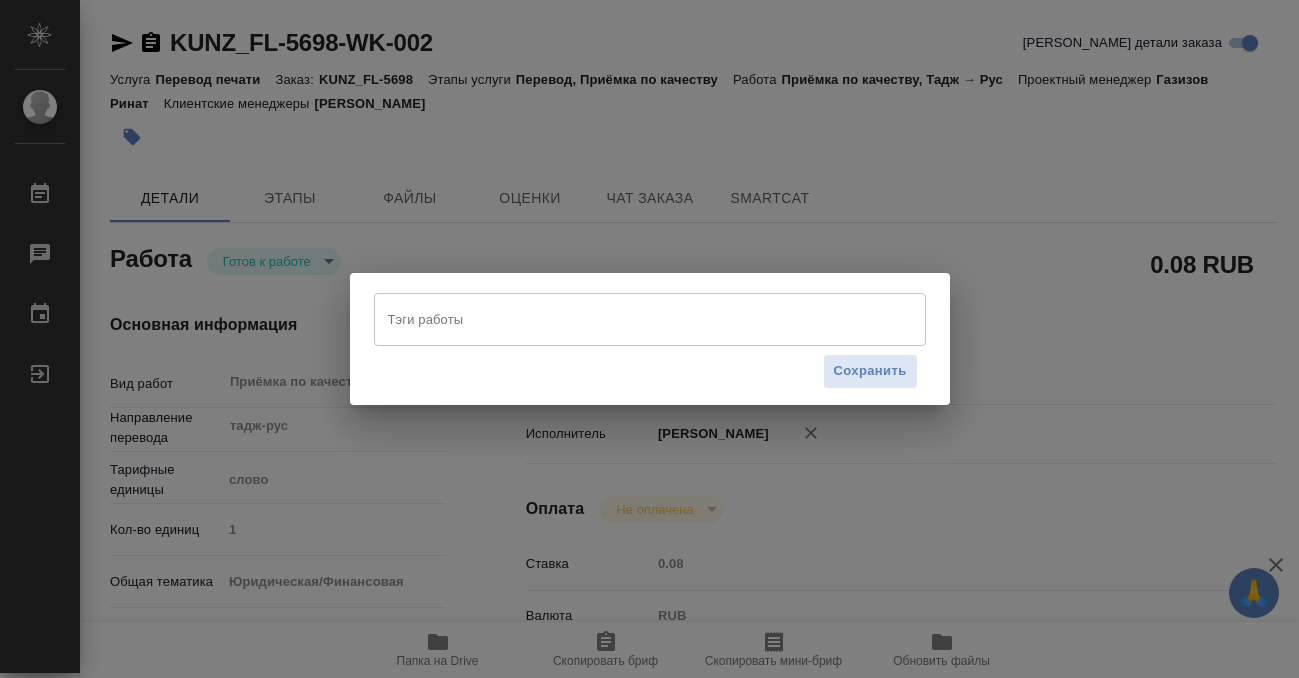 click on "Тэги работы" at bounding box center [631, 319] 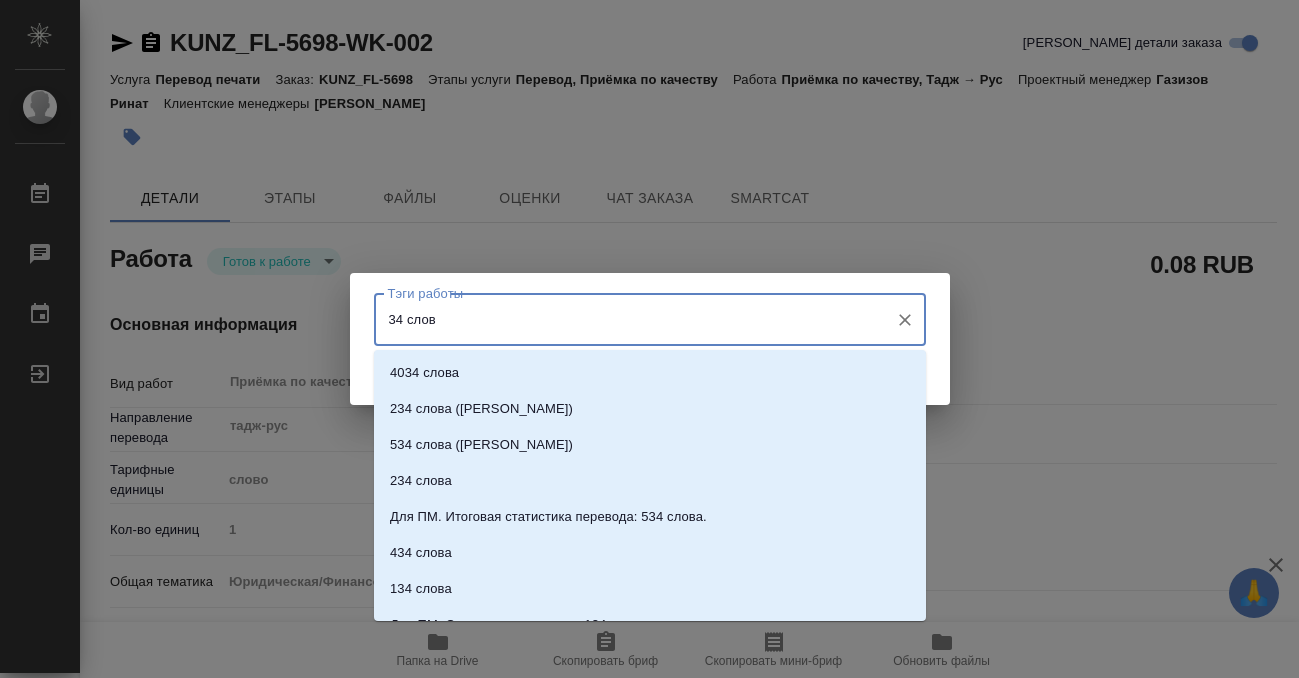 type on "34 слова" 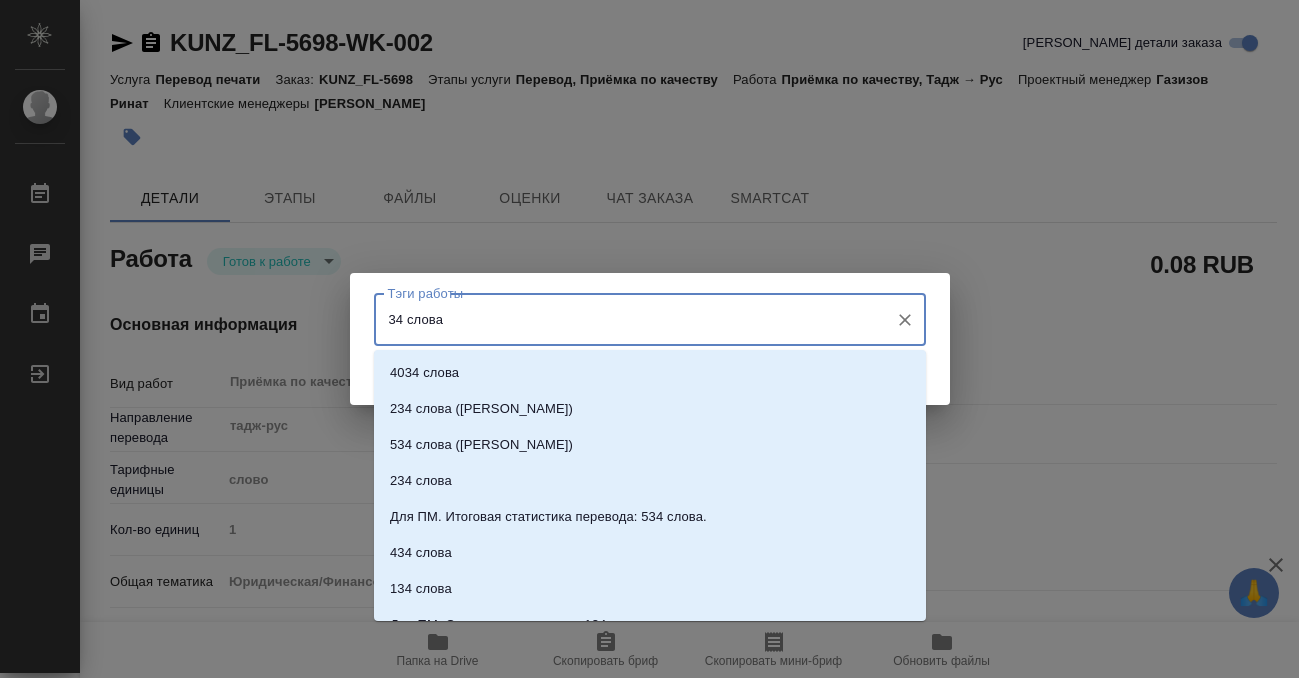 type 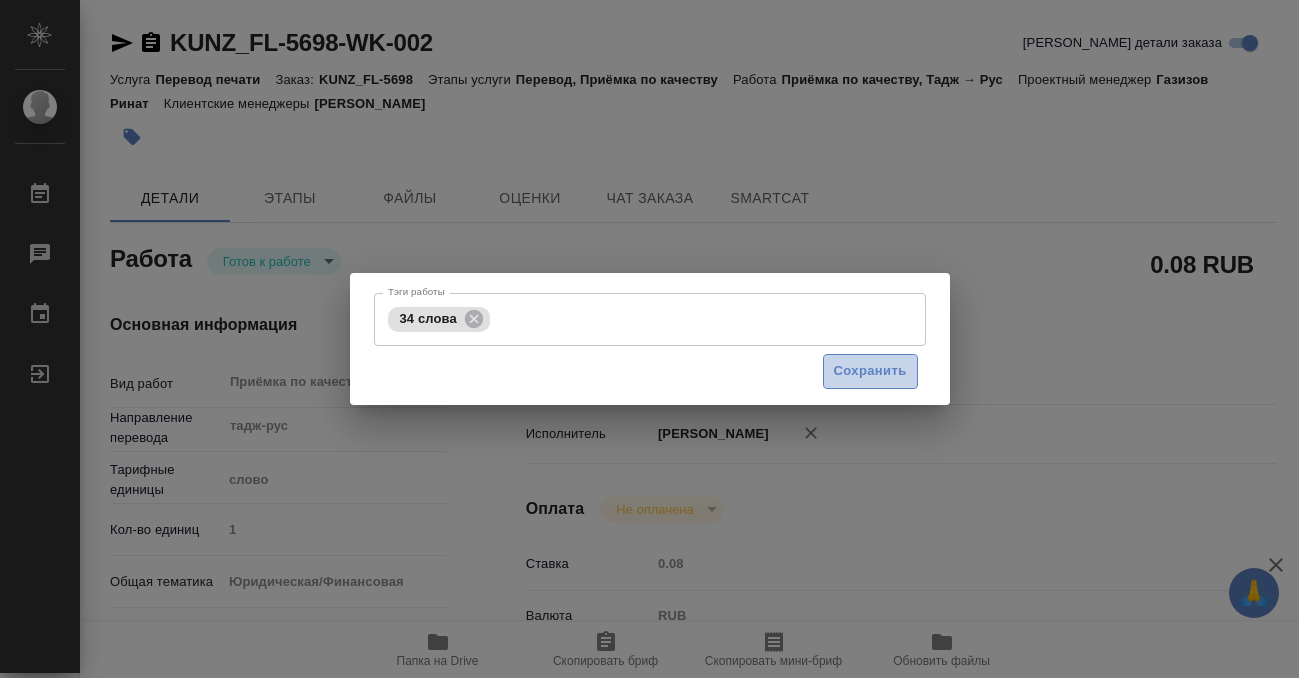 click on "Сохранить" at bounding box center (870, 371) 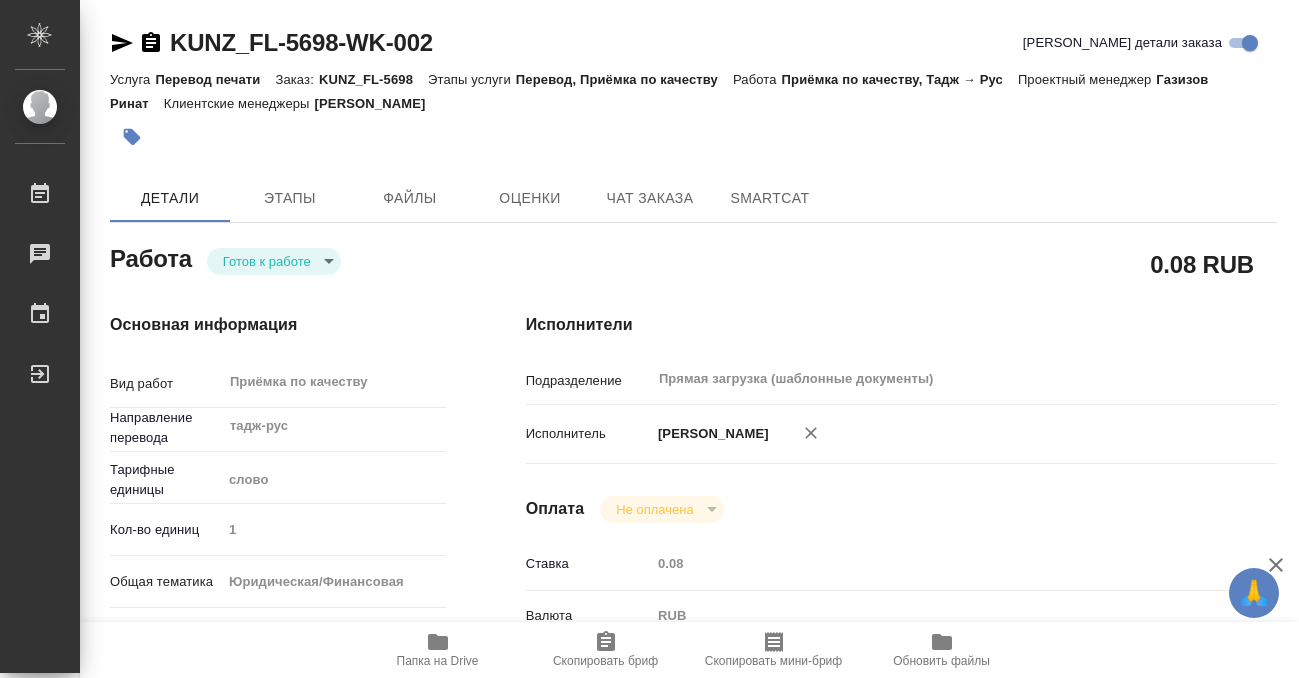 type on "readyForWork" 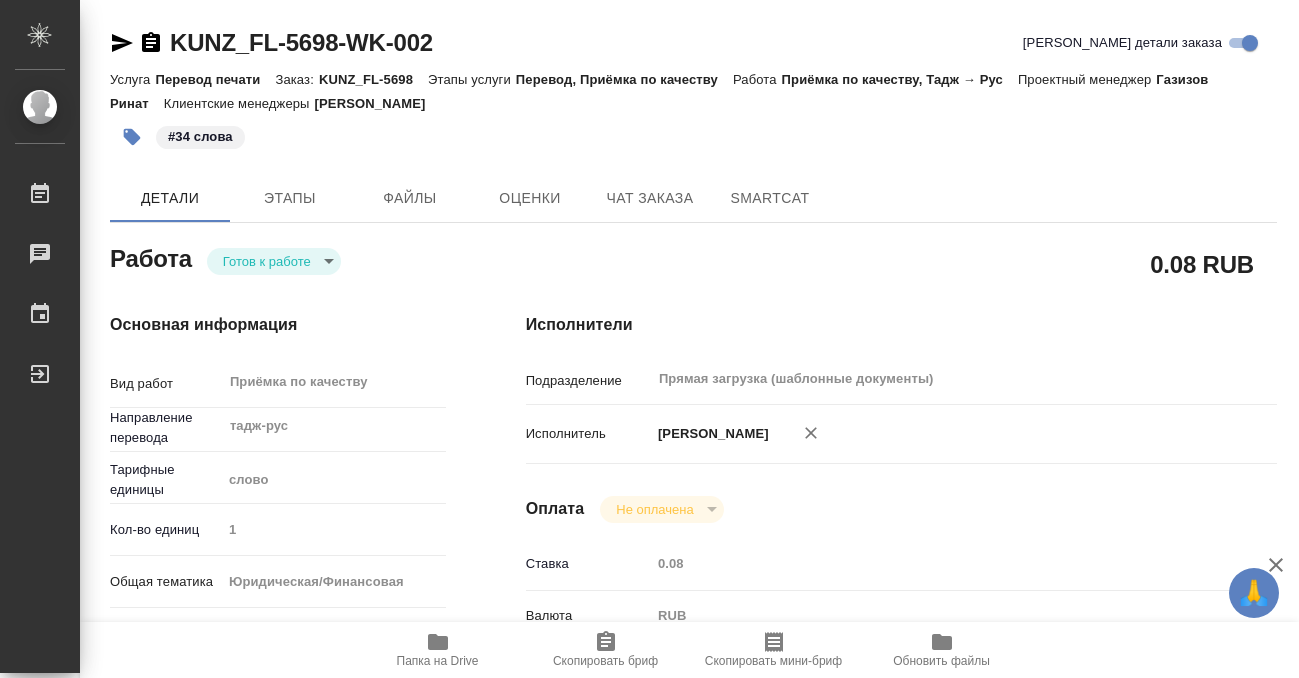 click on "🙏 .cls-1
fill:#fff;
AWATERA Kobzeva Elizaveta Работы 0 Чаты График Выйти KUNZ_FL-5698-WK-002 Кратко детали заказа Услуга Перевод печати Заказ: KUNZ_FL-5698 Этапы услуги Перевод, Приёмка по качеству Работа Приёмка по качеству, Тадж → Рус Проектный менеджер Газизов Ринат Клиентские менеджеры Шульгина Анна #34 слова Детали Этапы Файлы Оценки Чат заказа SmartCat Работа Готов к работе readyForWork 0.08 RUB Основная информация Вид работ Приёмка по качеству x ​ Направление перевода тадж-рус ​ Тарифные единицы слово 5a8b1489cc6b4906c91bfd90 Кол-во единиц 1 Общая тематика Юридическая/Финансовая yr-fn Сроки" at bounding box center [649, 339] 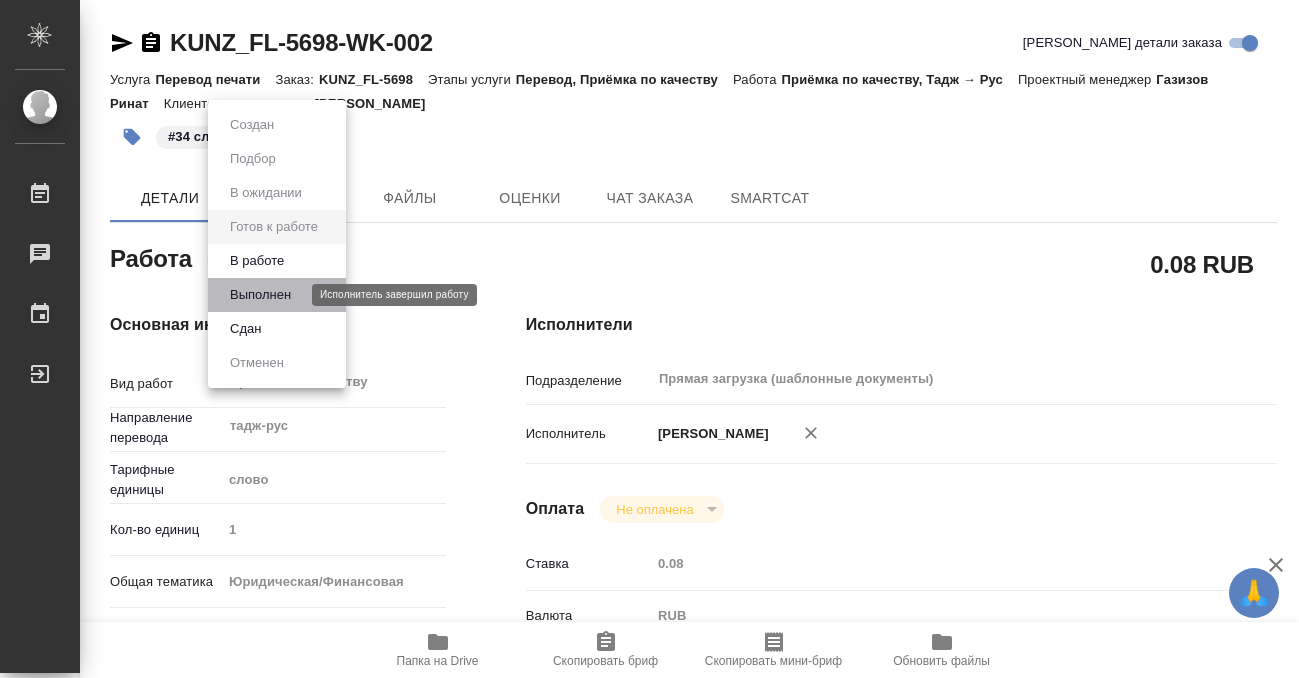 click on "Выполнен" at bounding box center (260, 295) 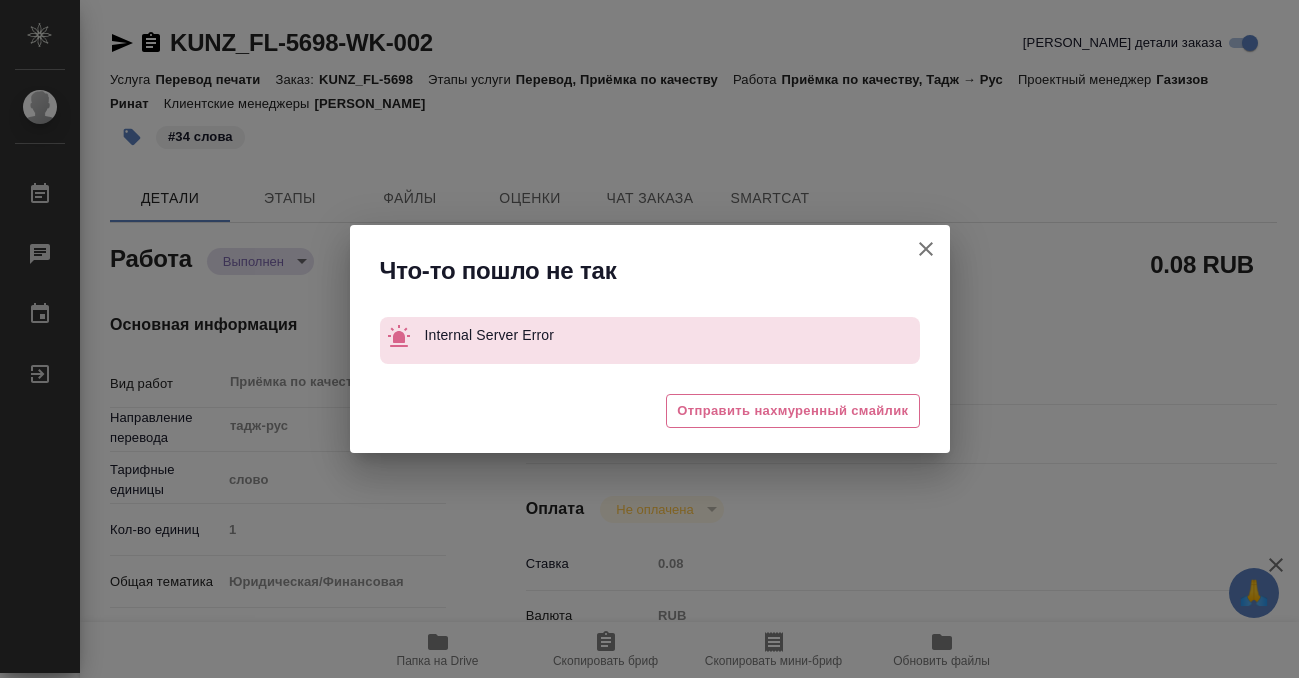 type on "x" 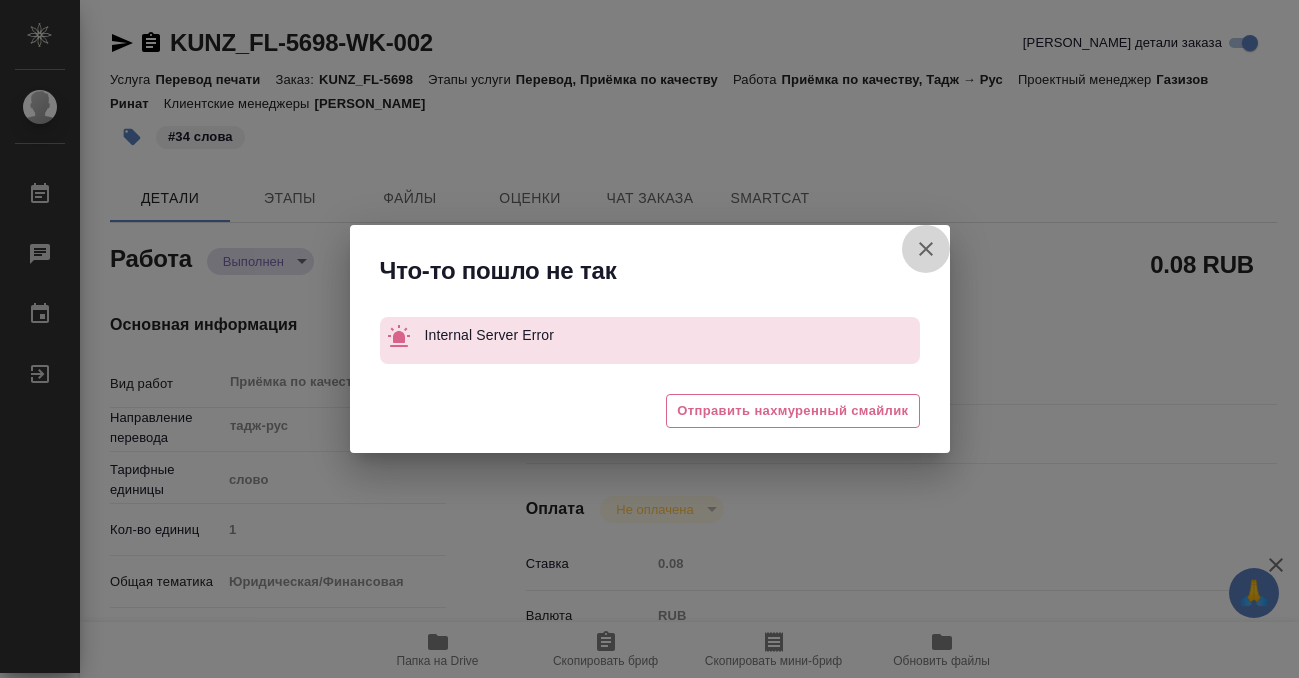 click on "[PERSON_NAME] детали заказа" at bounding box center (926, 249) 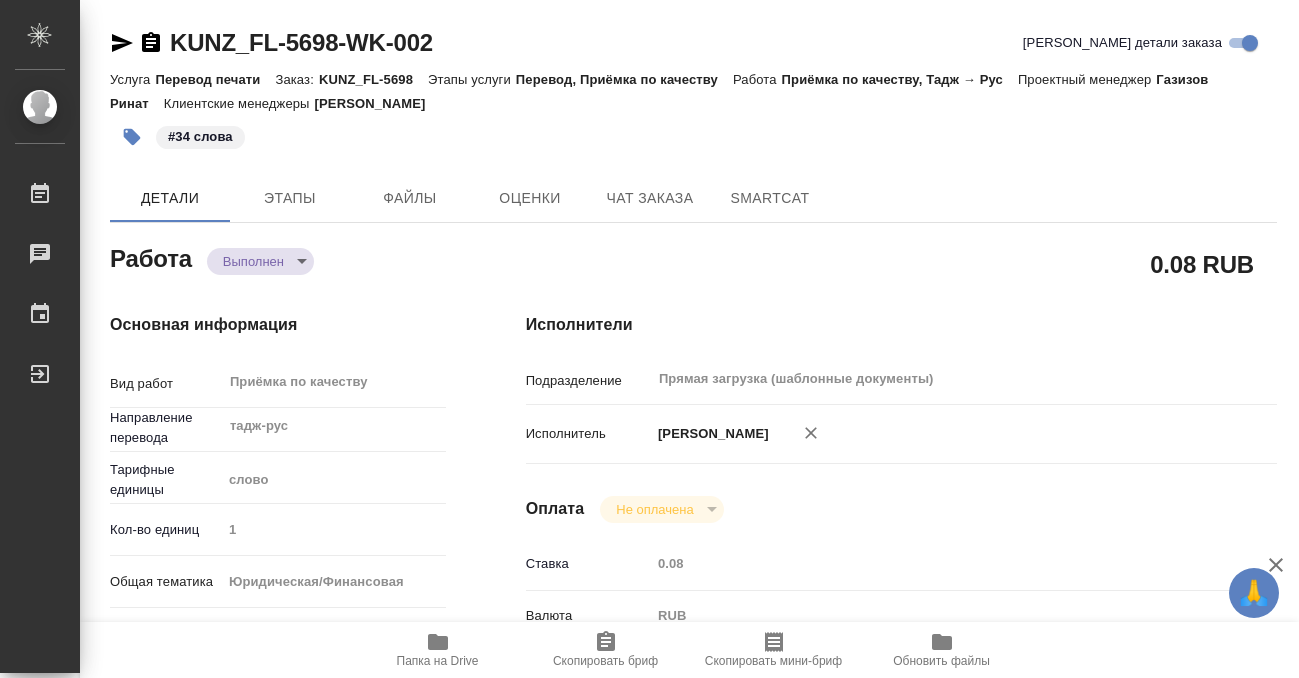 click on "KUNZ_FL-5698-WK-002" at bounding box center [271, 43] 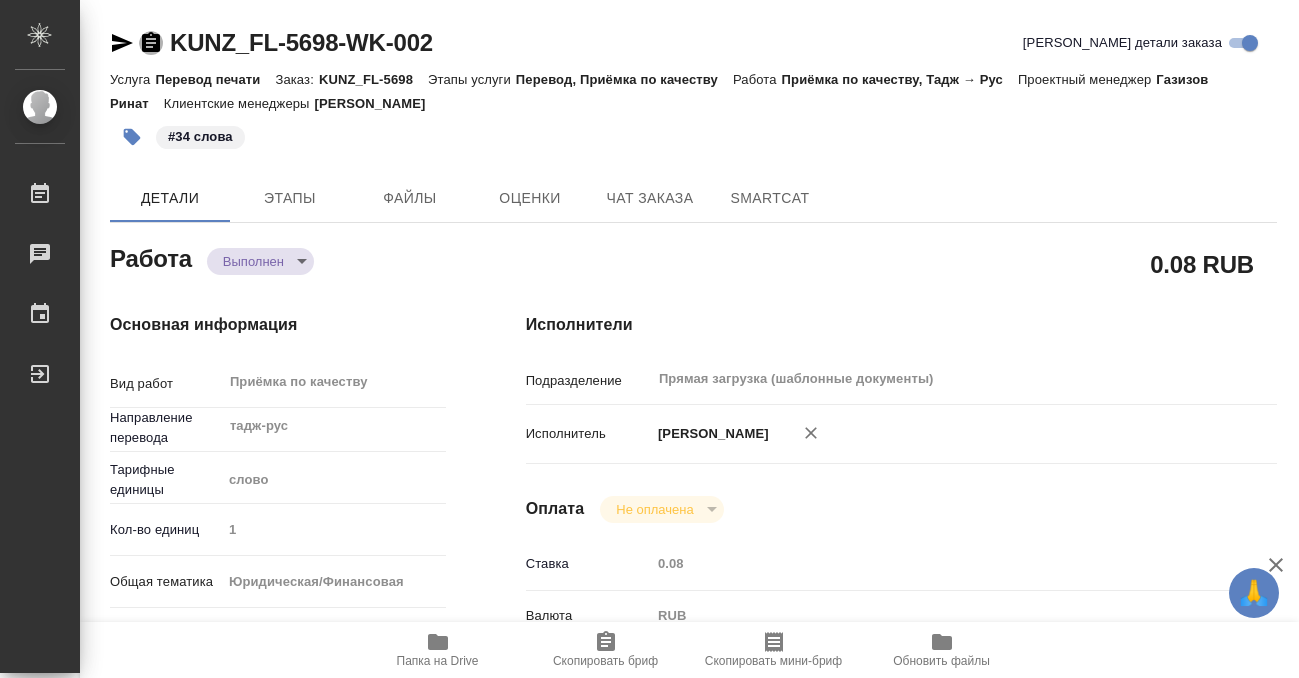 click 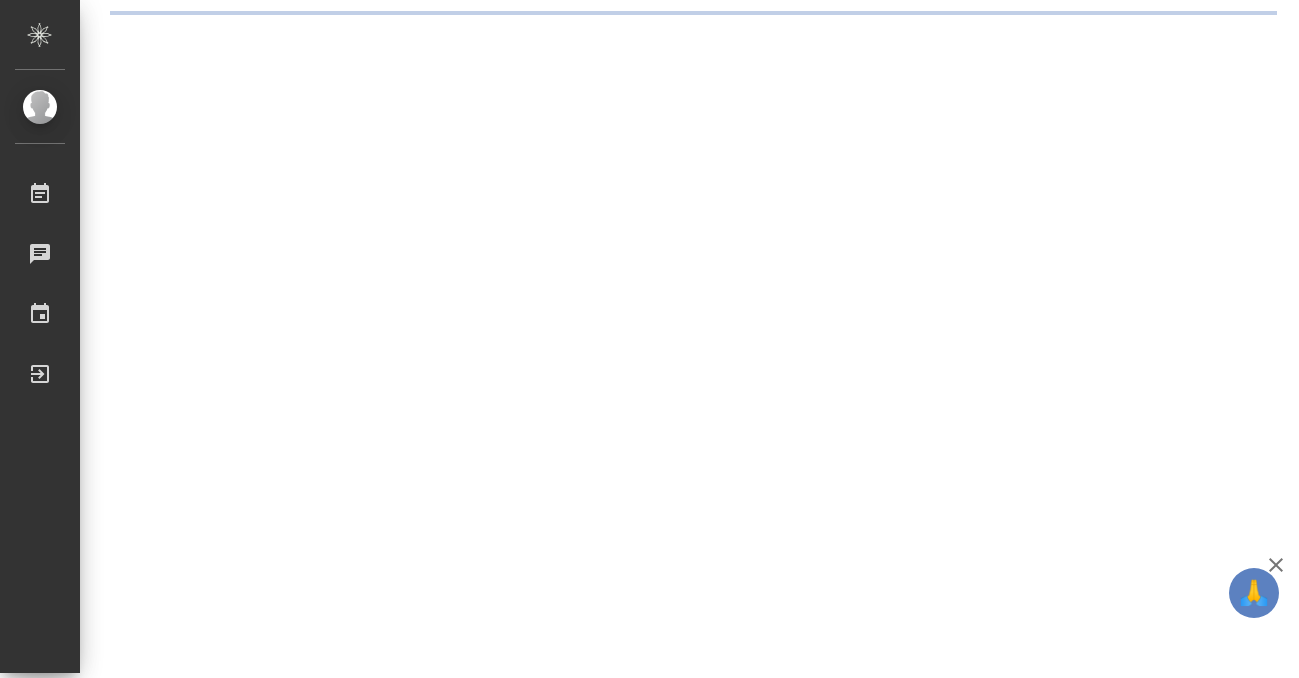 scroll, scrollTop: 0, scrollLeft: 0, axis: both 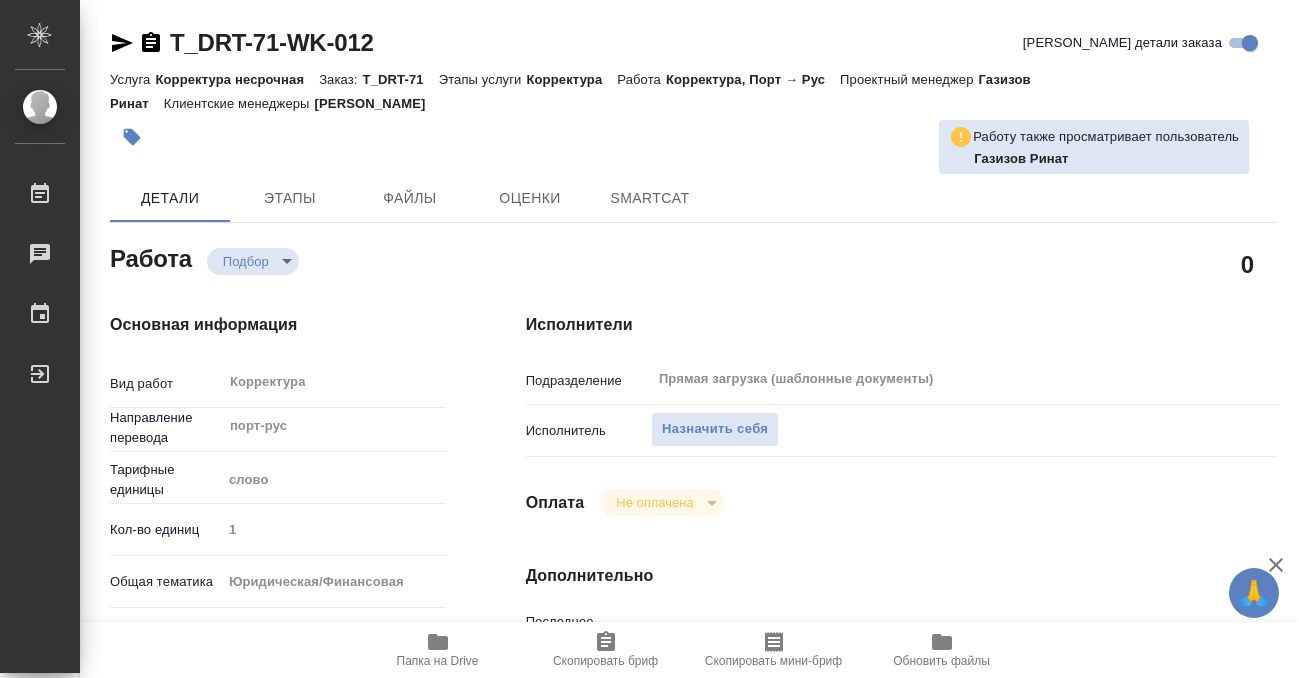 type on "x" 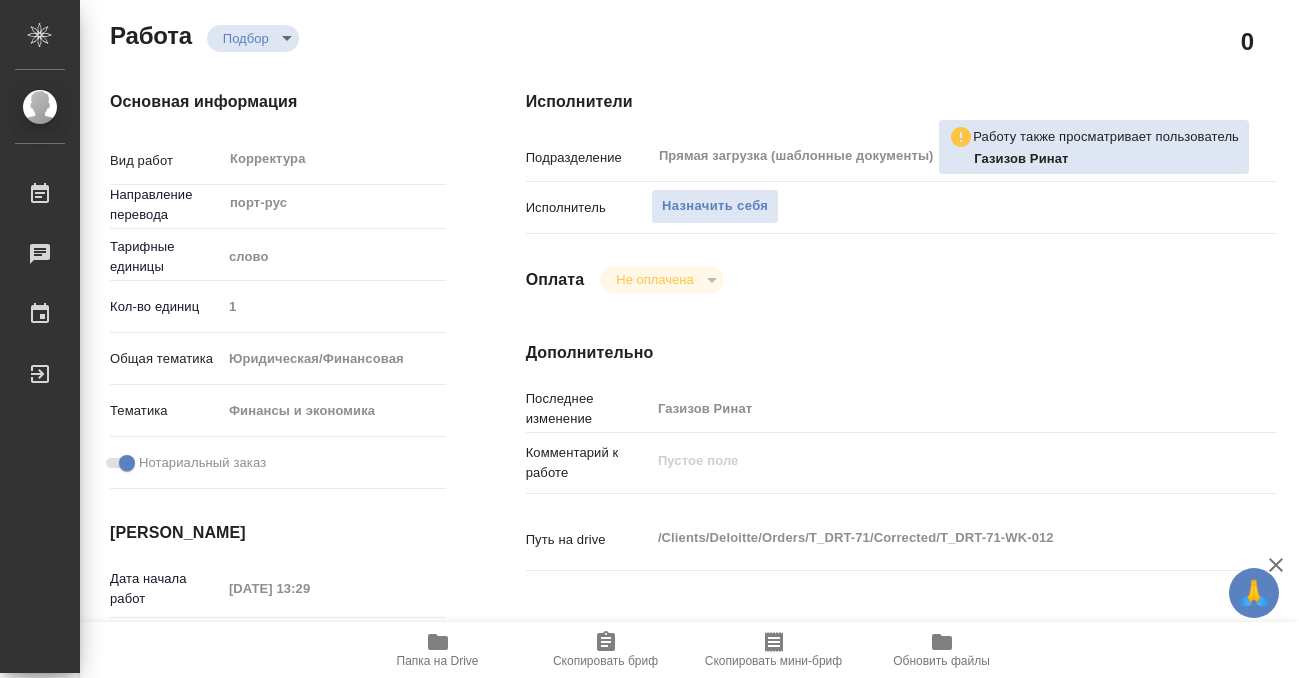 type on "x" 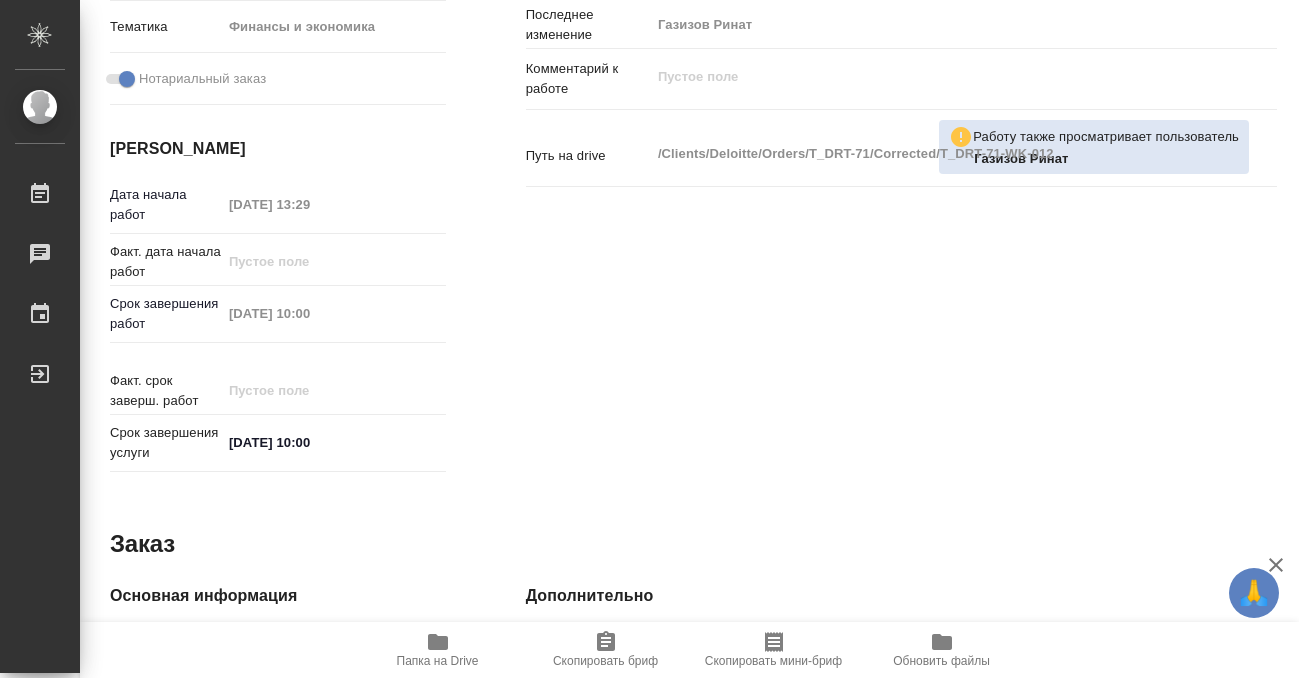 scroll, scrollTop: 703, scrollLeft: 0, axis: vertical 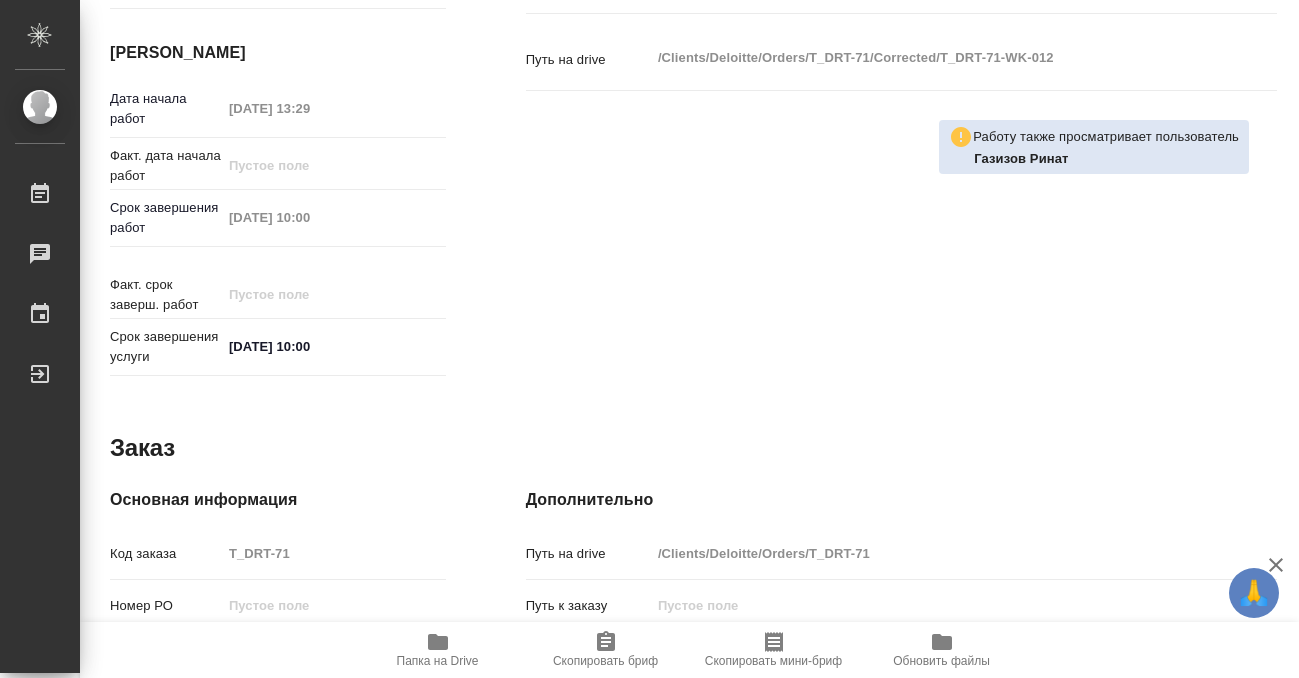 type on "x" 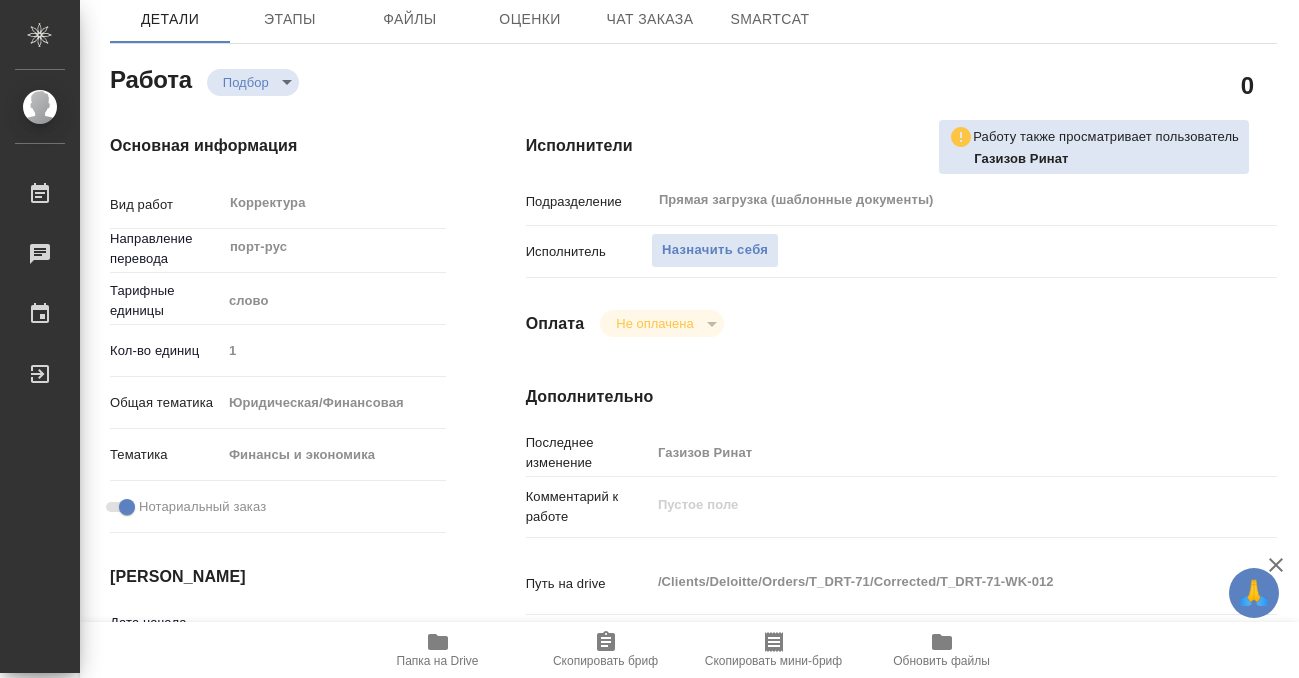 scroll, scrollTop: 0, scrollLeft: 0, axis: both 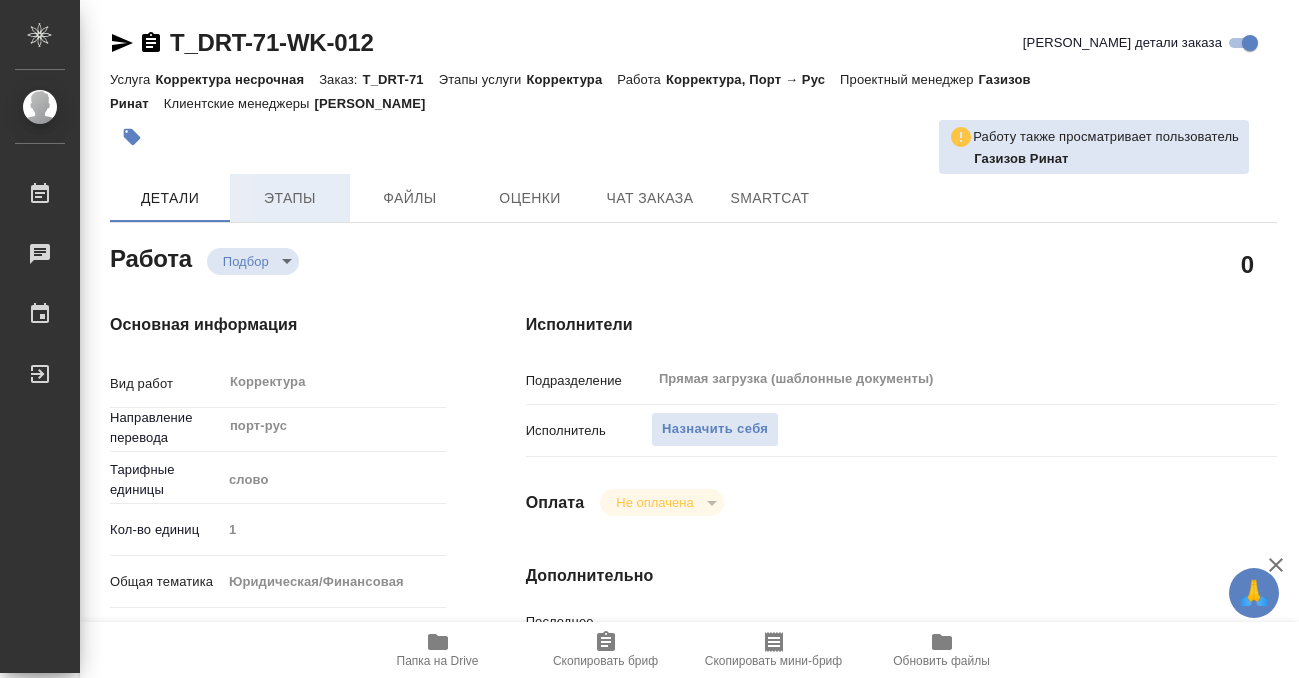 click on "Этапы" at bounding box center (290, 198) 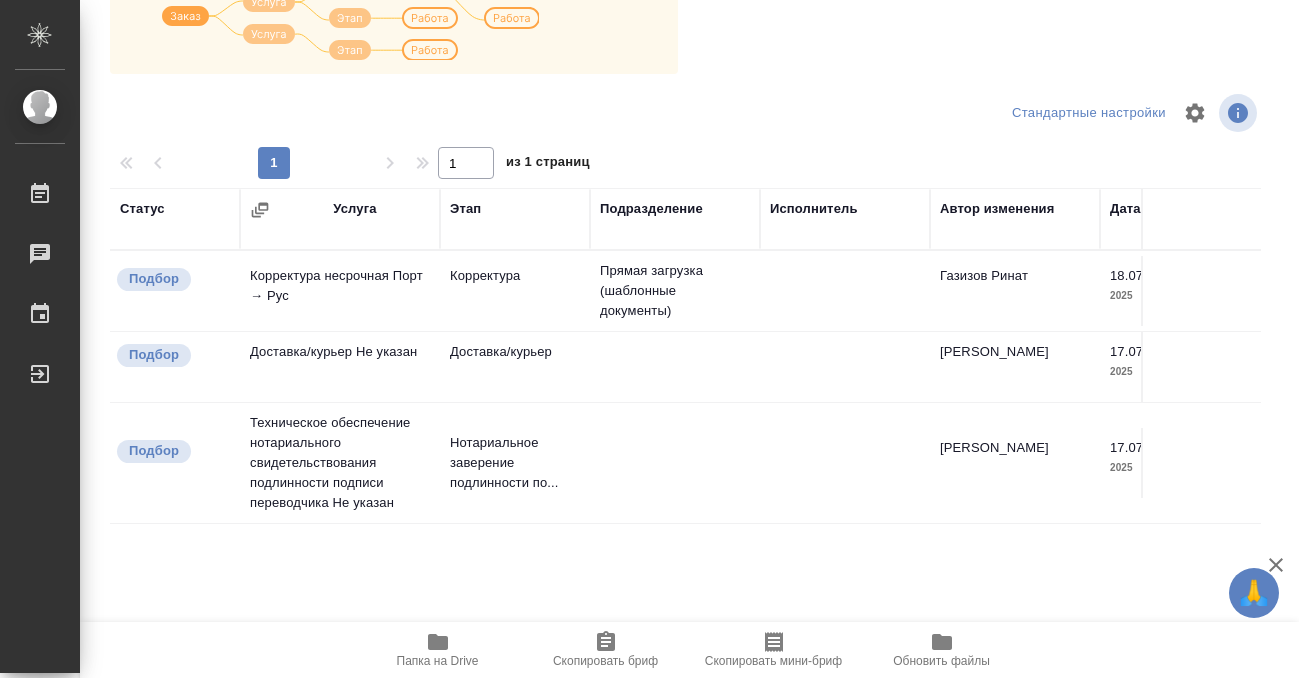 scroll, scrollTop: 0, scrollLeft: 0, axis: both 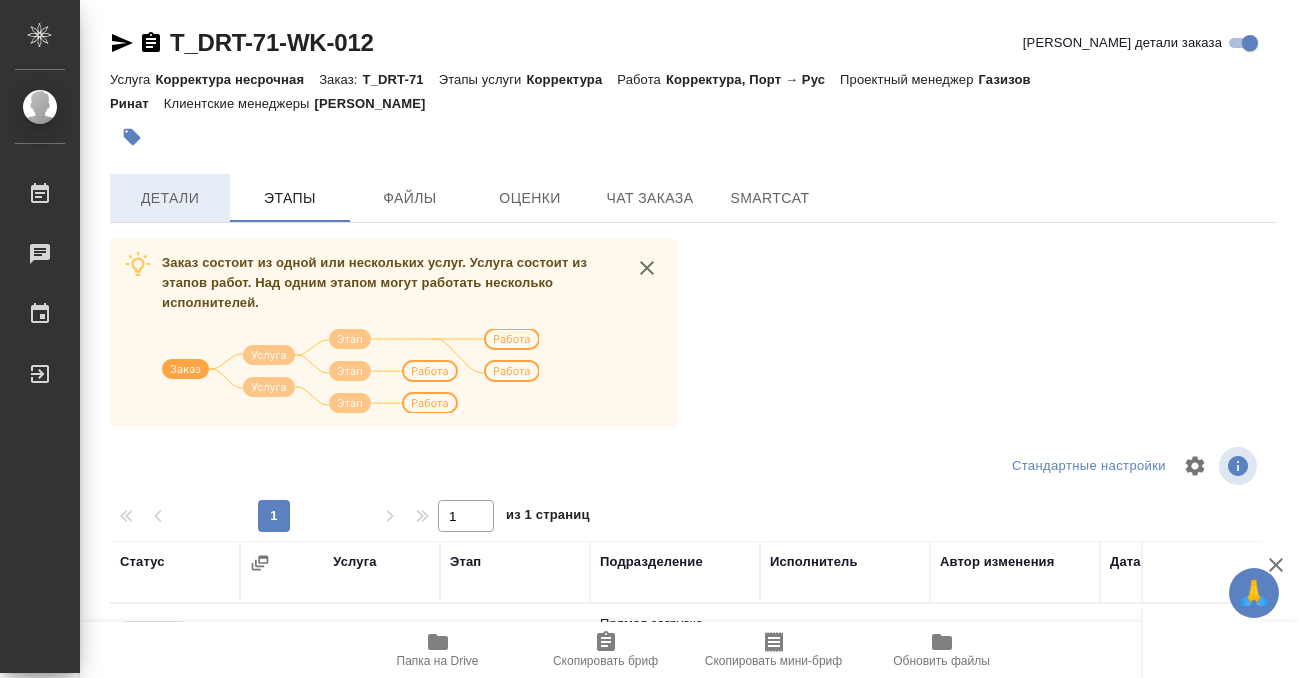 click on "Детали" at bounding box center (170, 198) 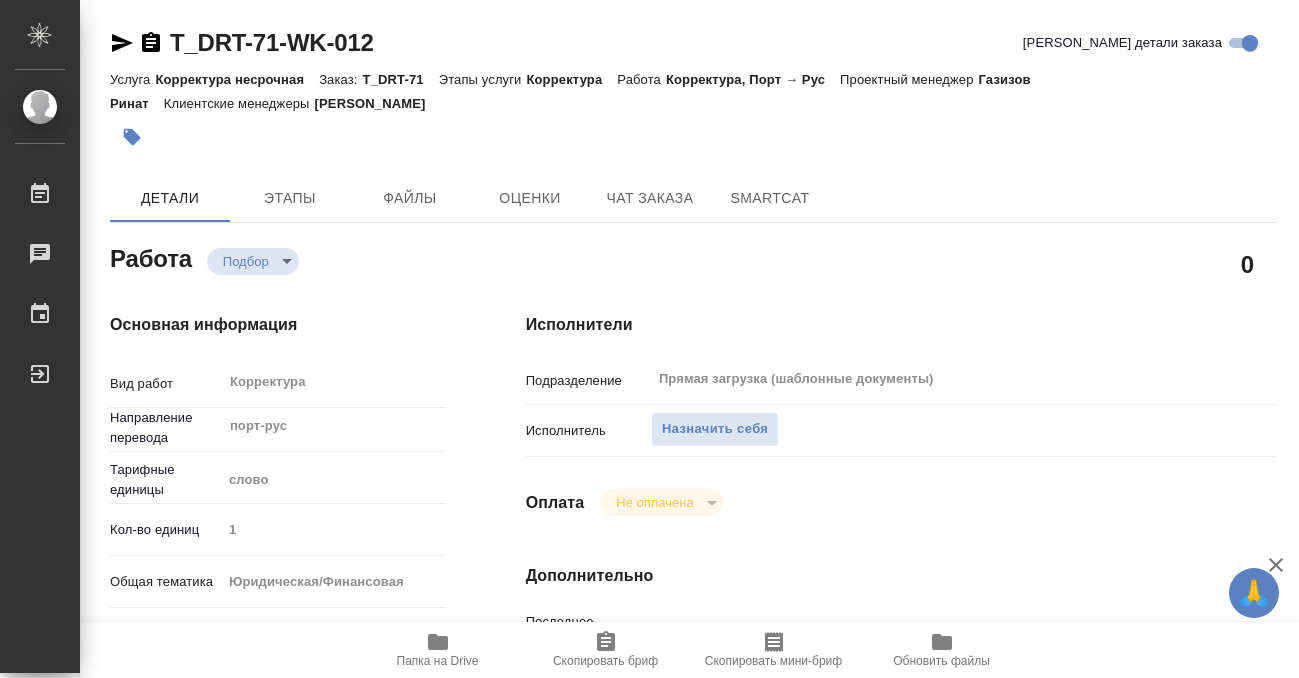 type on "x" 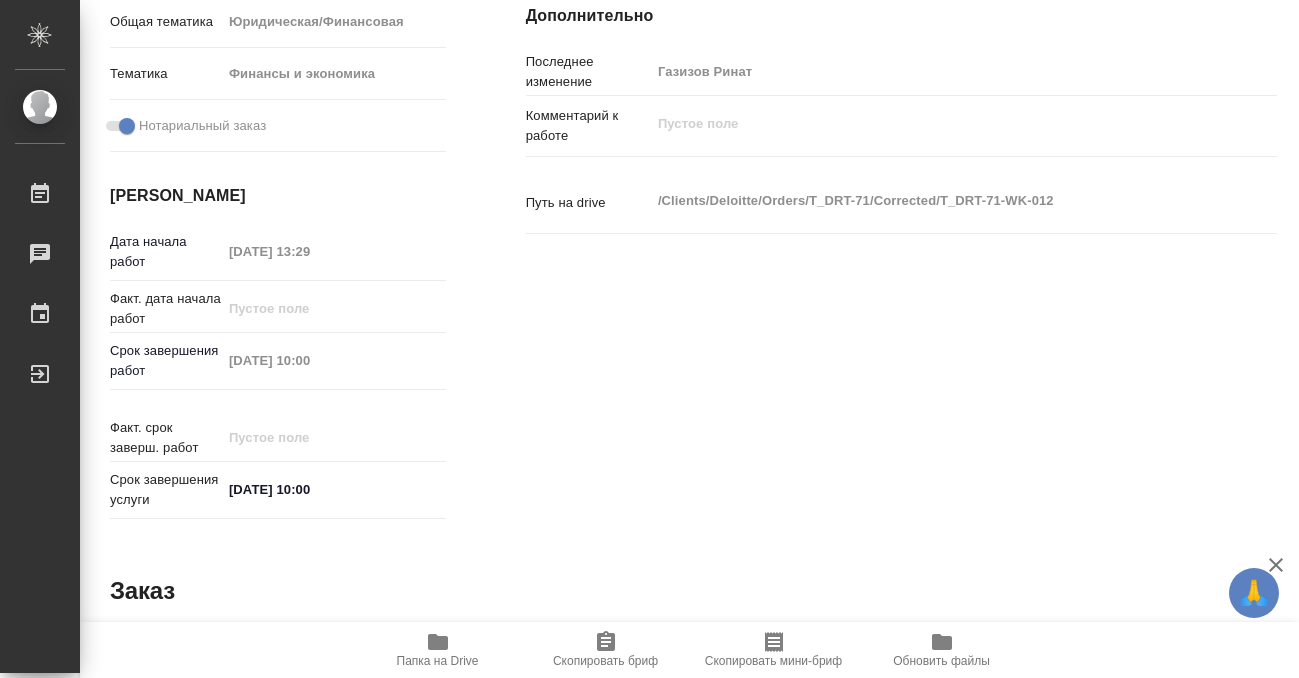 type on "x" 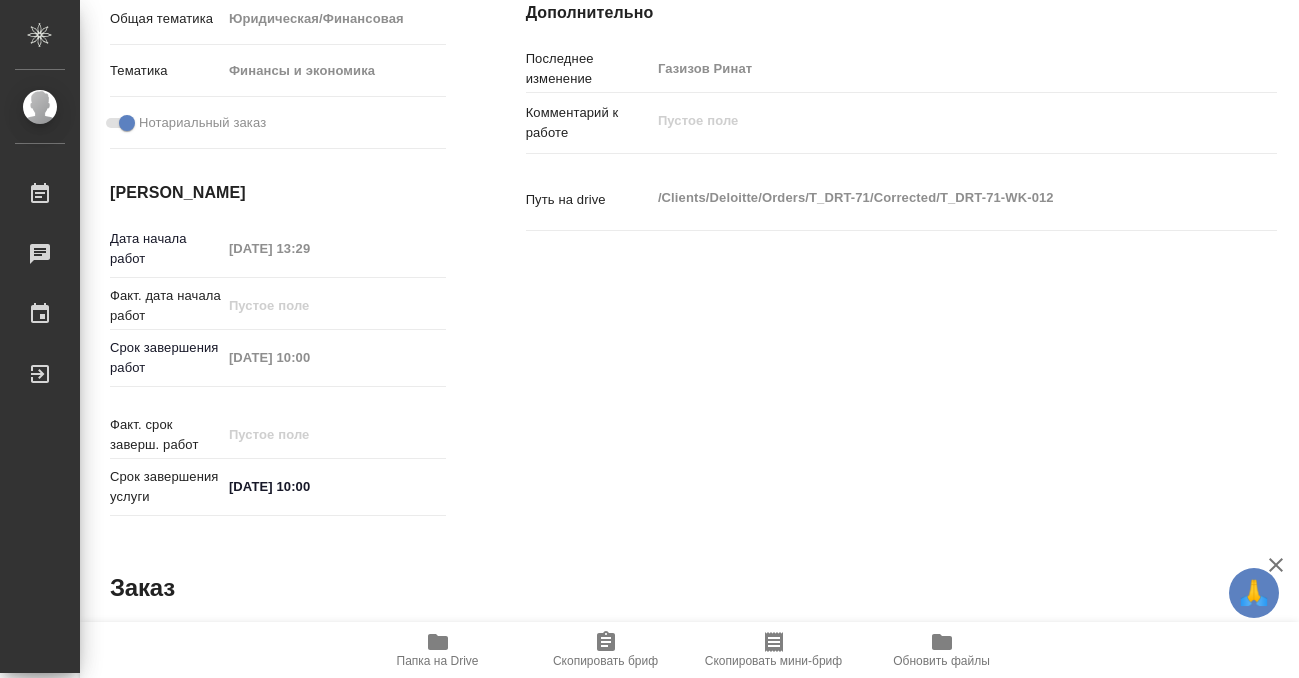 type on "x" 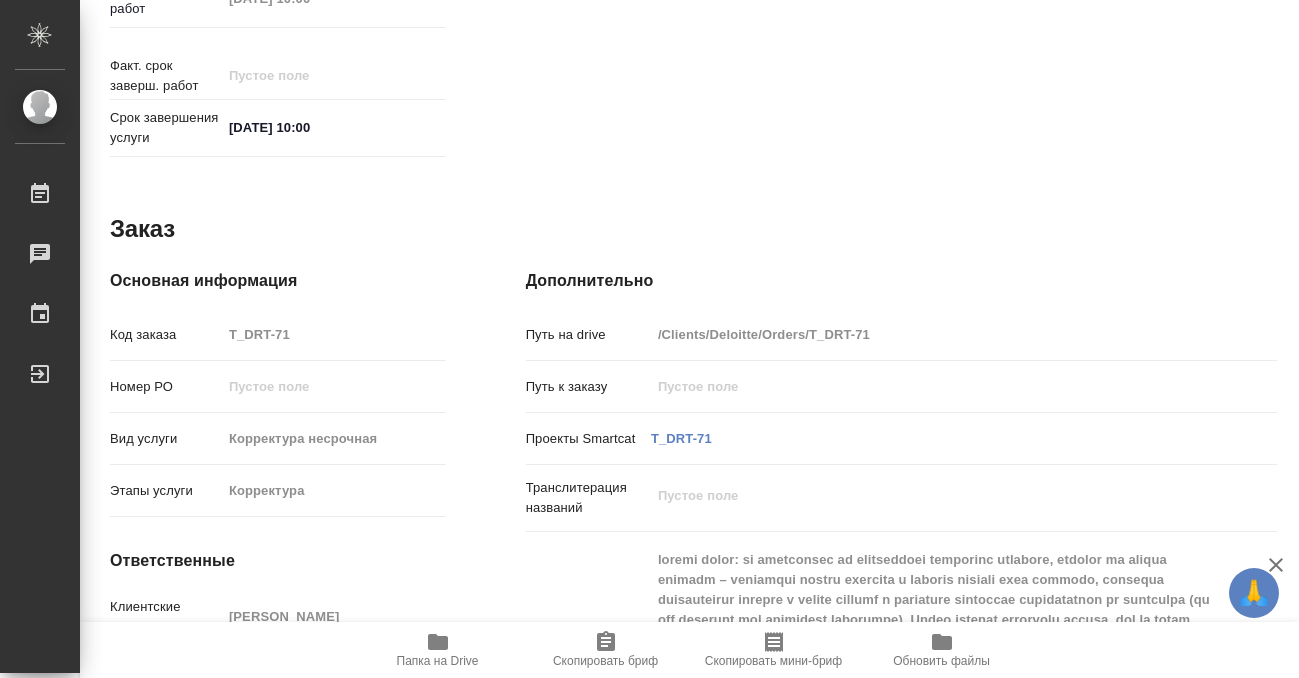 scroll, scrollTop: 1196, scrollLeft: 0, axis: vertical 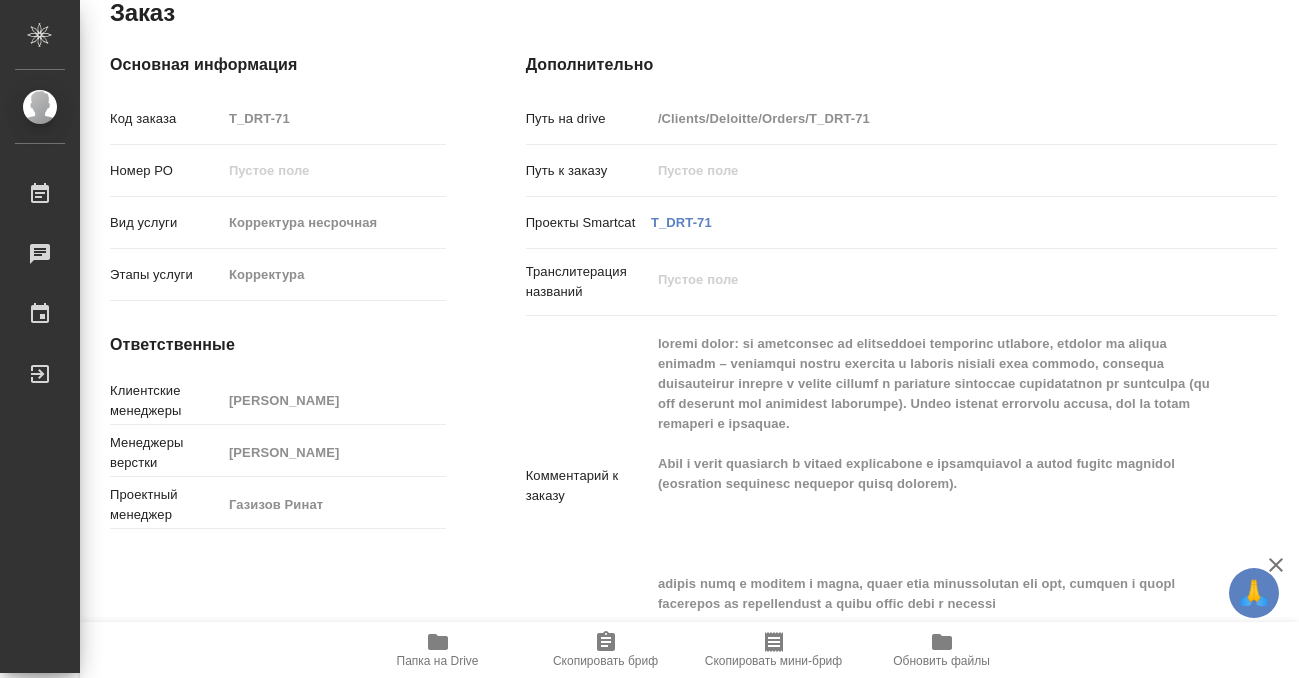type on "x" 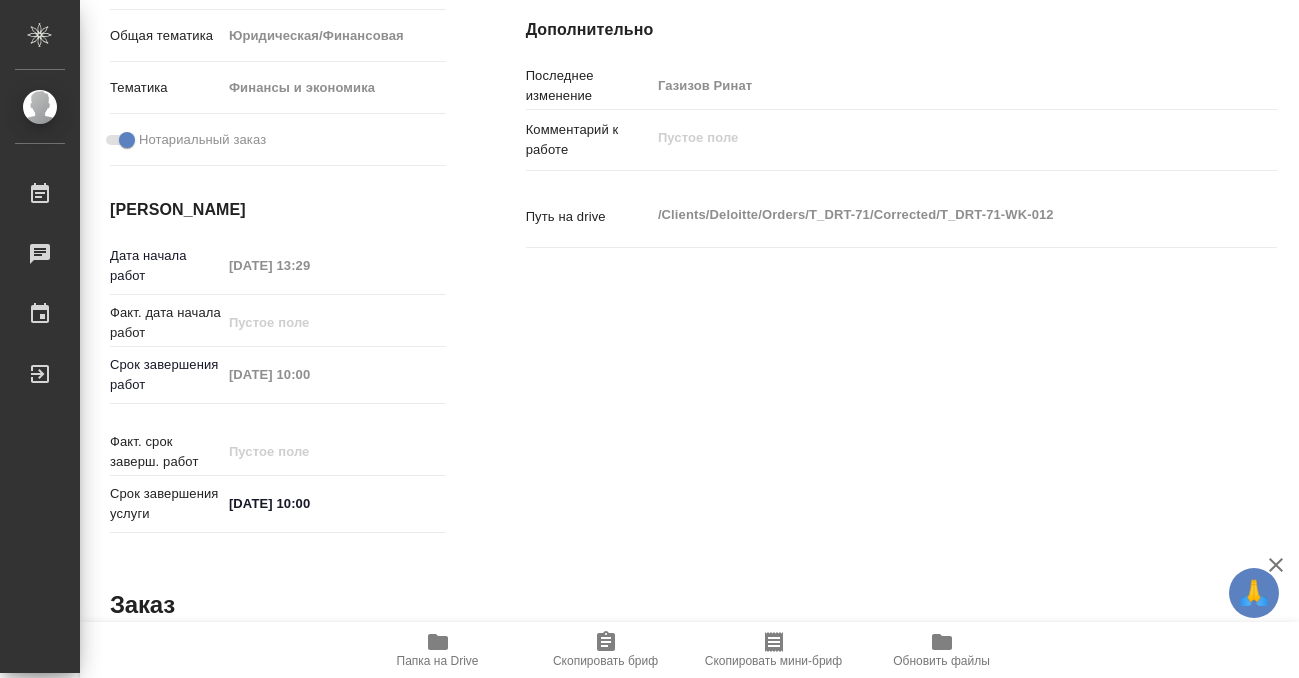 scroll, scrollTop: 0, scrollLeft: 0, axis: both 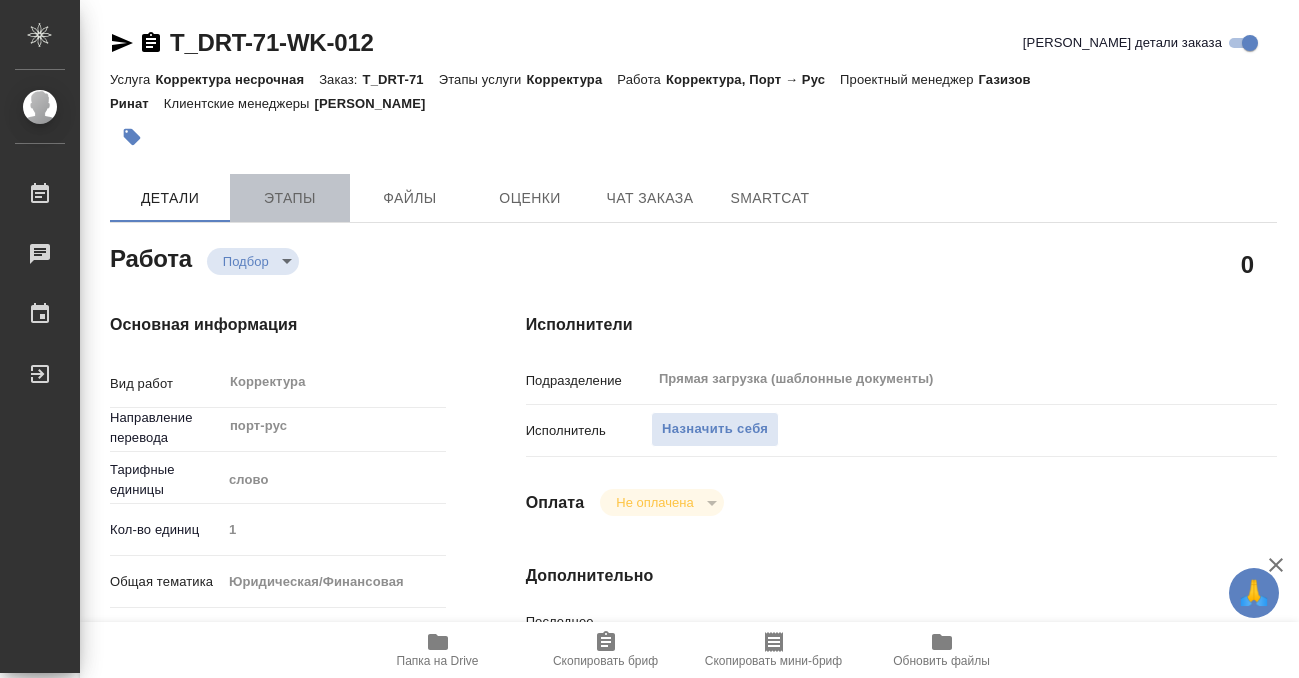 click on "Этапы" at bounding box center (290, 198) 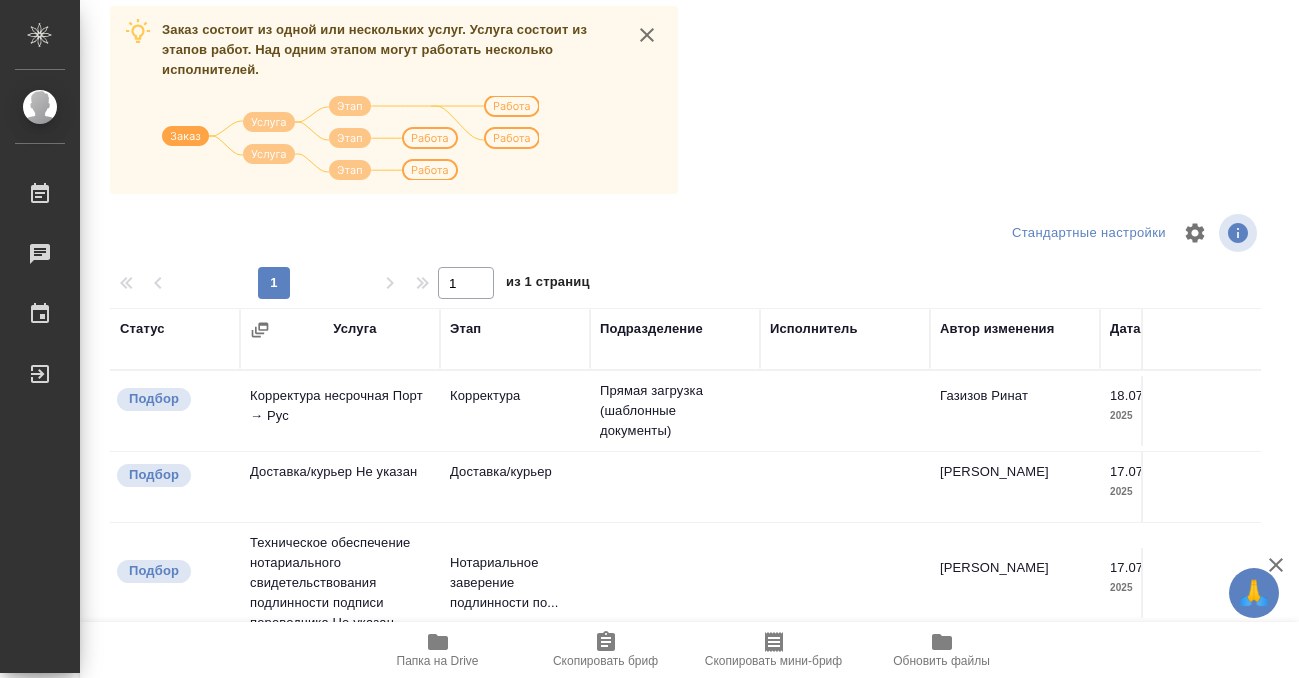 scroll, scrollTop: 258, scrollLeft: 0, axis: vertical 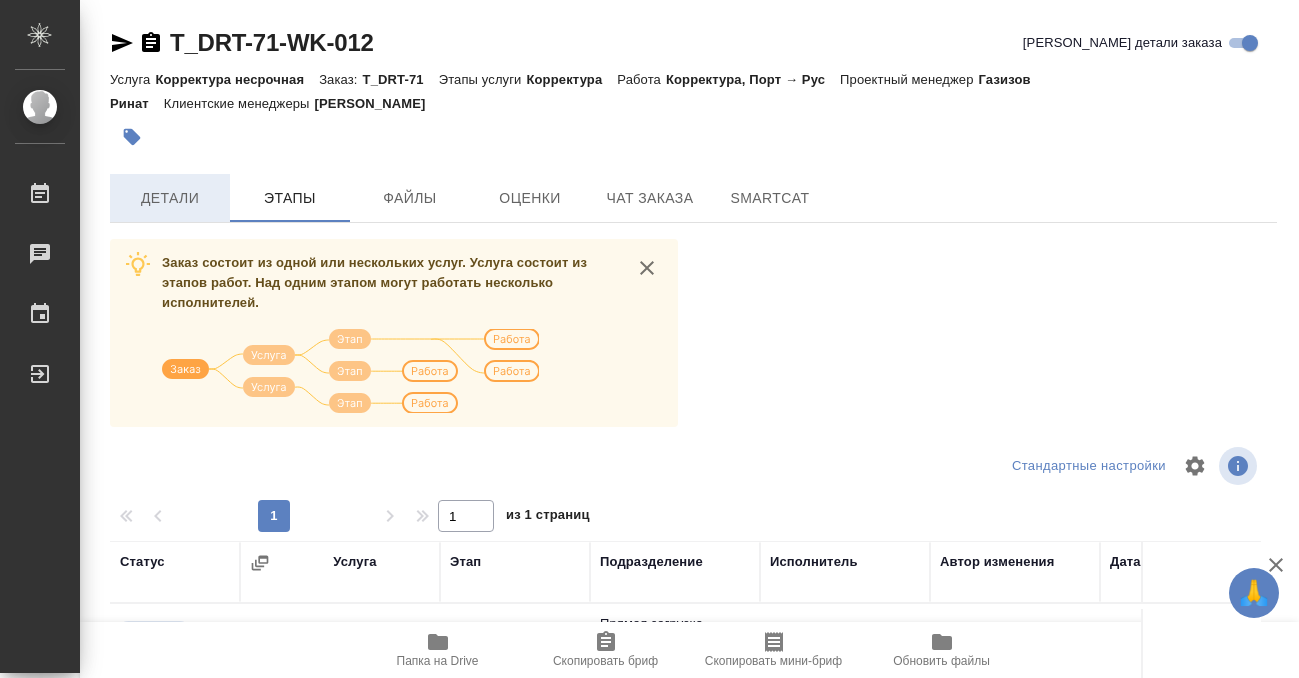 click on "Детали" at bounding box center [170, 198] 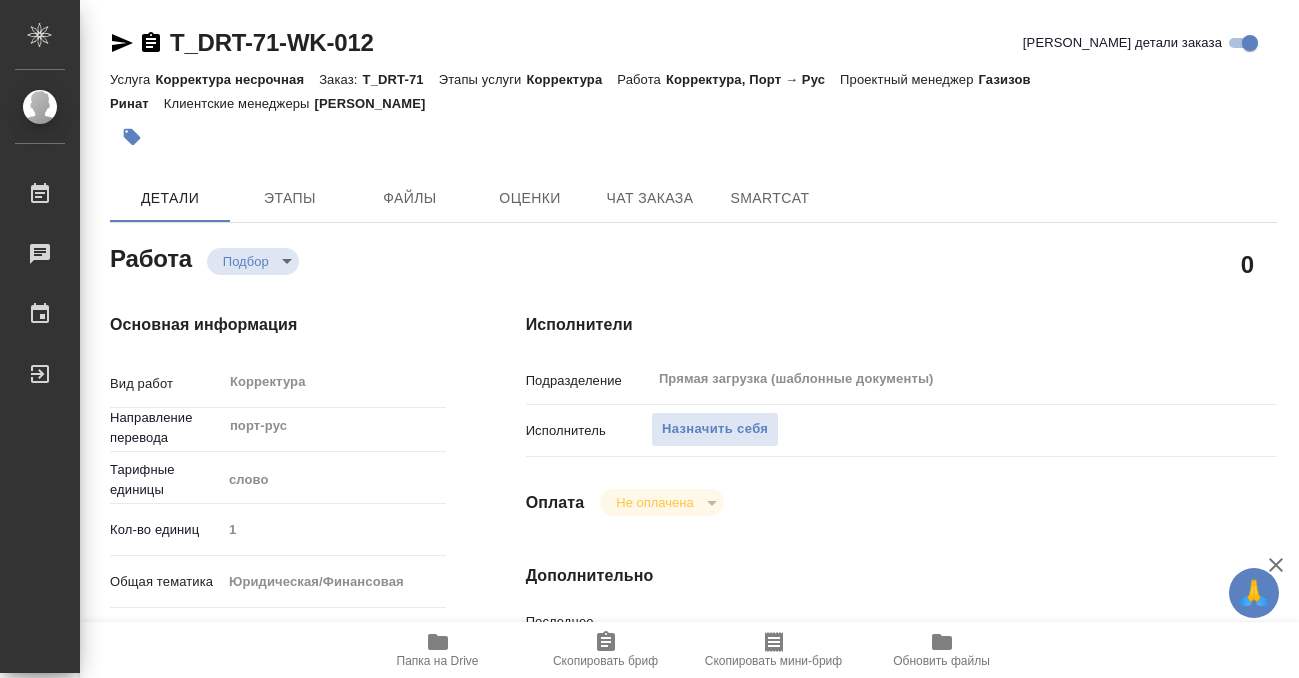 type on "x" 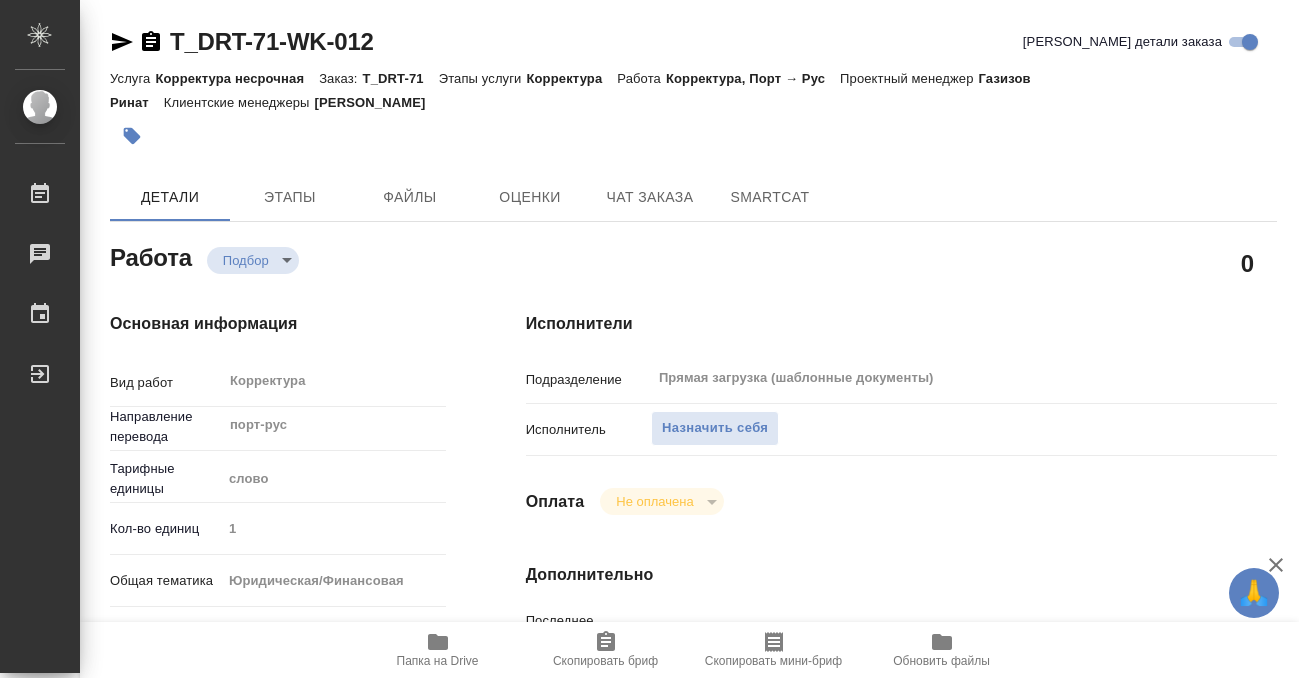 scroll, scrollTop: 985, scrollLeft: 0, axis: vertical 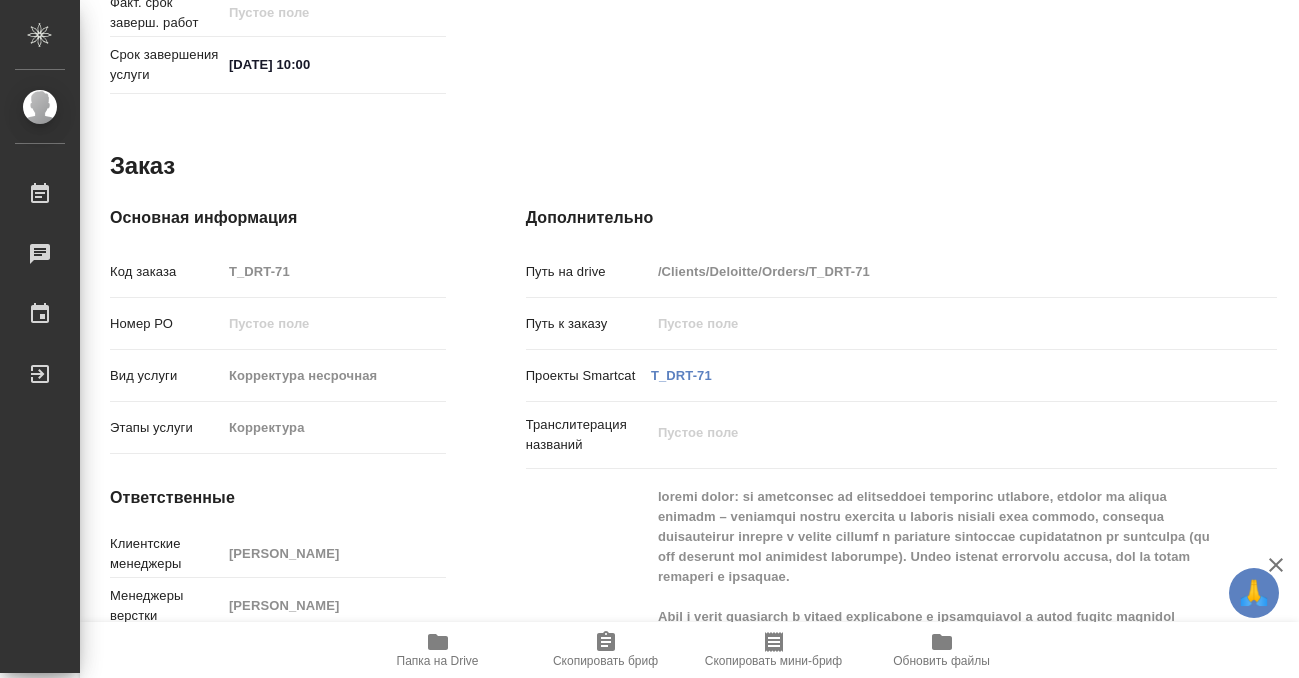 type on "x" 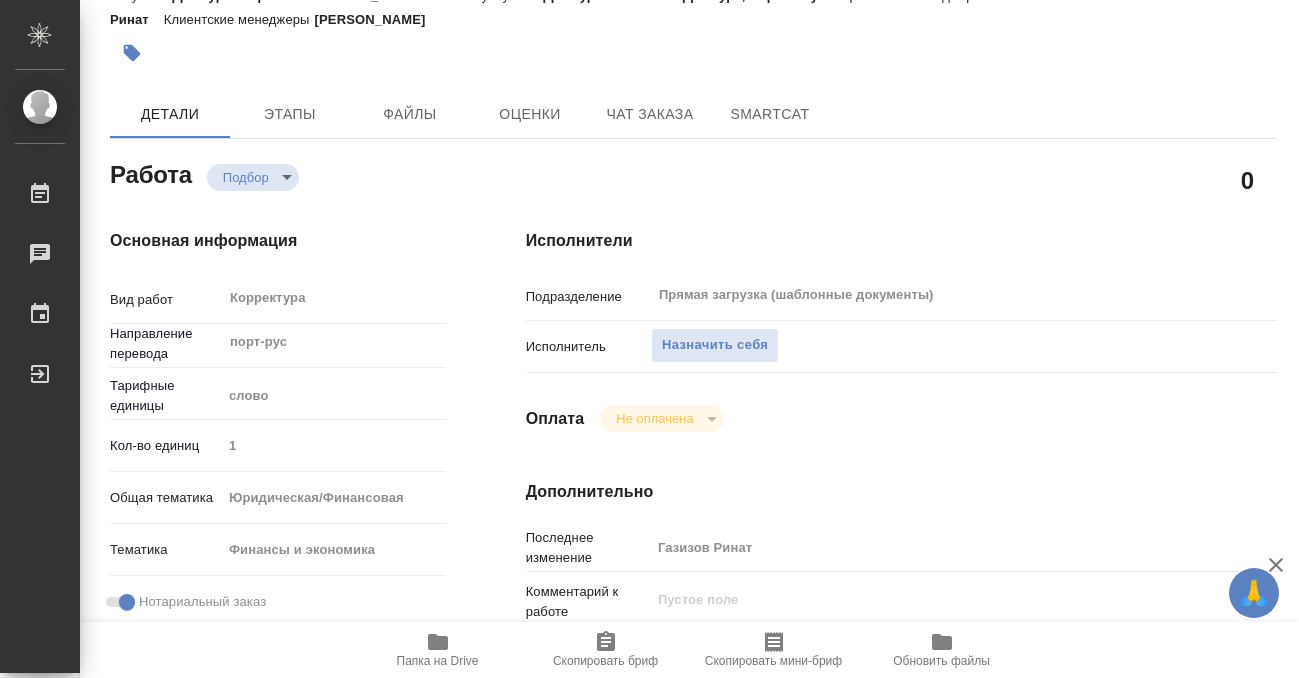 scroll, scrollTop: 81, scrollLeft: 0, axis: vertical 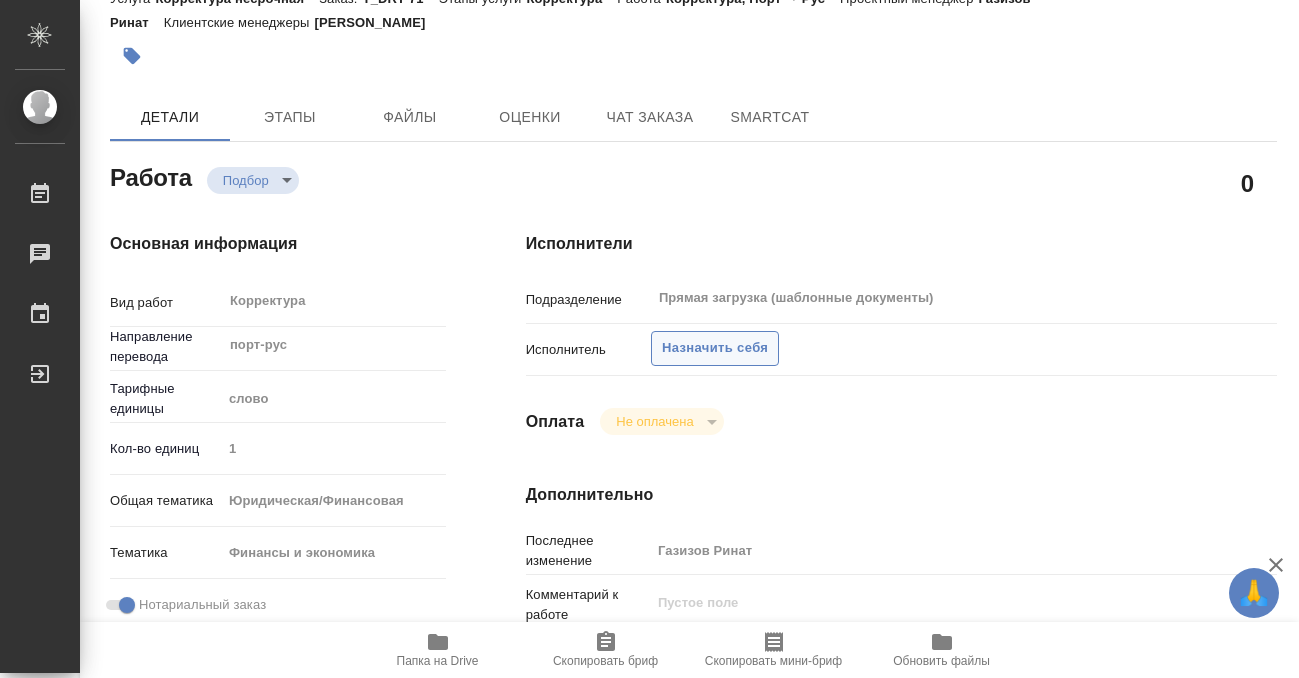 click on "Назначить себя" at bounding box center [715, 348] 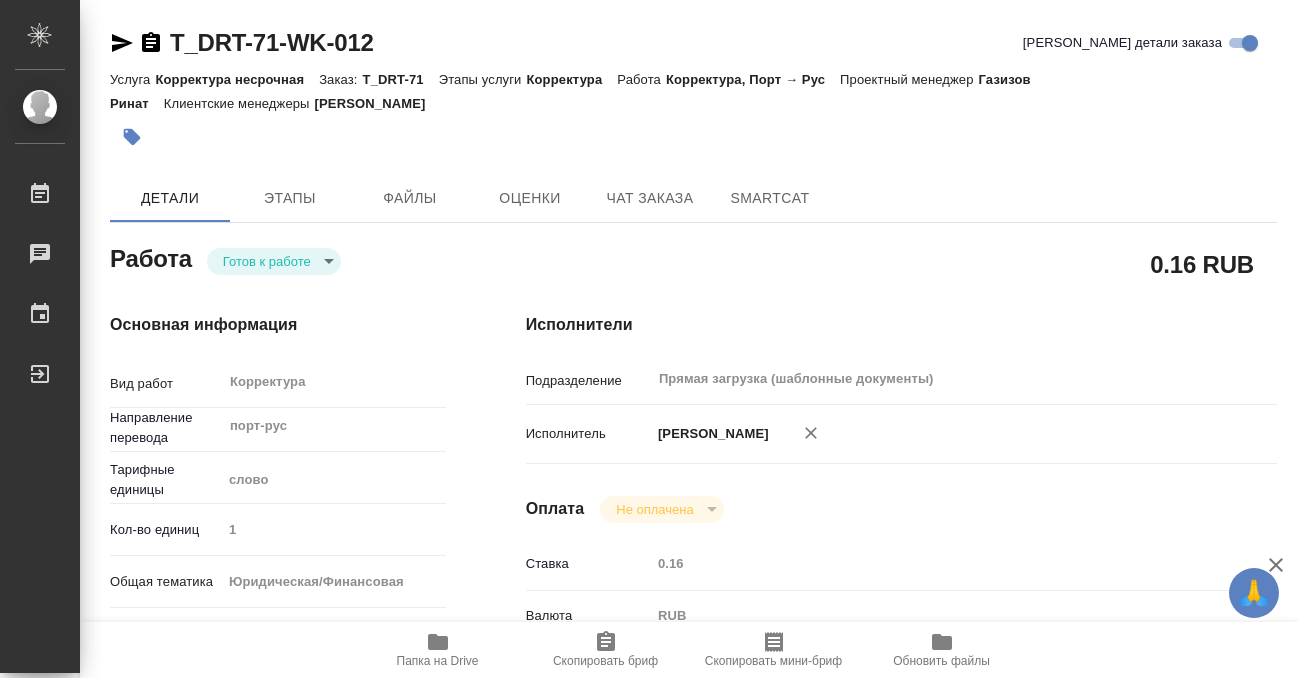 scroll, scrollTop: 0, scrollLeft: 0, axis: both 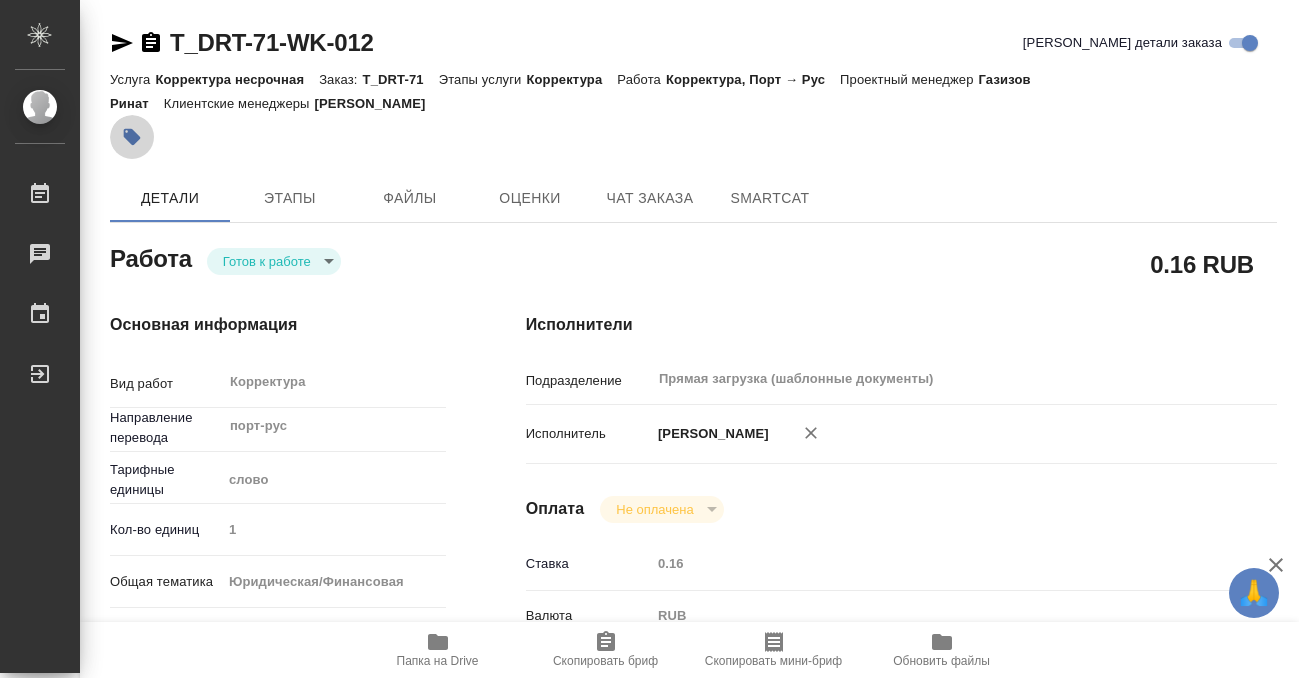 click at bounding box center (132, 137) 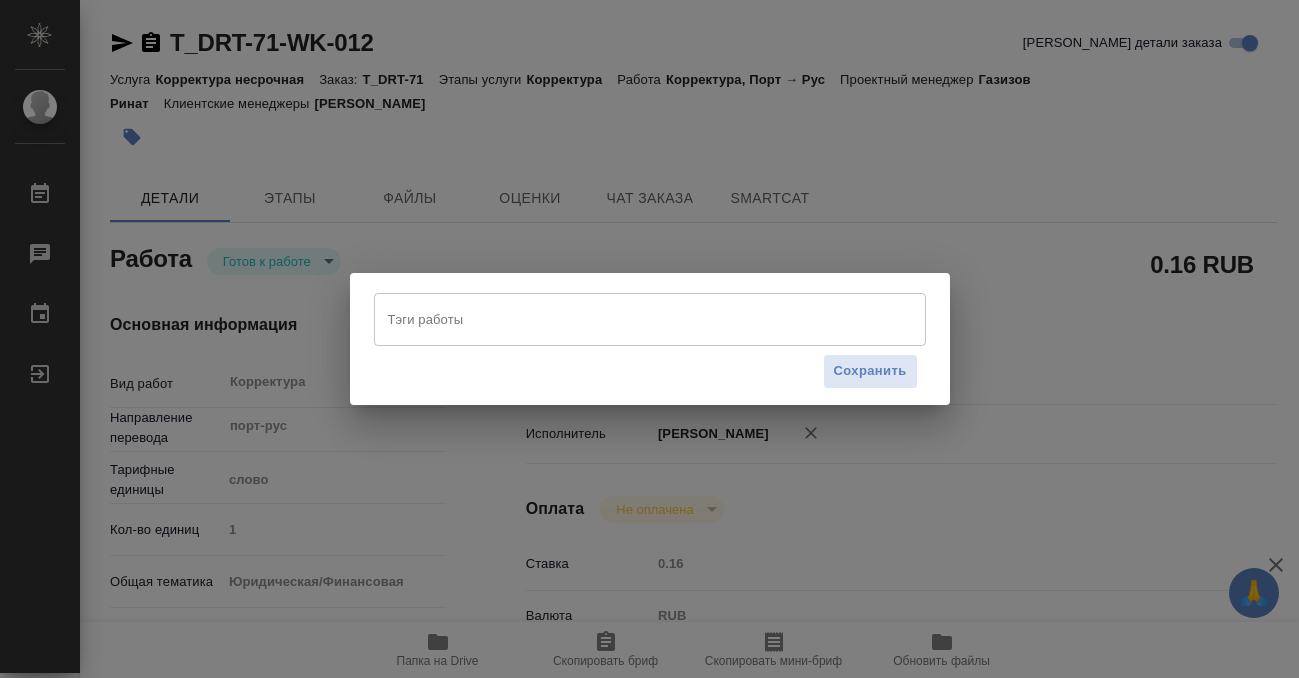 click on "Тэги работы" at bounding box center [631, 319] 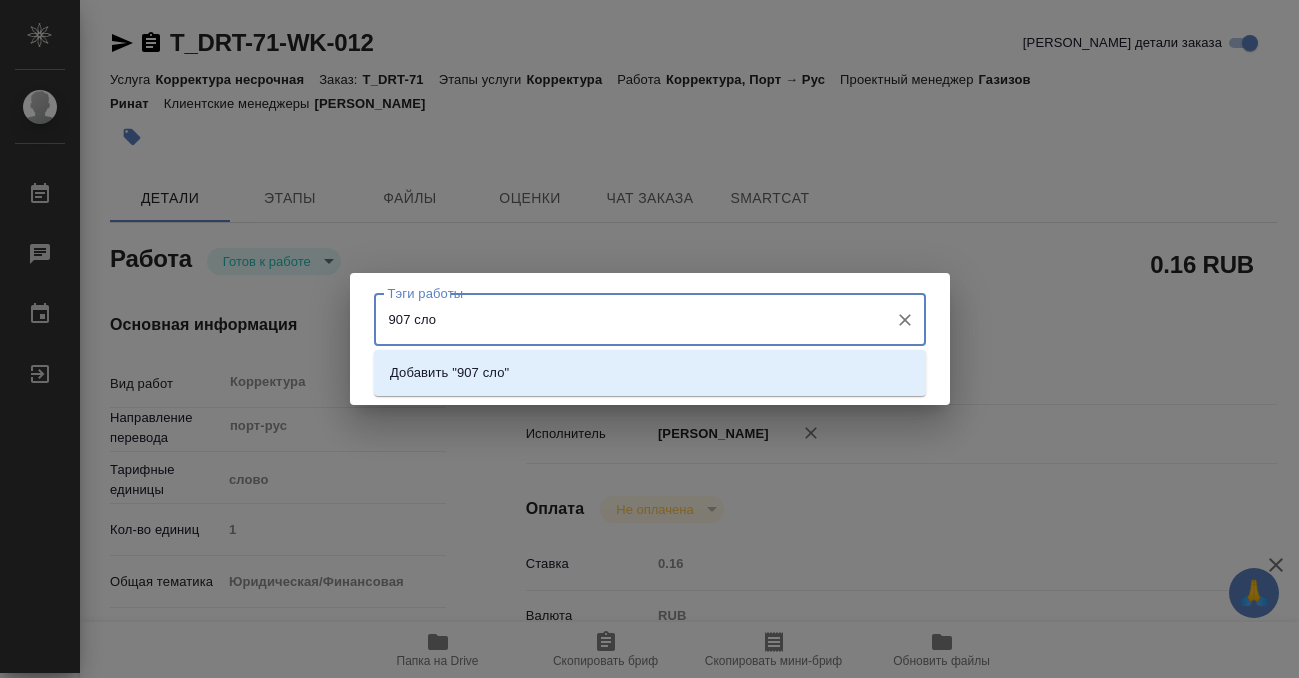 type on "907 слов" 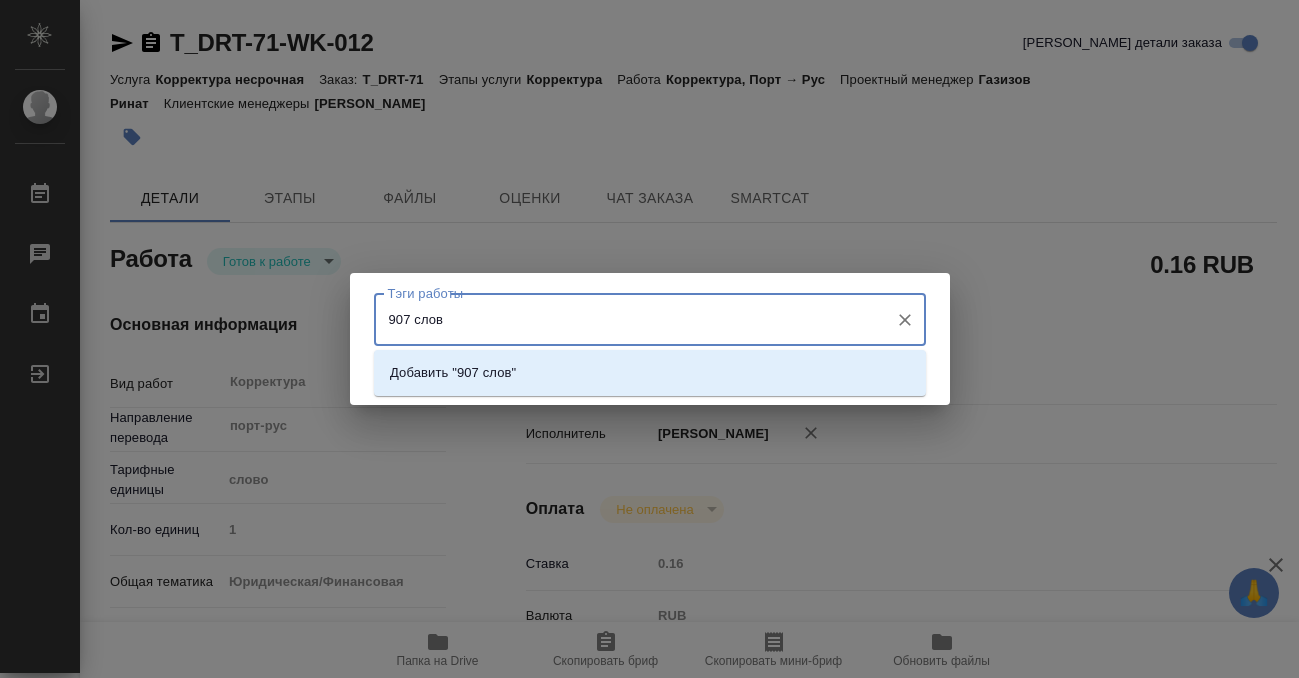 type 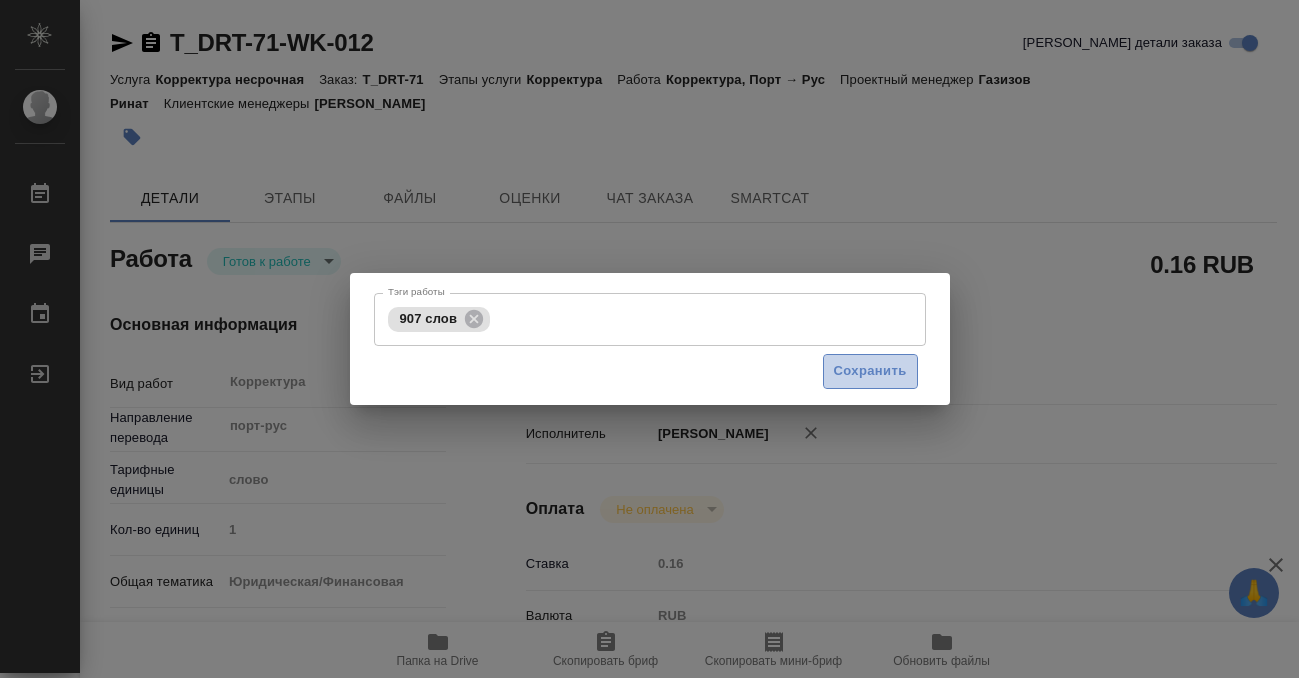 click on "Сохранить" at bounding box center (870, 371) 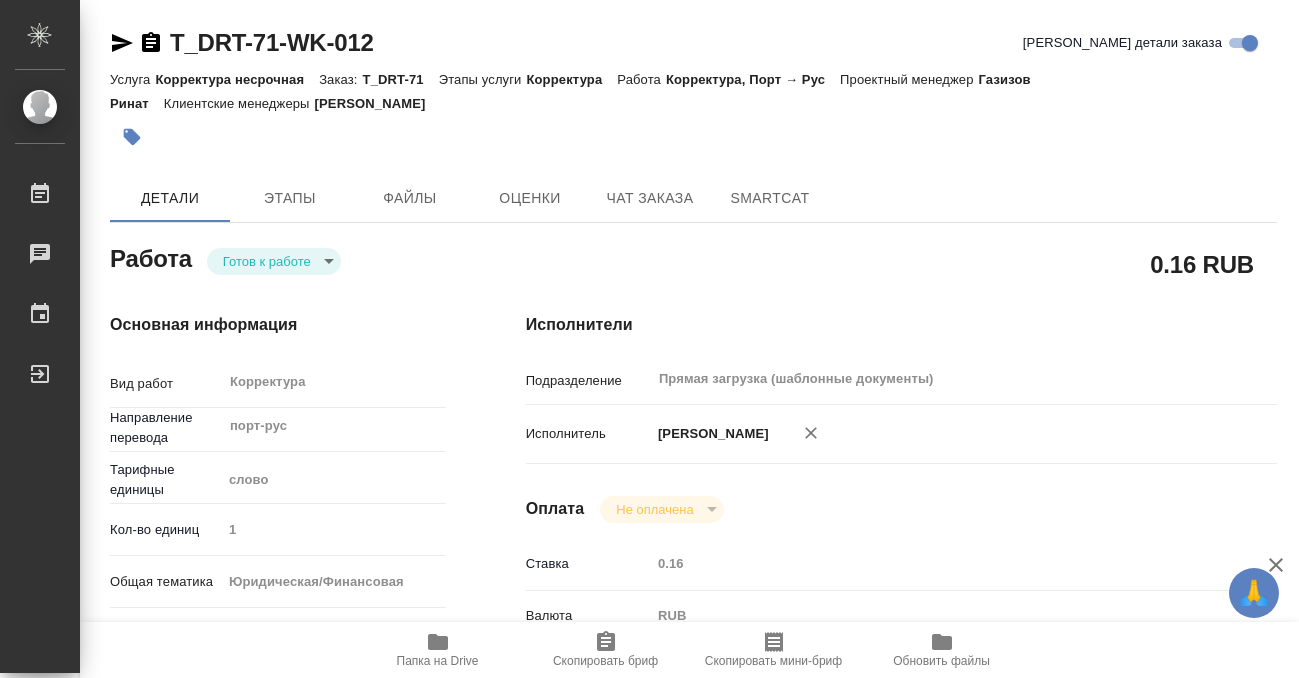 type on "readyForWork" 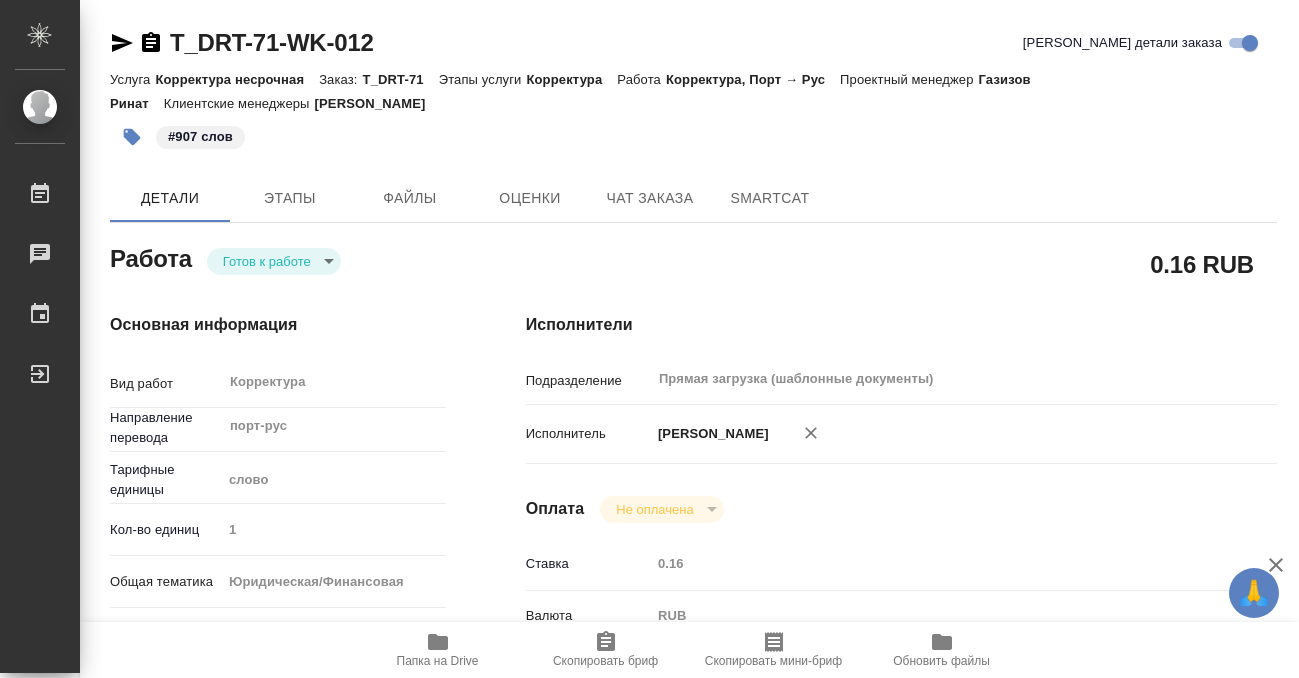 click on "Папка на Drive" at bounding box center (438, 649) 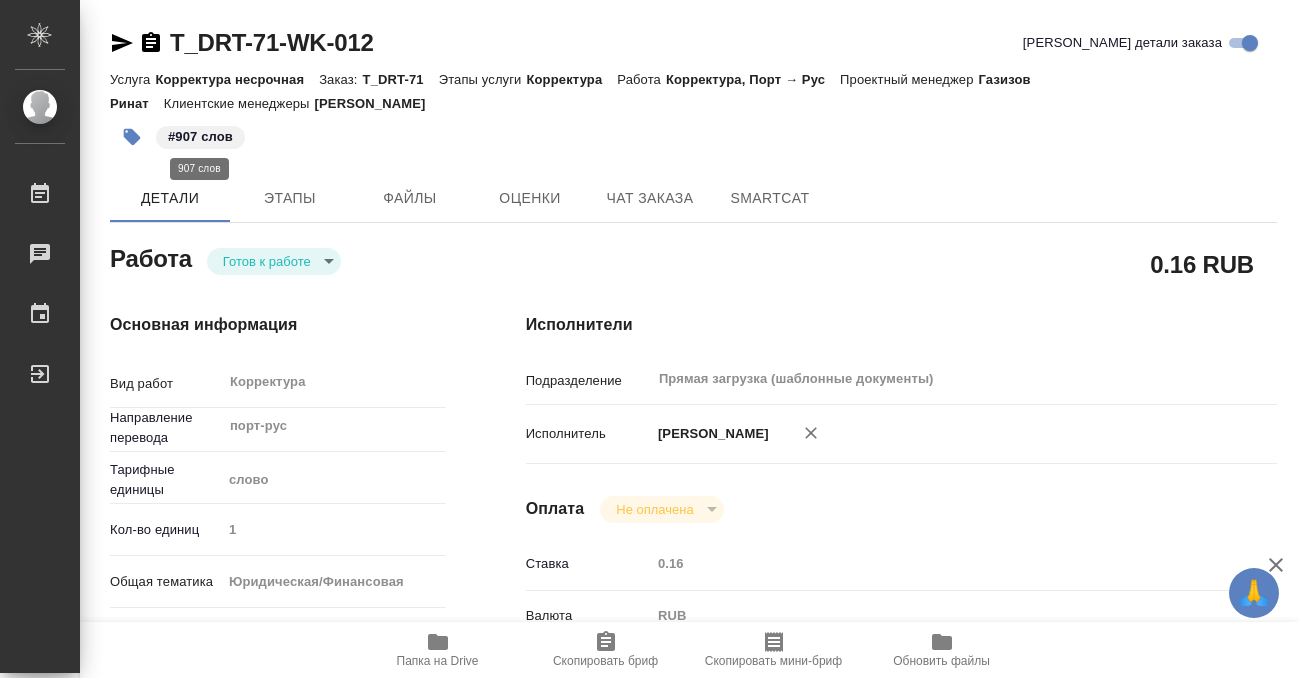 click on "#907 слов" at bounding box center [200, 137] 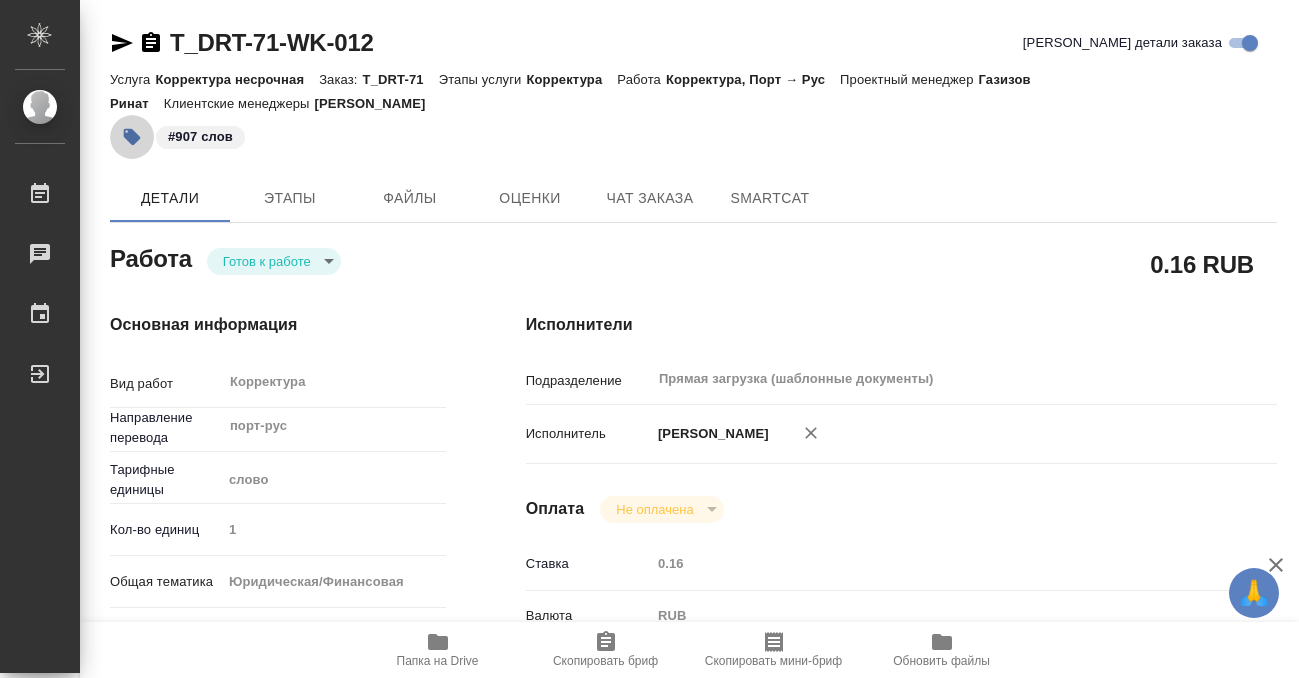 click at bounding box center [132, 137] 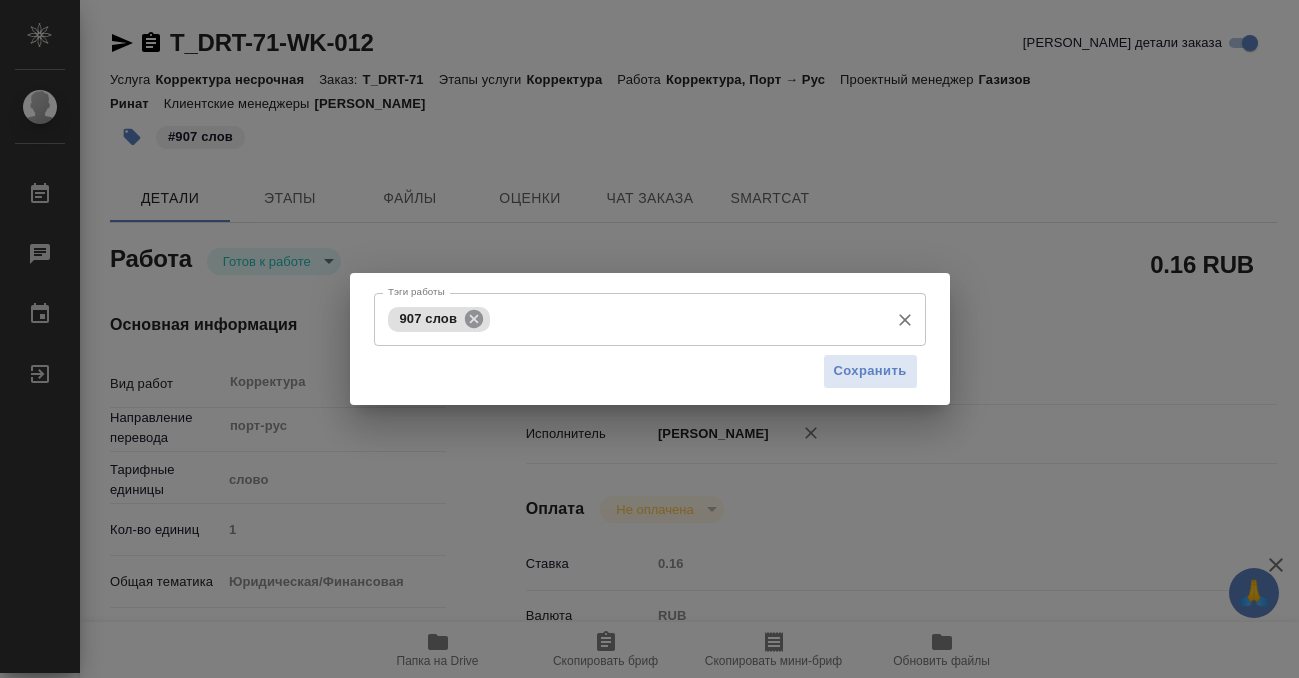click 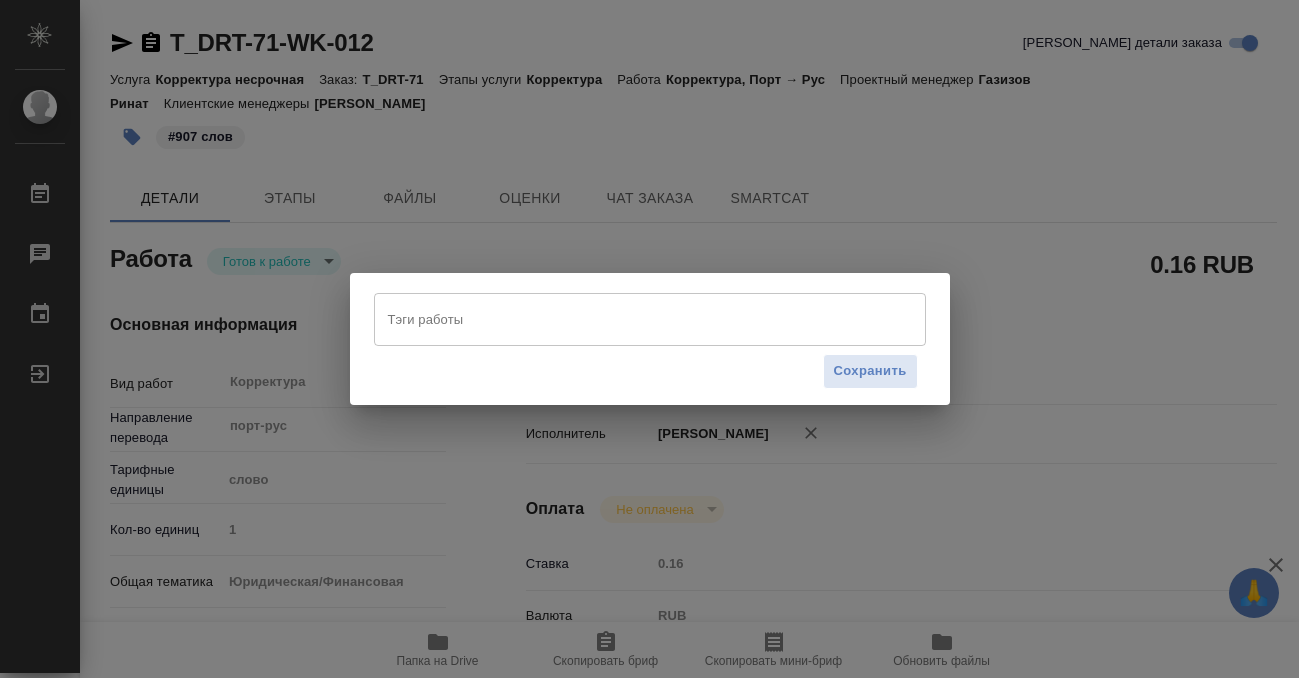 click on "Тэги работы" at bounding box center [631, 319] 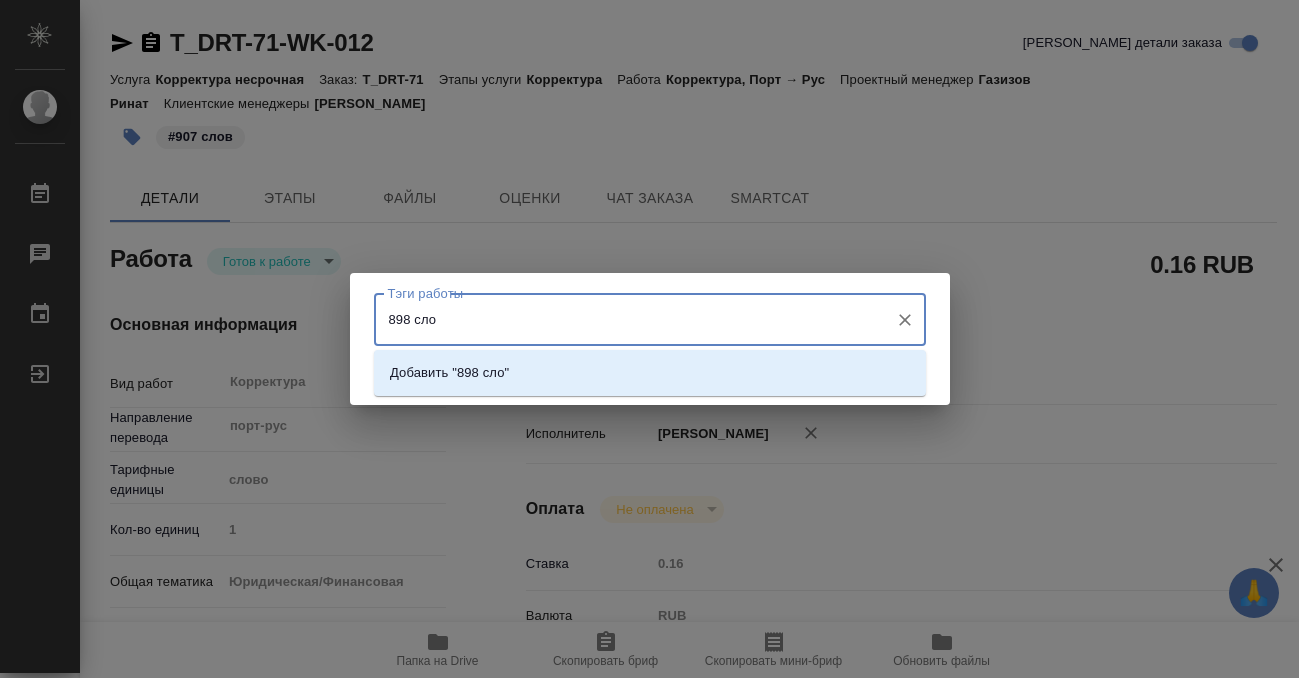 type on "898 слов" 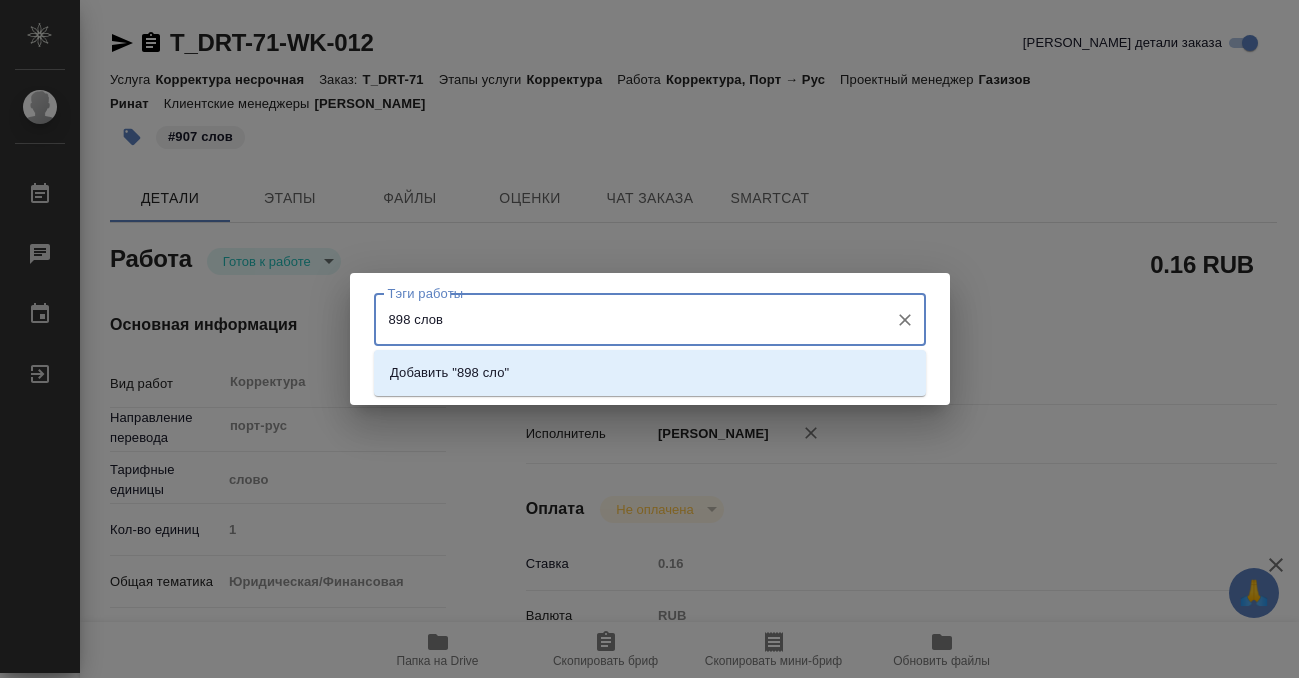 type 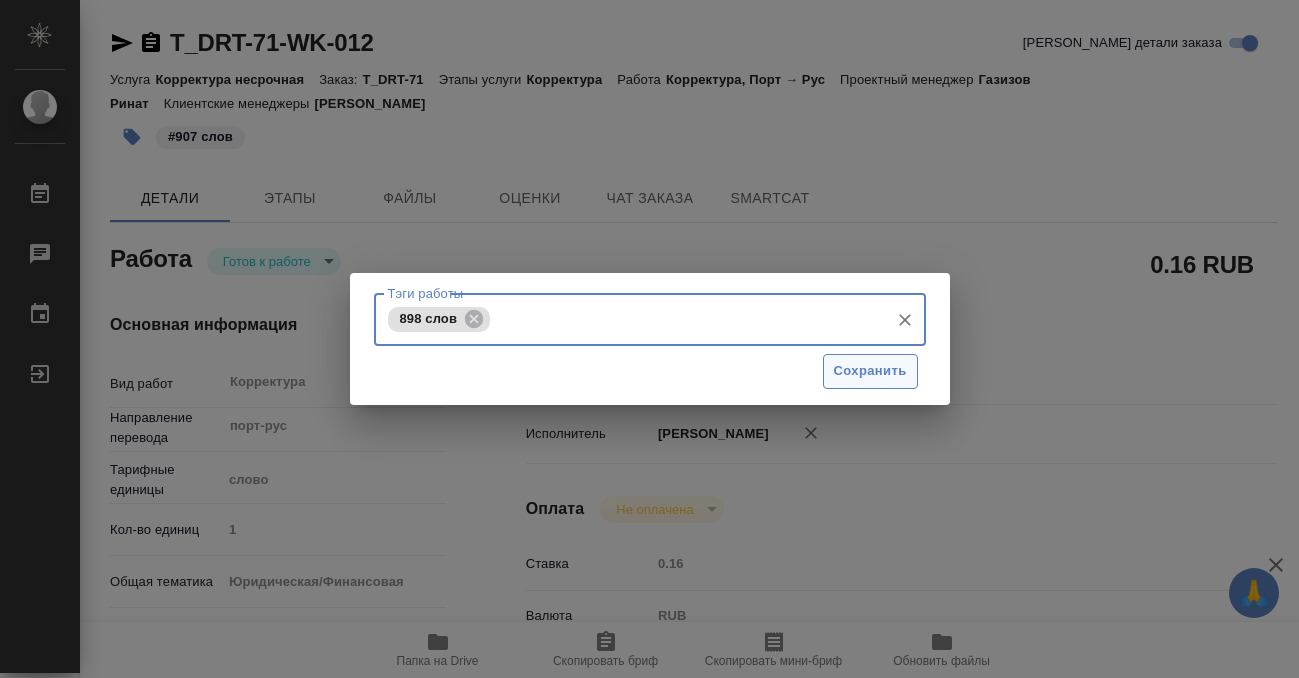 click on "Сохранить" at bounding box center (870, 371) 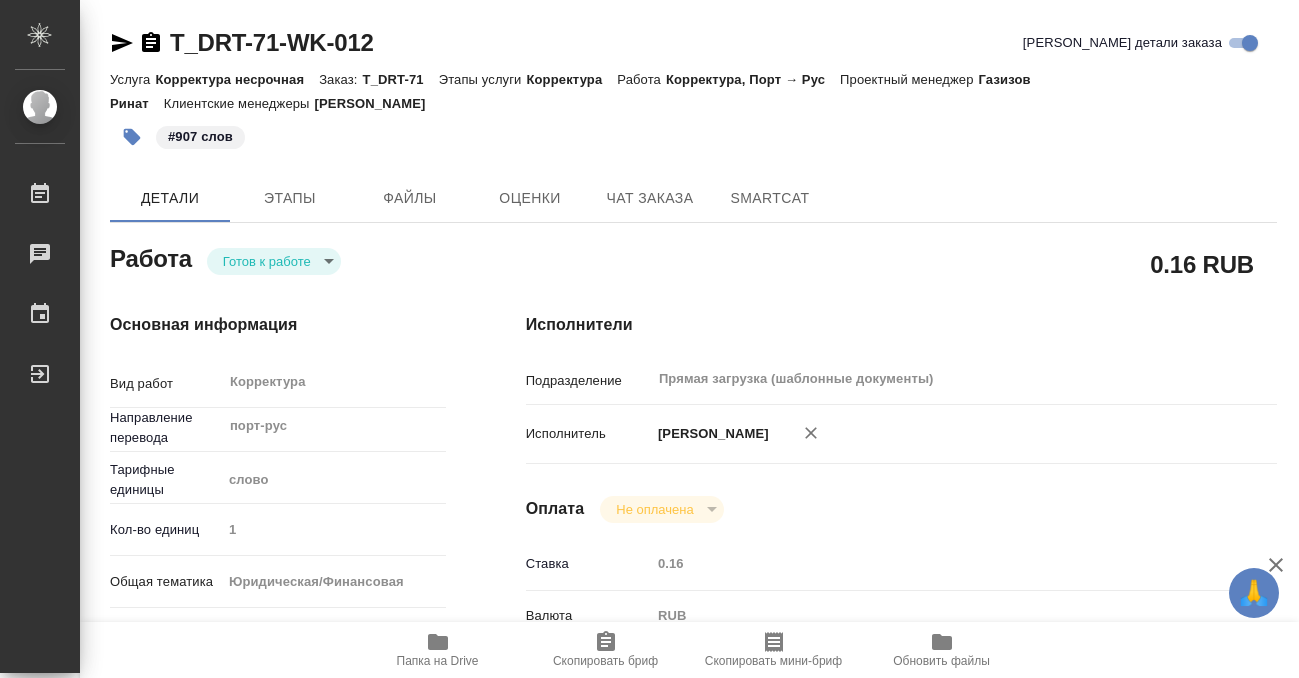 type on "readyForWork" 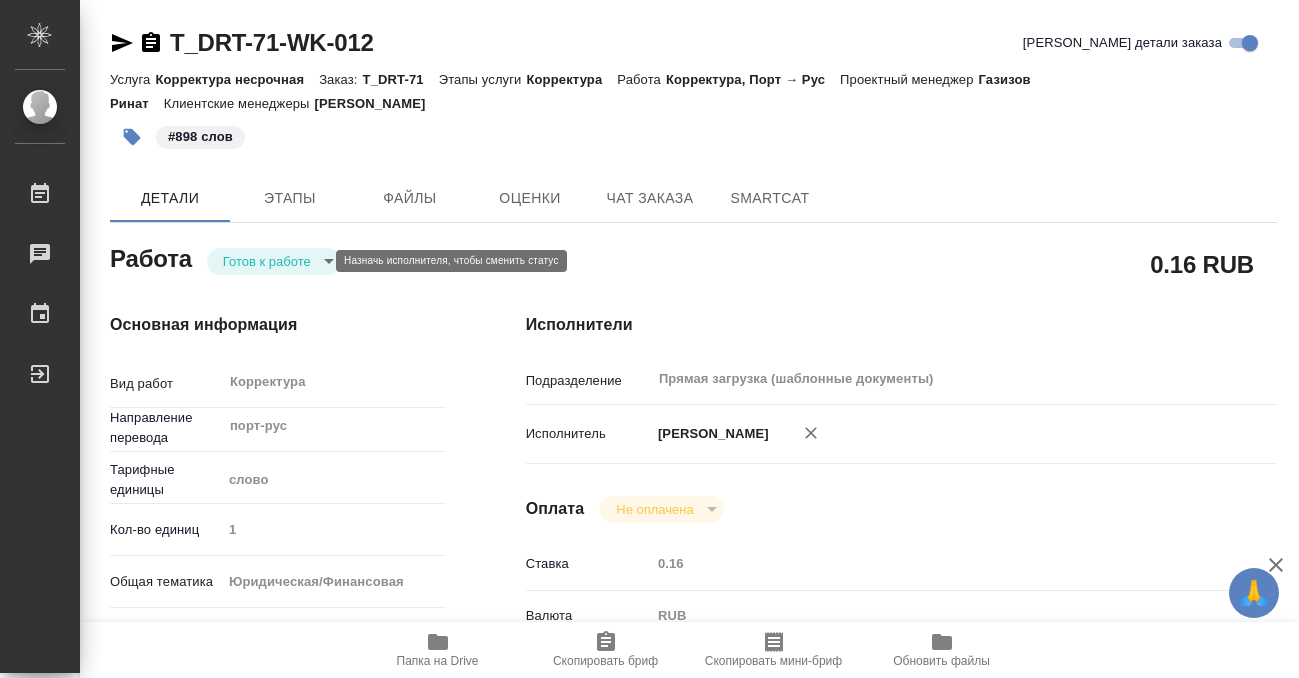 click on "🙏 .cls-1
fill:#fff;
AWATERA Kobzeva Elizaveta Работы 0 Чаты График Выйти T_DRT-71-WK-012 Кратко детали заказа Услуга Корректура несрочная Заказ: T_DRT-71 Этапы услуги Корректура Работа Корректура, Порт → Рус Проектный менеджер Газизов Ринат Клиентские менеджеры Богомолова Анастасия #898 слов Детали Этапы Файлы Оценки Чат заказа SmartCat Работа Готов к работе readyForWork 0.16 RUB Основная информация Вид работ Корректура x ​ Направление перевода порт-рус ​ Тарифные единицы слово 5a8b1489cc6b4906c91bfd90 Кол-во единиц 1 Общая тематика Юридическая/Финансовая yr-fn Тематика Финансы и экономика ​" at bounding box center (649, 339) 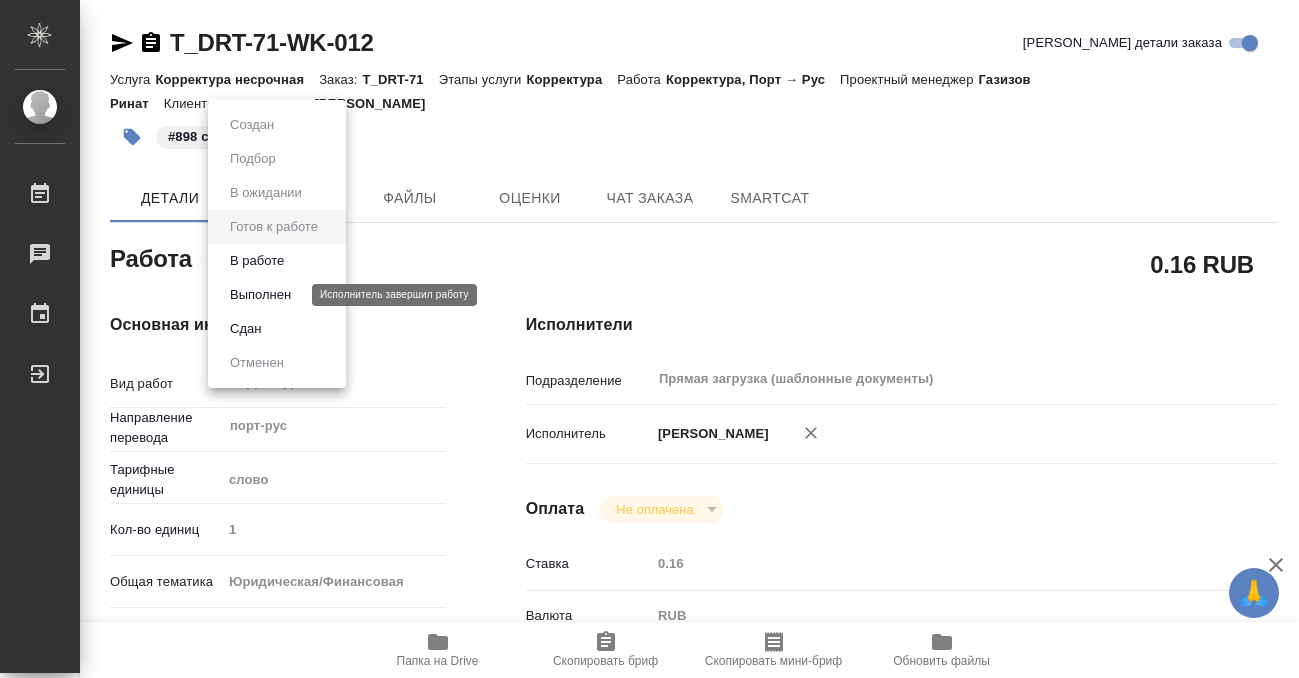 click on "Выполнен" at bounding box center (260, 295) 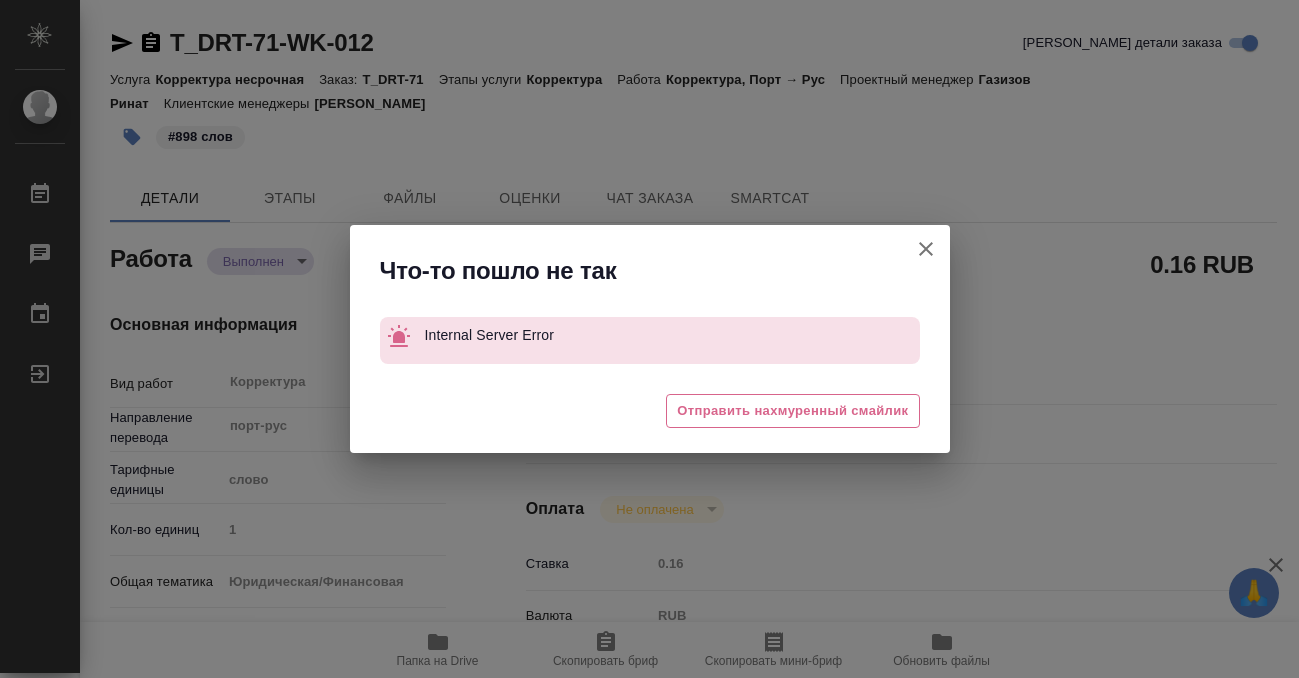 type on "x" 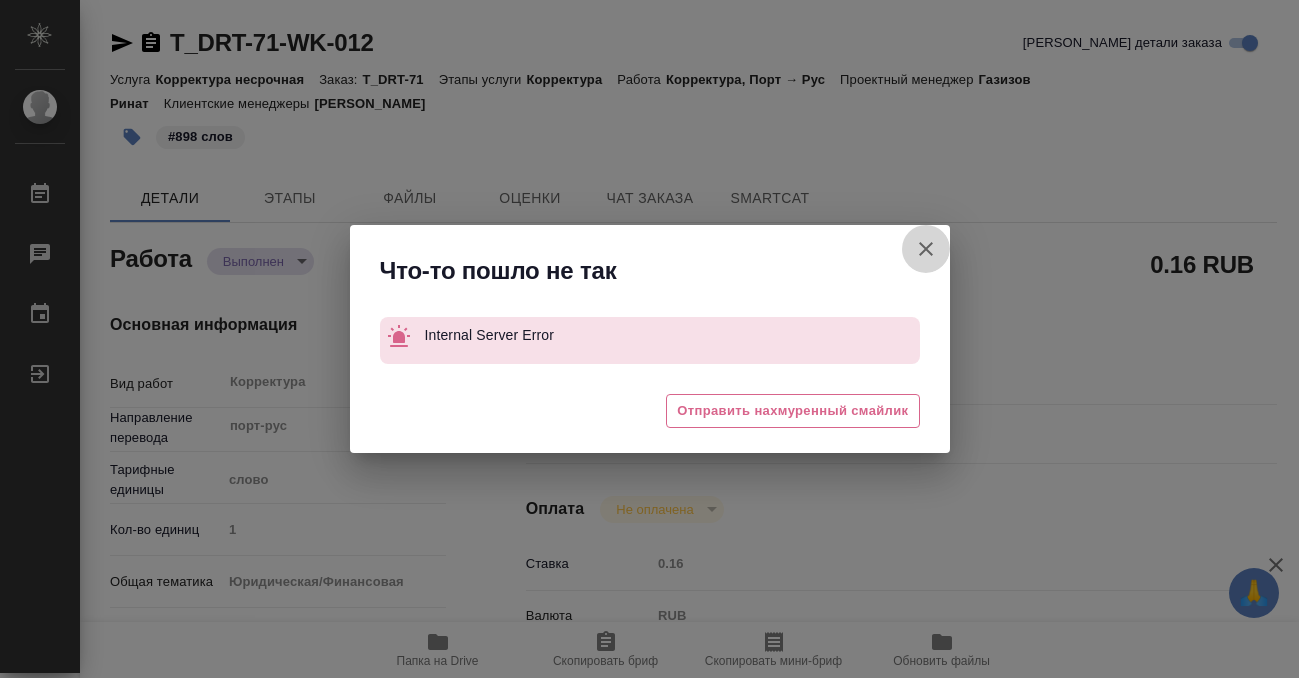 click 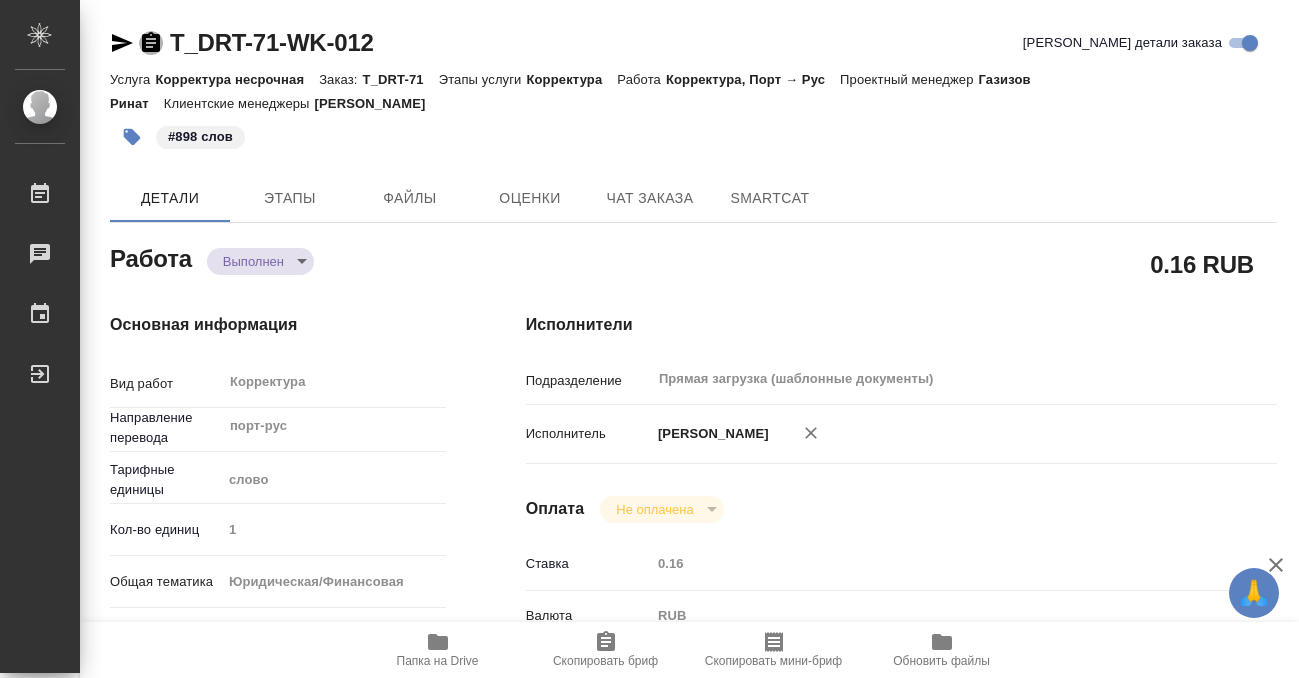 click 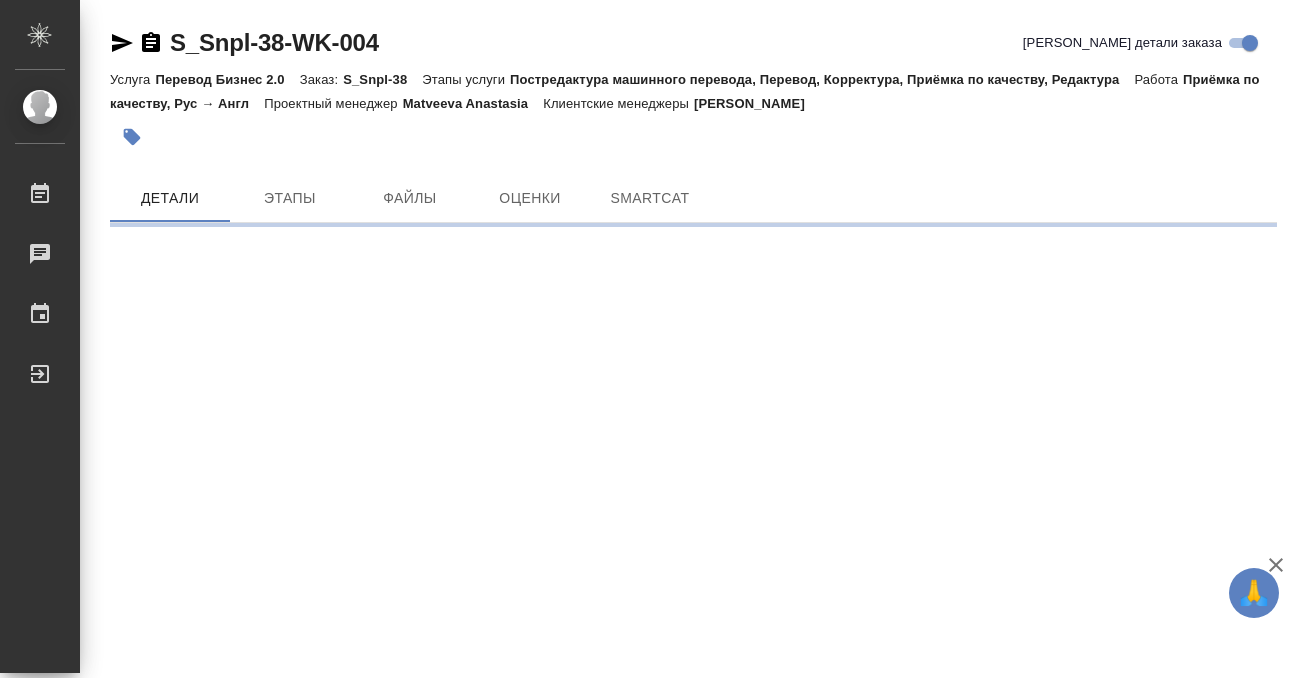 scroll, scrollTop: 0, scrollLeft: 0, axis: both 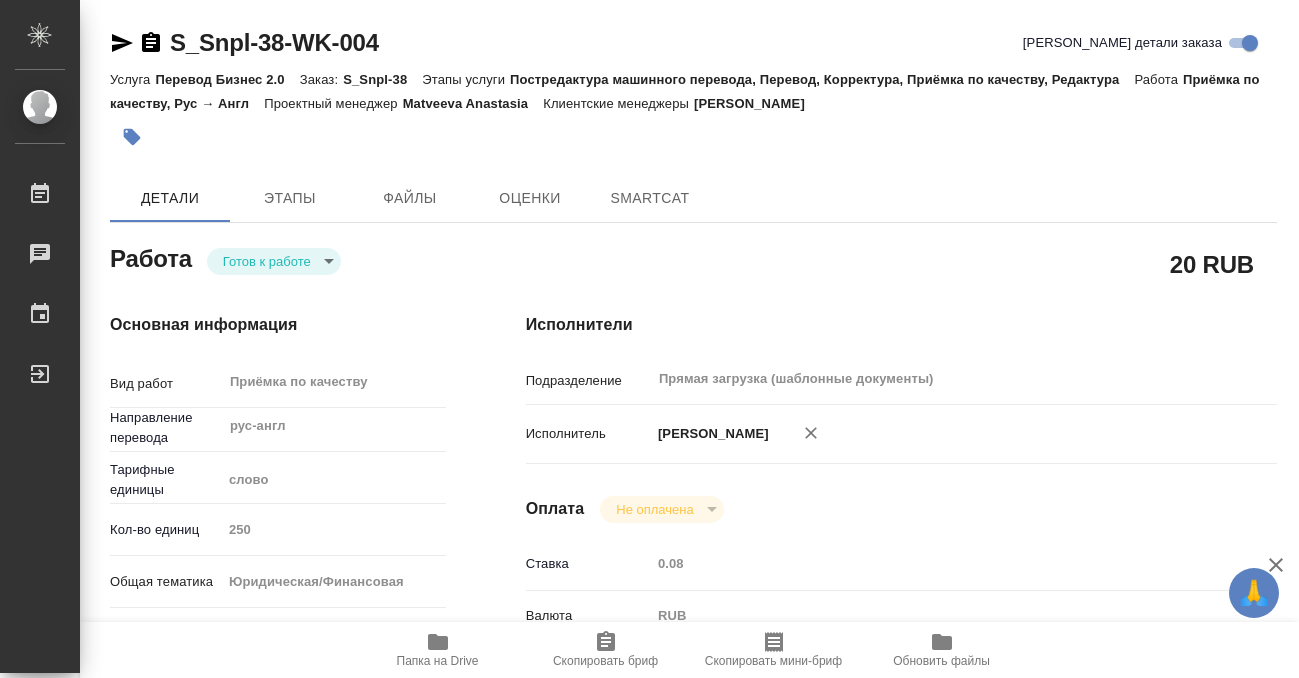 type on "x" 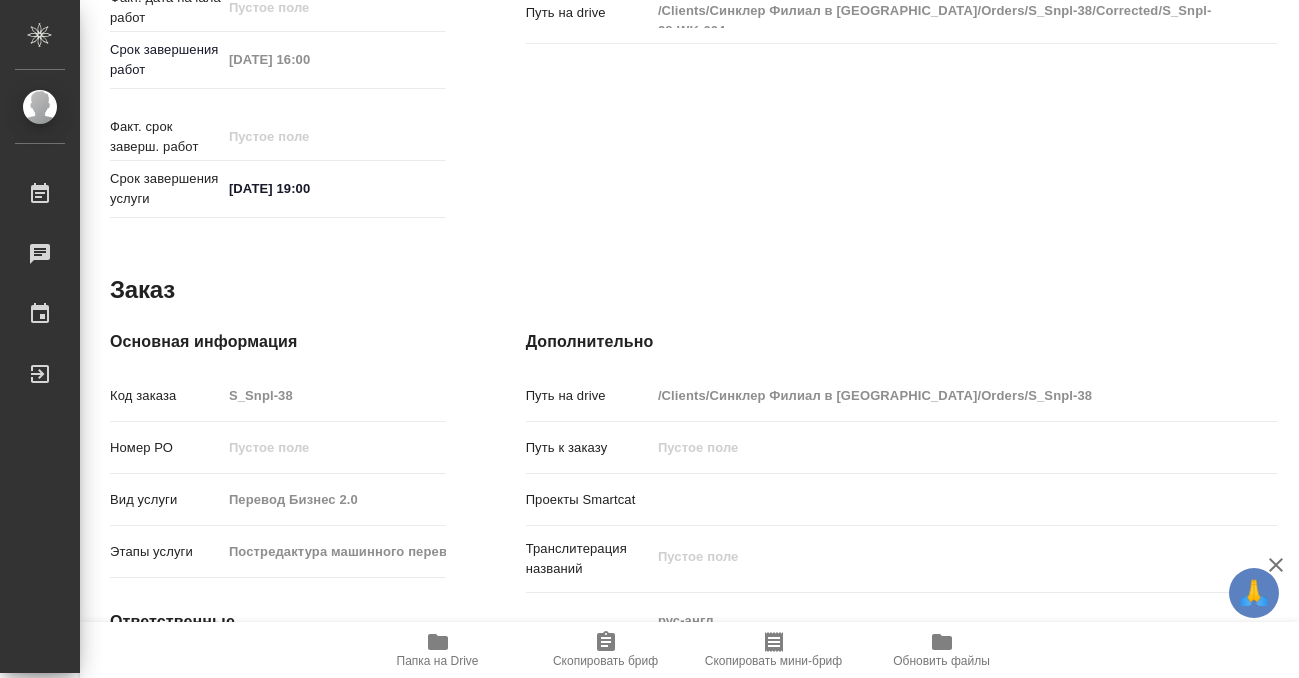 type on "x" 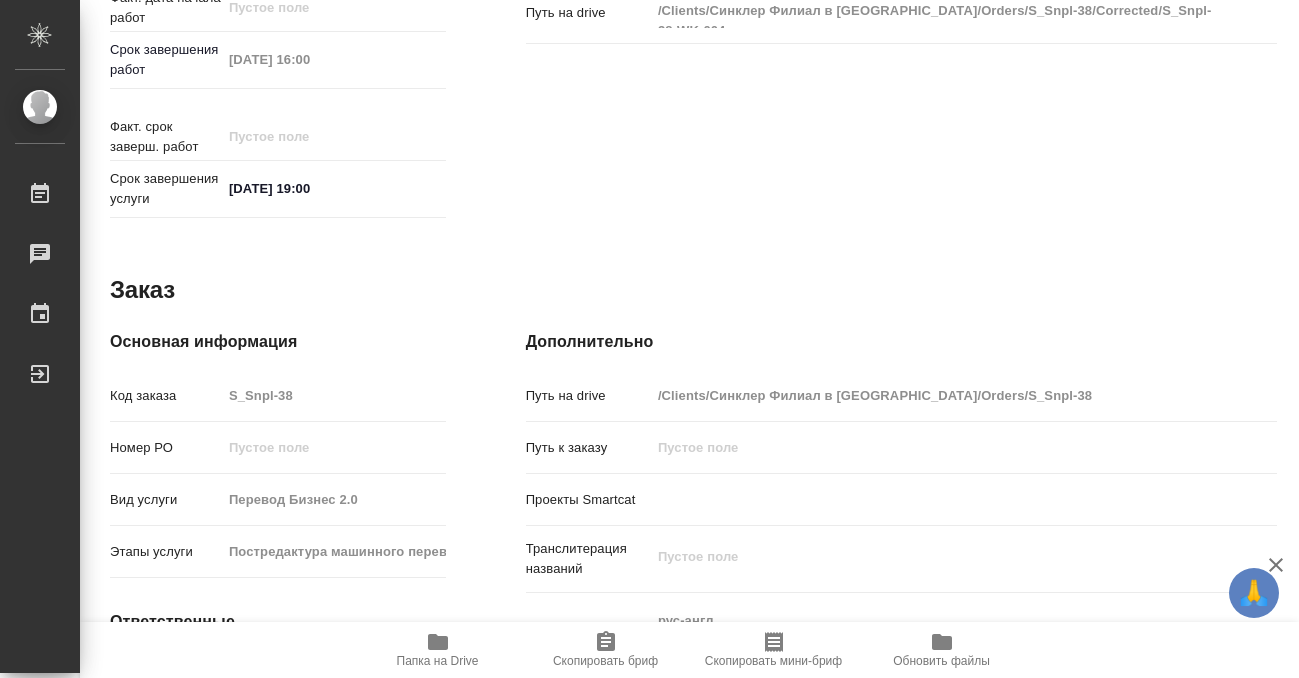 type on "x" 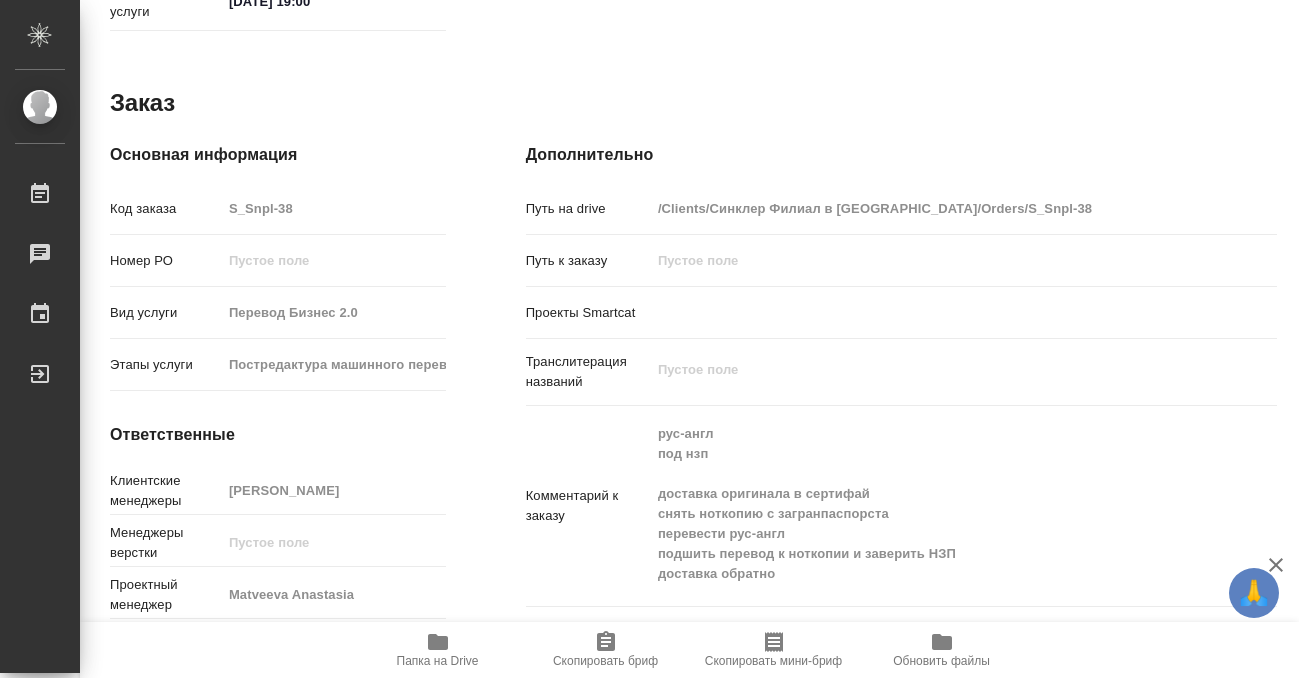 type on "x" 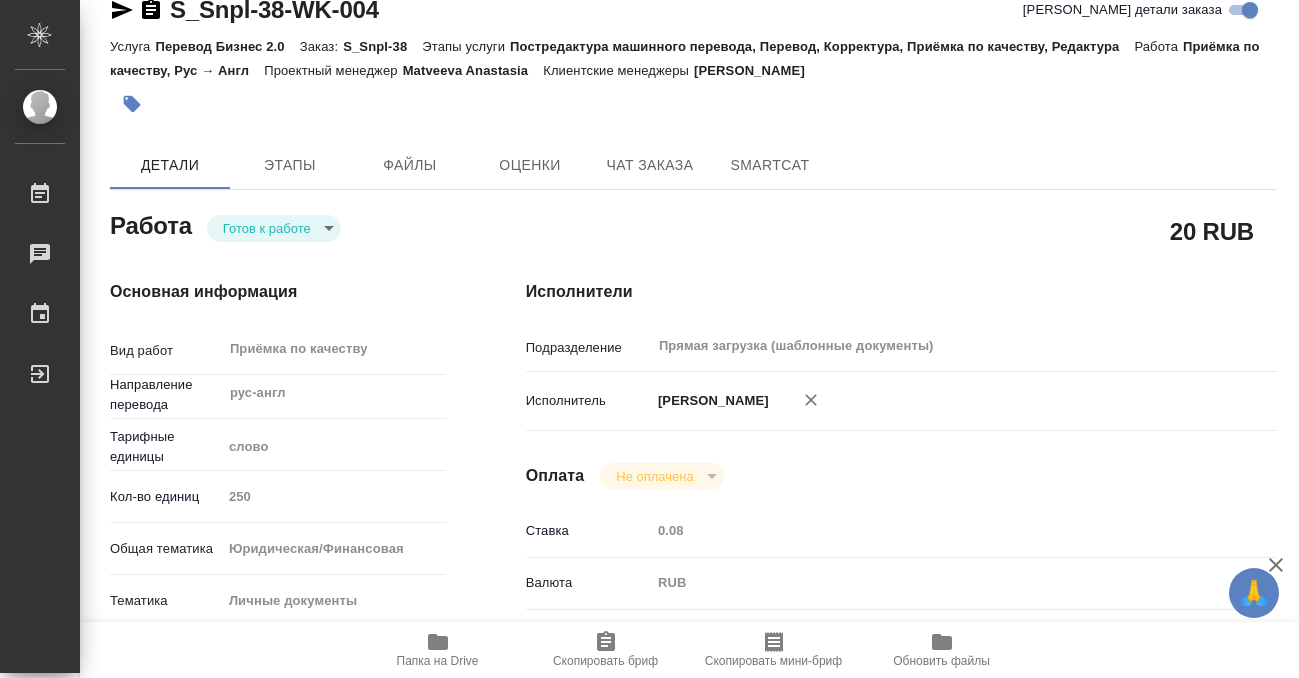 scroll, scrollTop: 0, scrollLeft: 0, axis: both 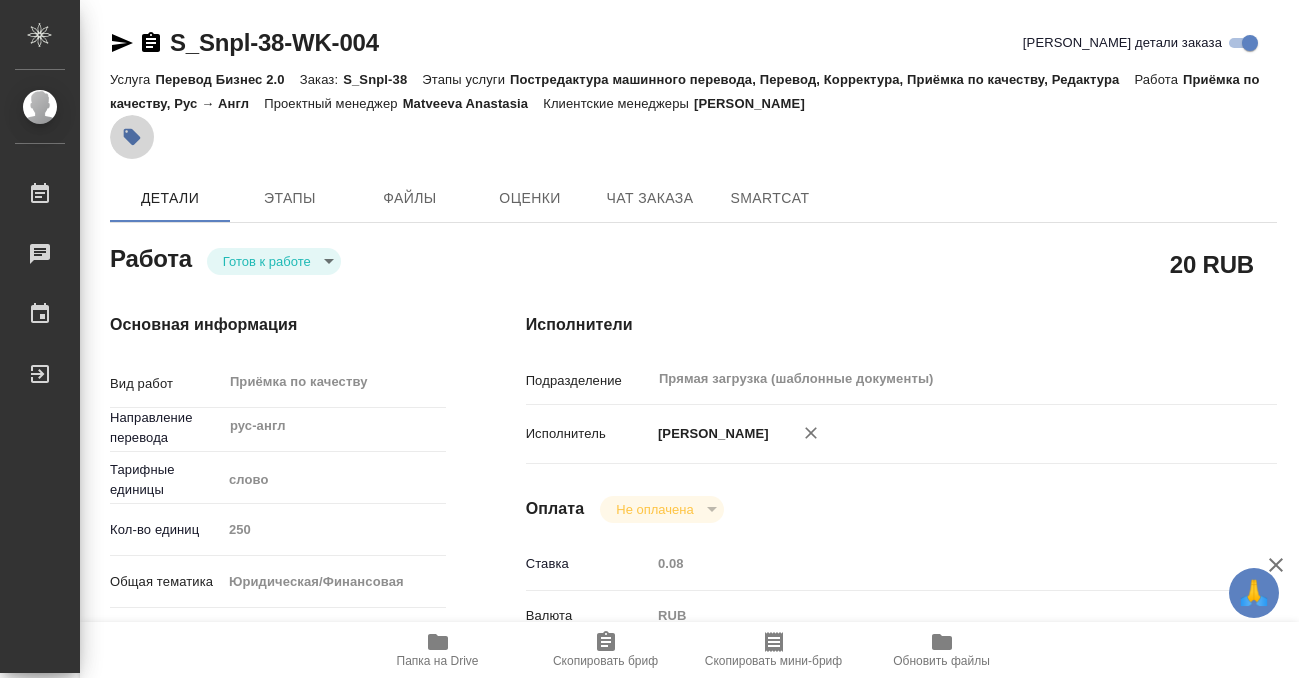 click 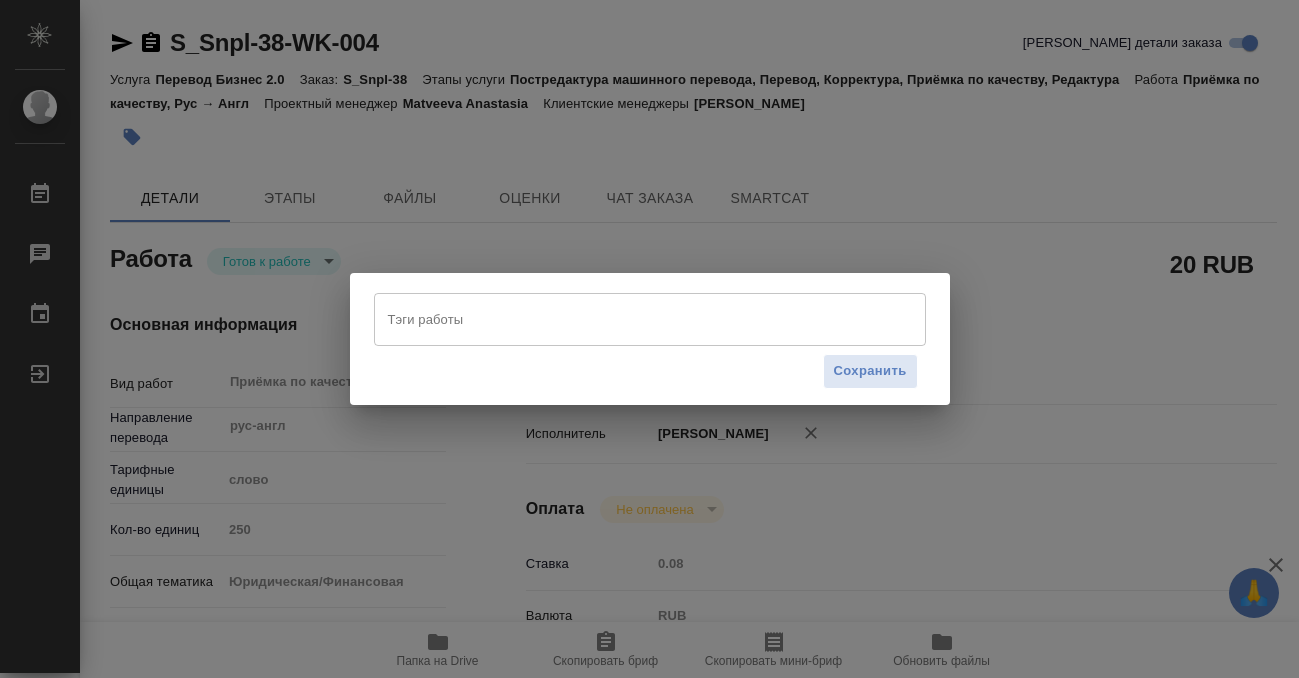 click on "Тэги работы" at bounding box center [631, 319] 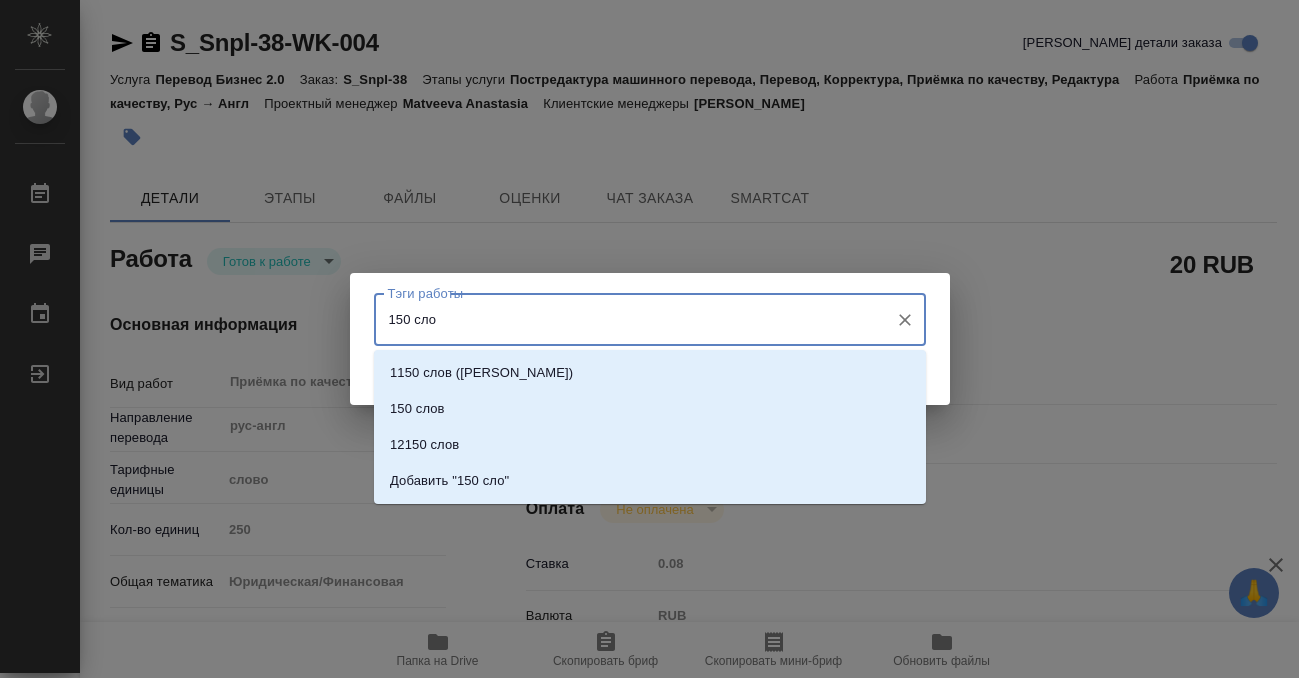 type on "150 слов" 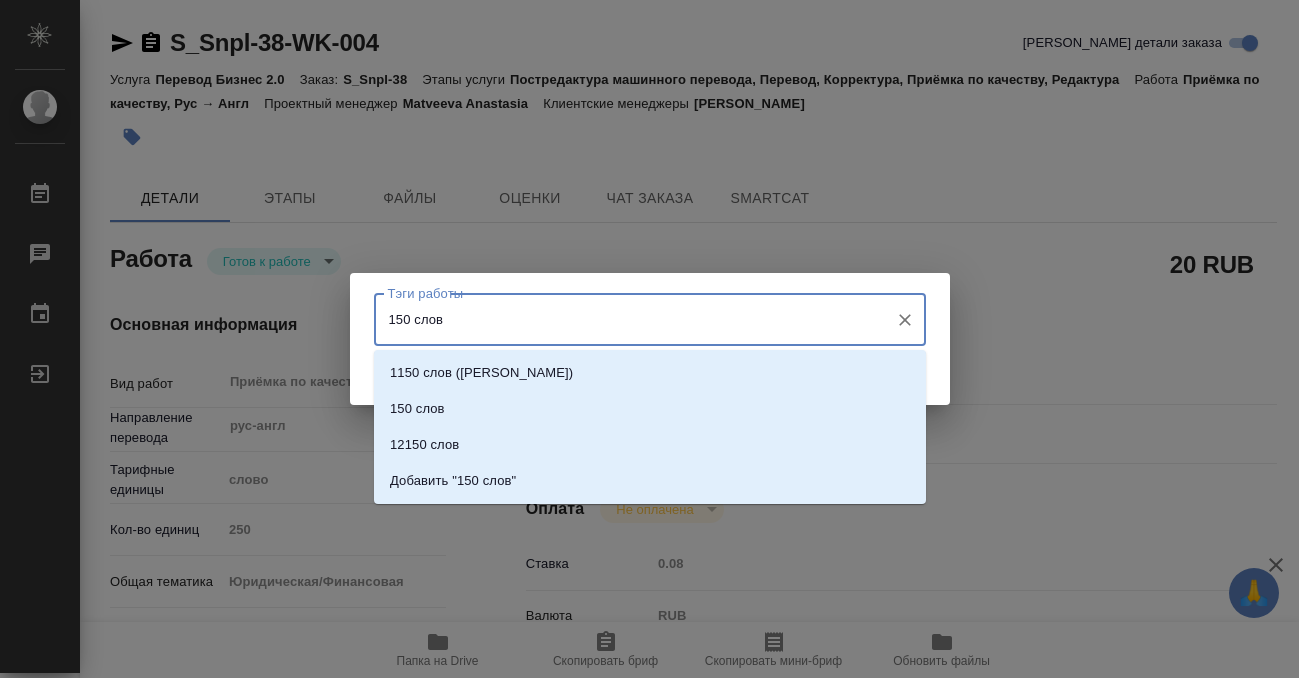 type 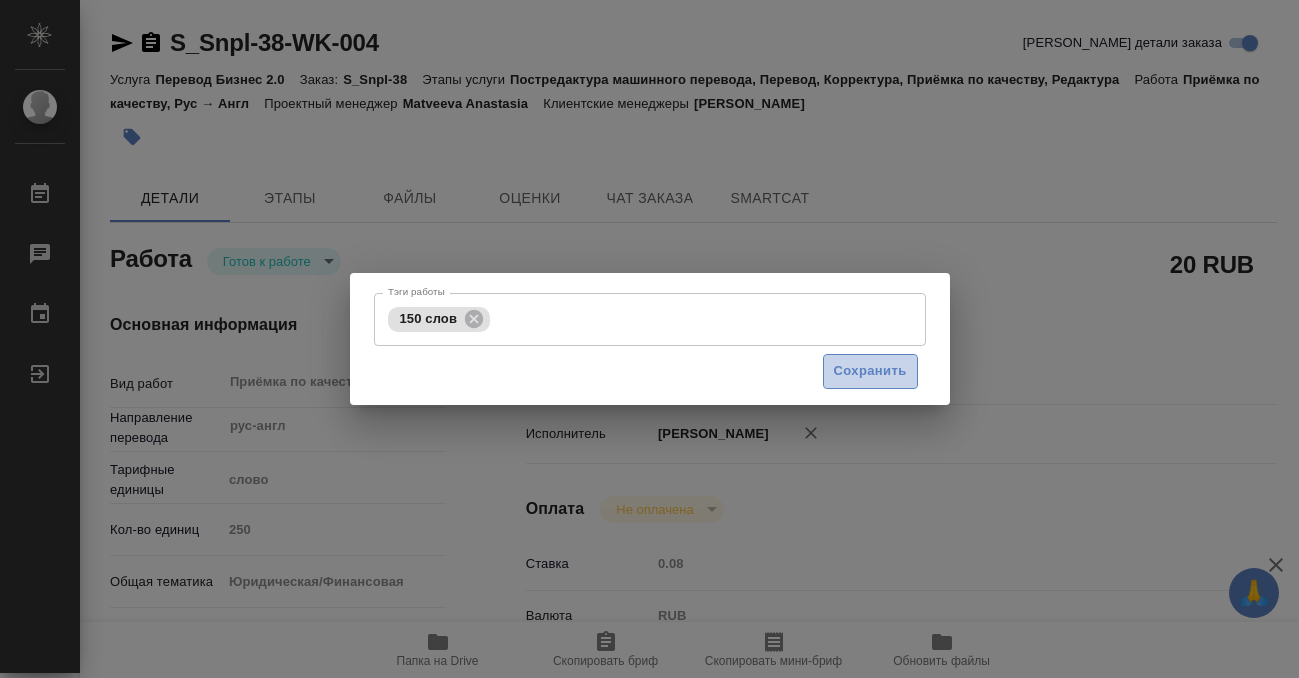 click on "Сохранить" at bounding box center [870, 371] 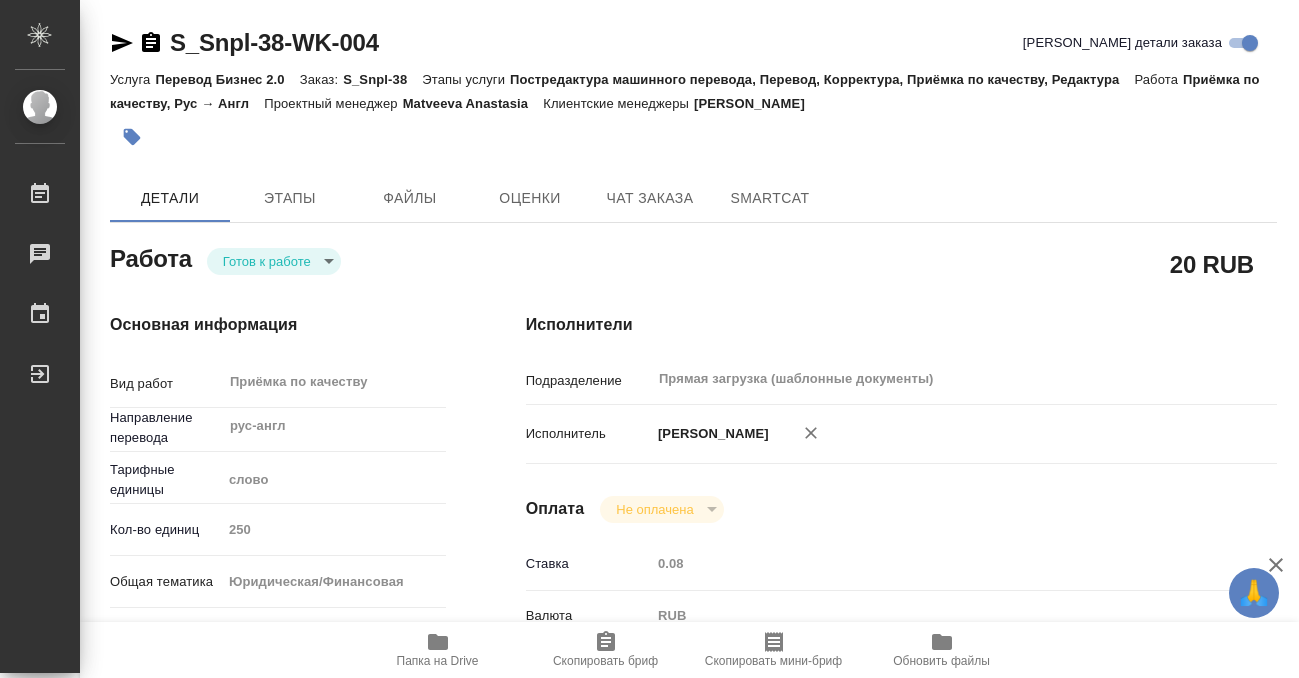 click on "🙏 .cls-1
fill:#fff;
AWATERA Kobzeva Elizaveta Работы 0 Чаты График Выйти S_Snpl-38-WK-004 Кратко детали заказа Услуга Перевод Бизнес 2.0 Заказ: S_Snpl-38 Этапы услуги Постредактура машинного перевода, Перевод, Корректура, Приёмка по качеству, Редактура Работа Приёмка по качеству, Рус → Англ Проектный менеджер Matveeva Anastasia Клиентские менеджеры Никифорова Валерия Детали Этапы Файлы Оценки Чат заказа SmartCat Работа Готов к работе readyForWork 20 RUB Основная информация Вид работ Приёмка по качеству x ​ Направление перевода рус-англ ​ Тарифные единицы слово 5a8b1489cc6b4906c91bfd90 Кол-во единиц" at bounding box center [649, 339] 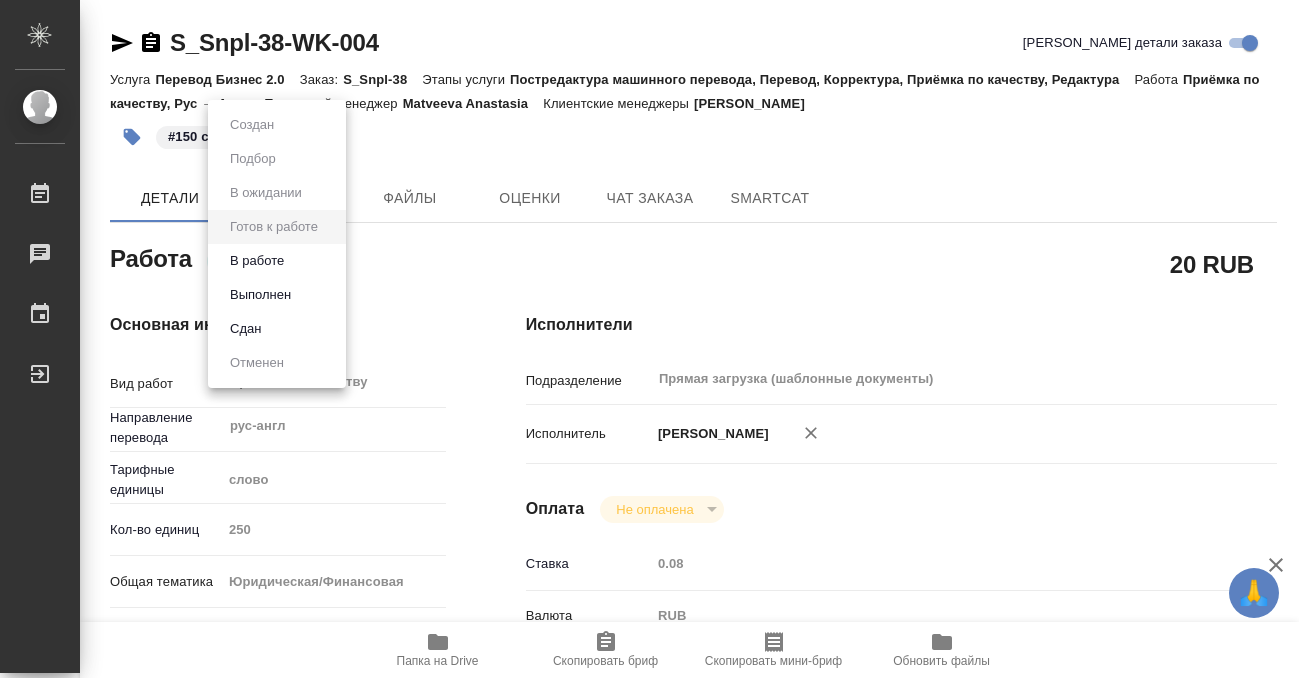 type on "x" 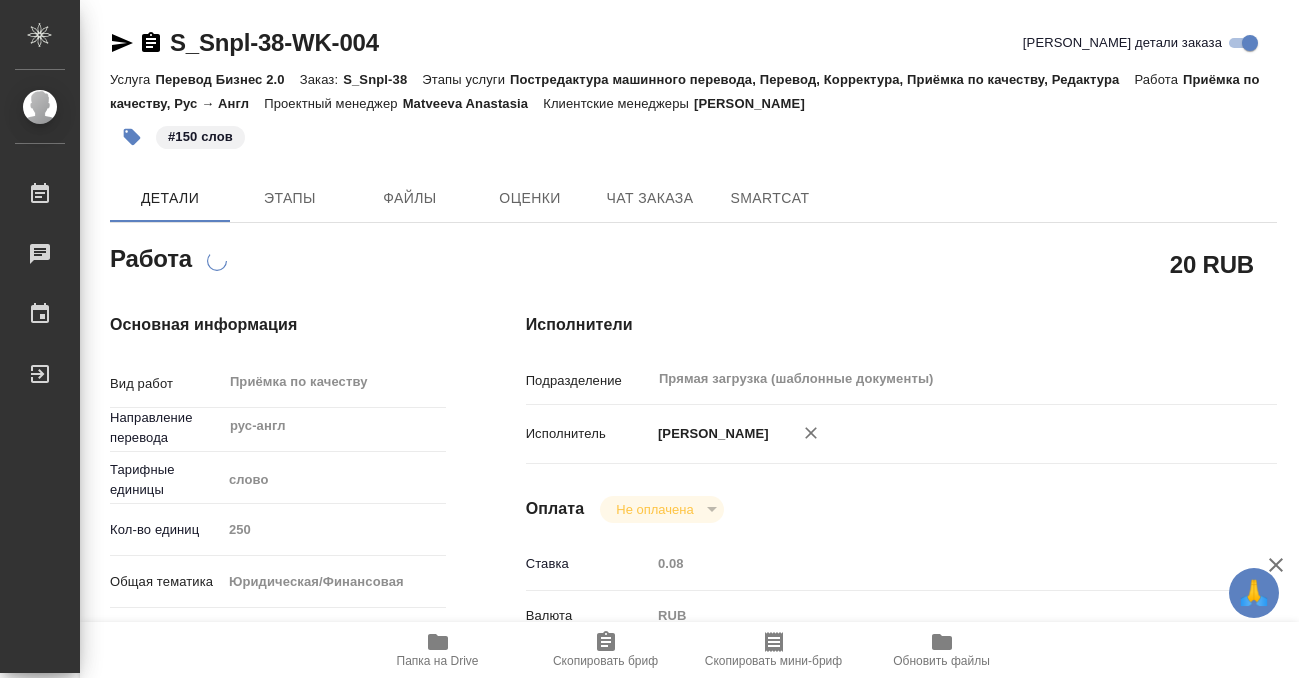 type on "x" 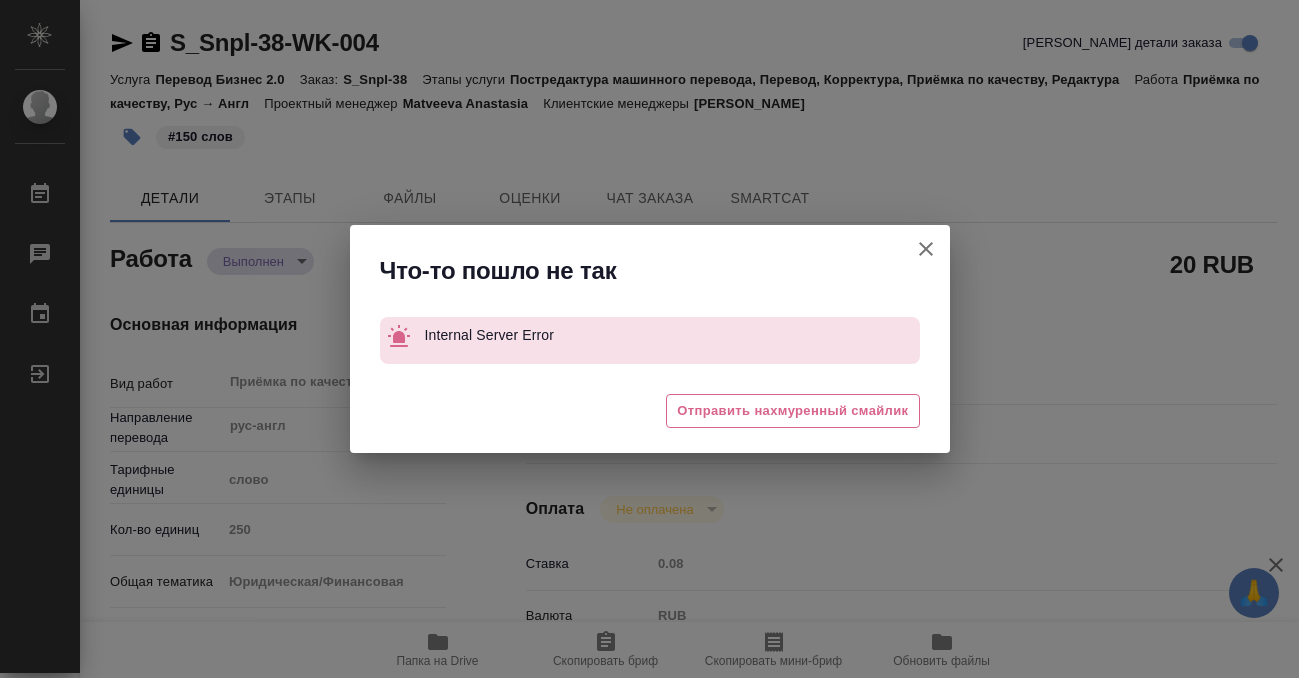 type on "x" 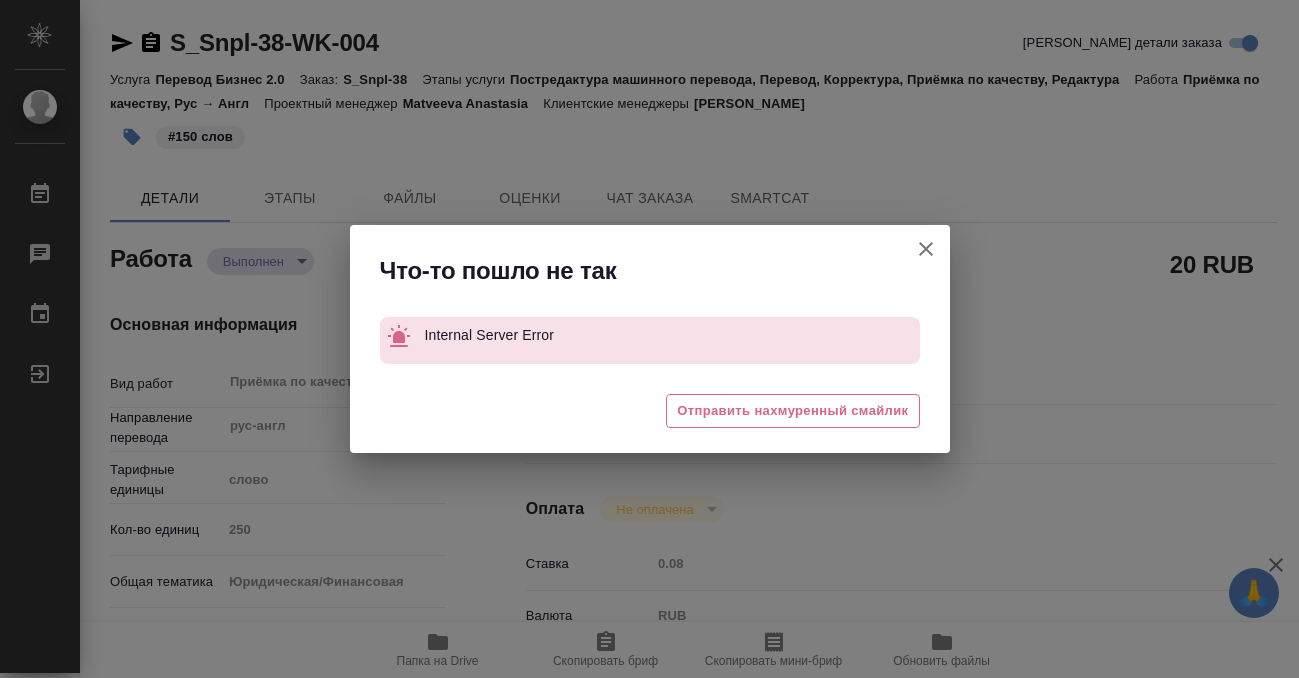 click 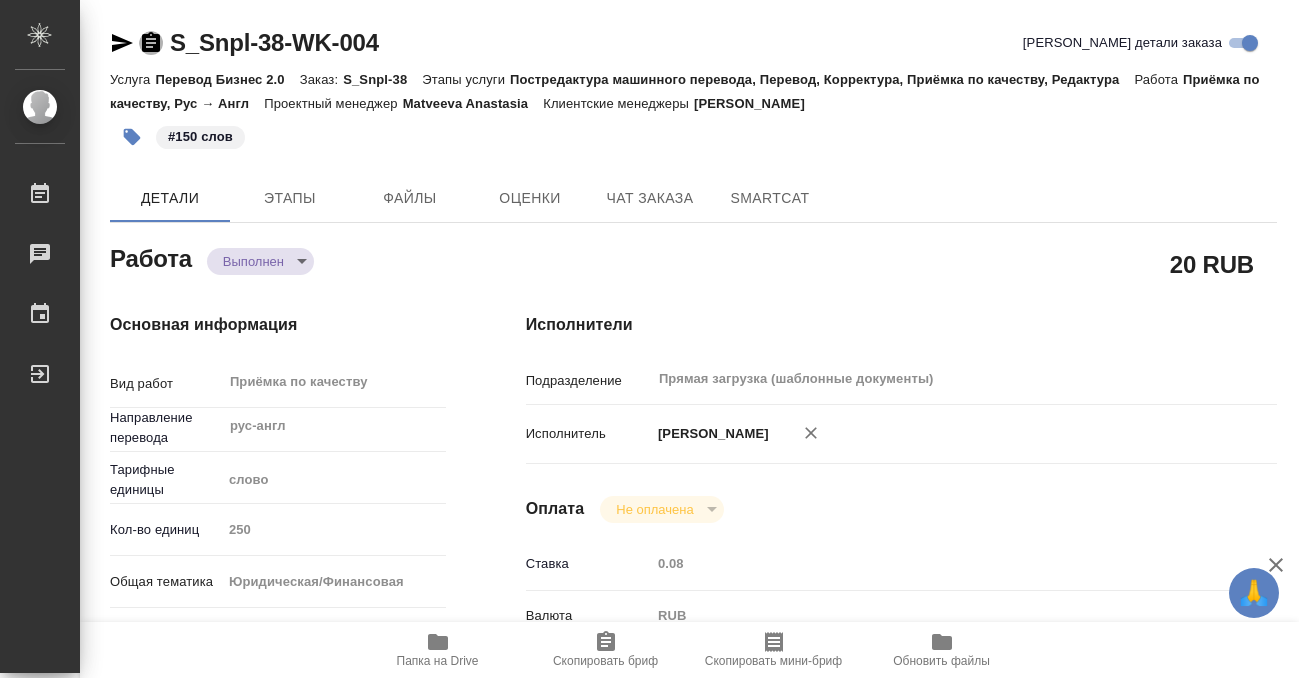 click 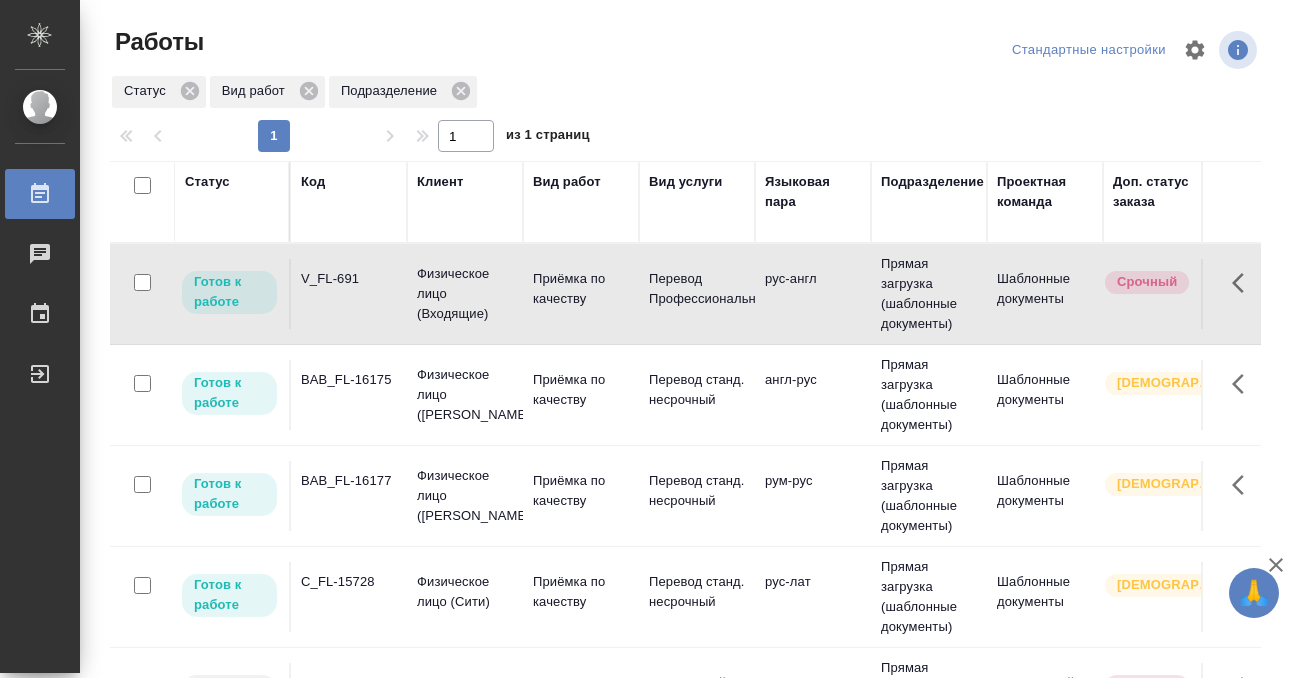 scroll, scrollTop: 0, scrollLeft: 0, axis: both 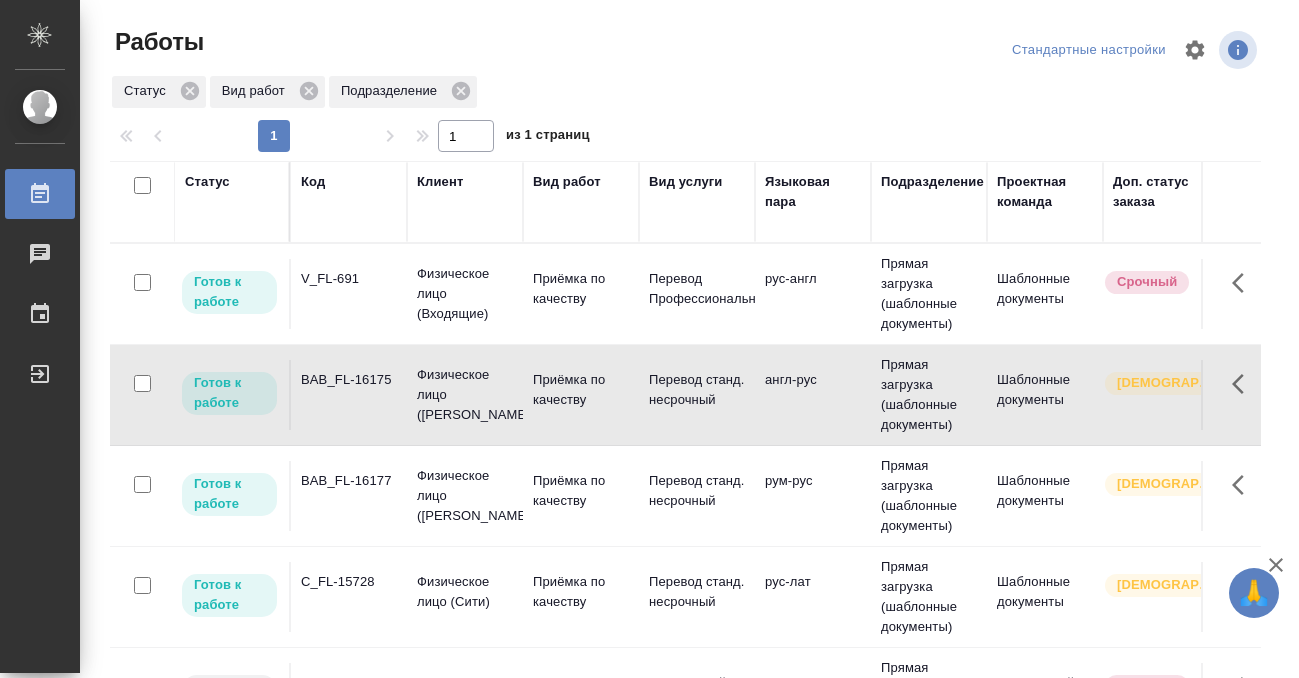 click on "BAB_FL-16177" at bounding box center [349, 294] 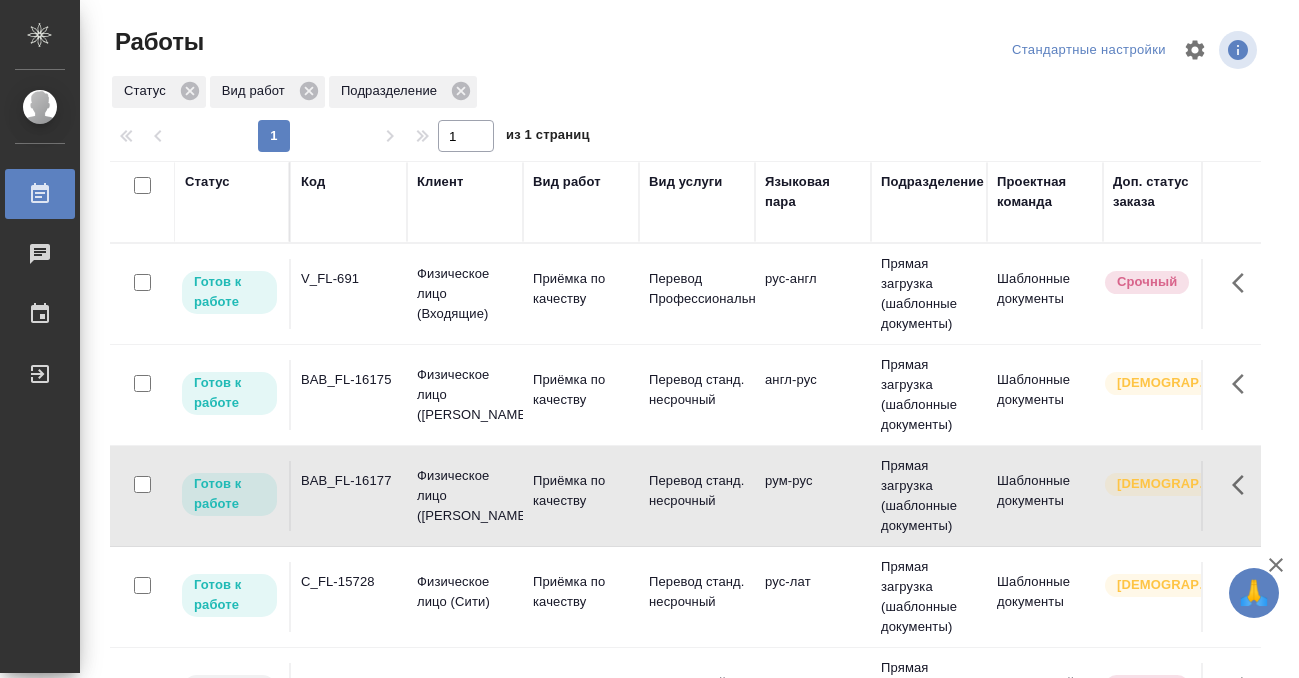 click on "BAB_FL-16177" at bounding box center [349, 294] 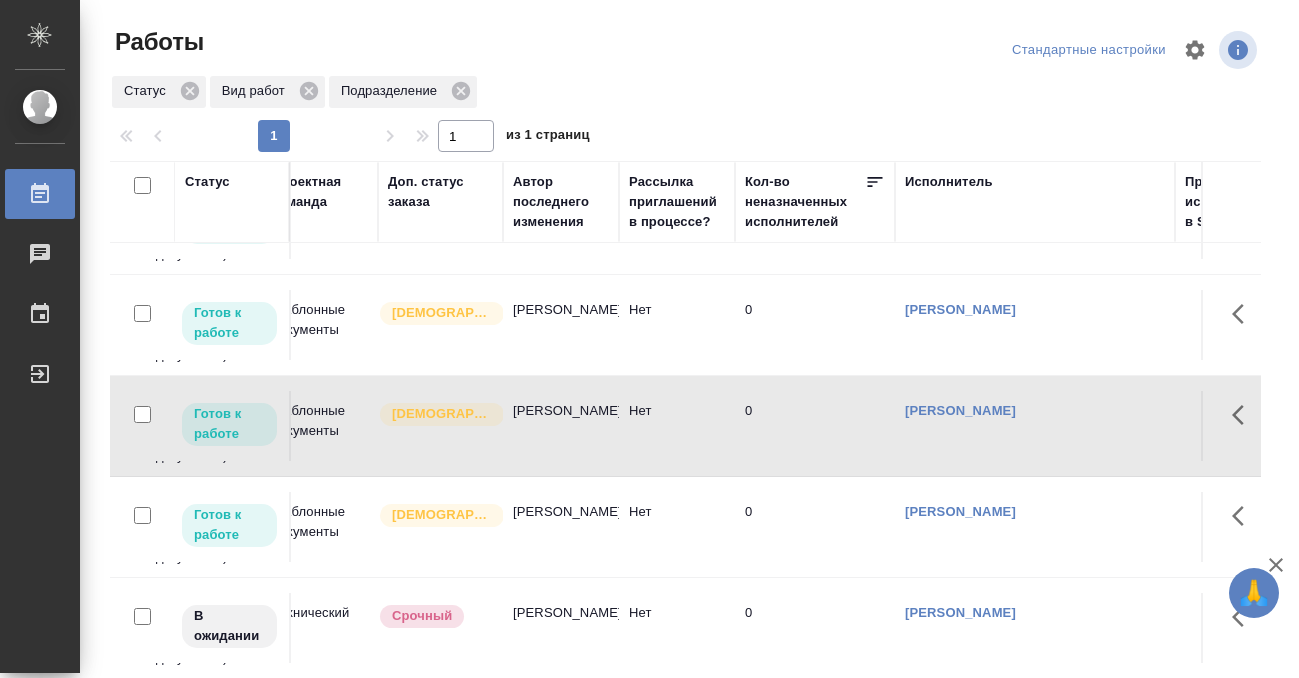 scroll, scrollTop: 70, scrollLeft: 0, axis: vertical 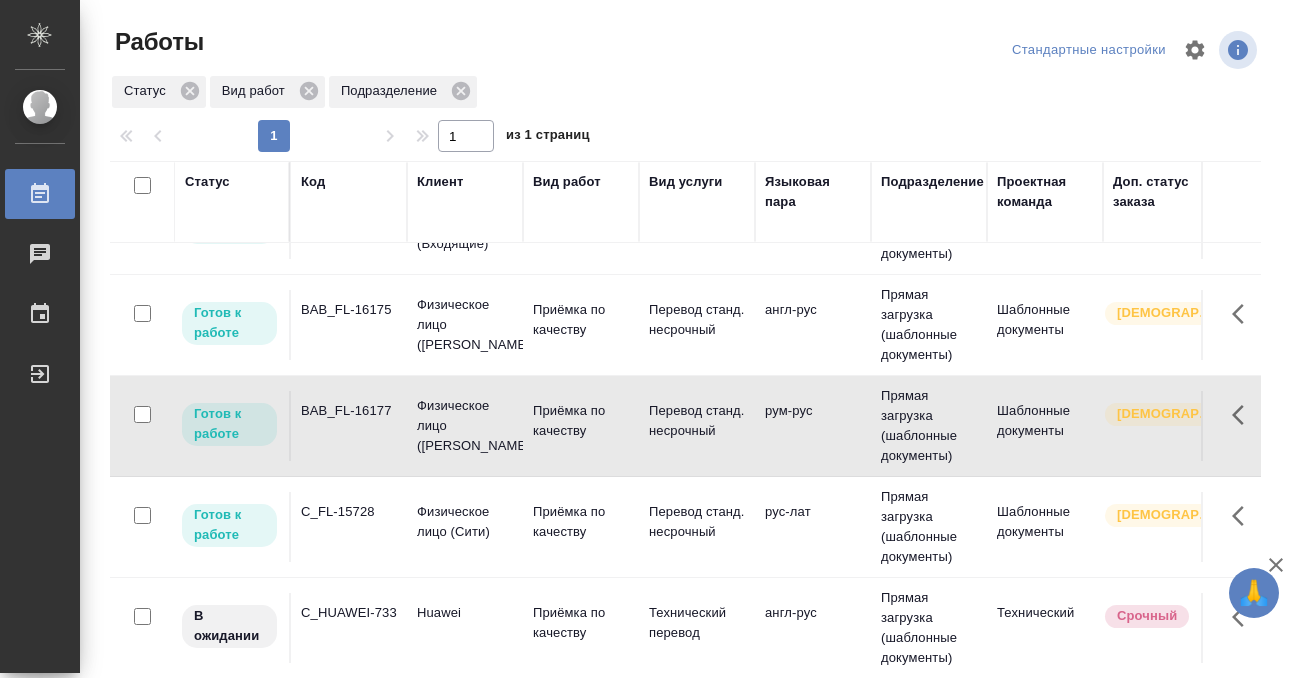 click on "C_FL-15728" at bounding box center [349, 224] 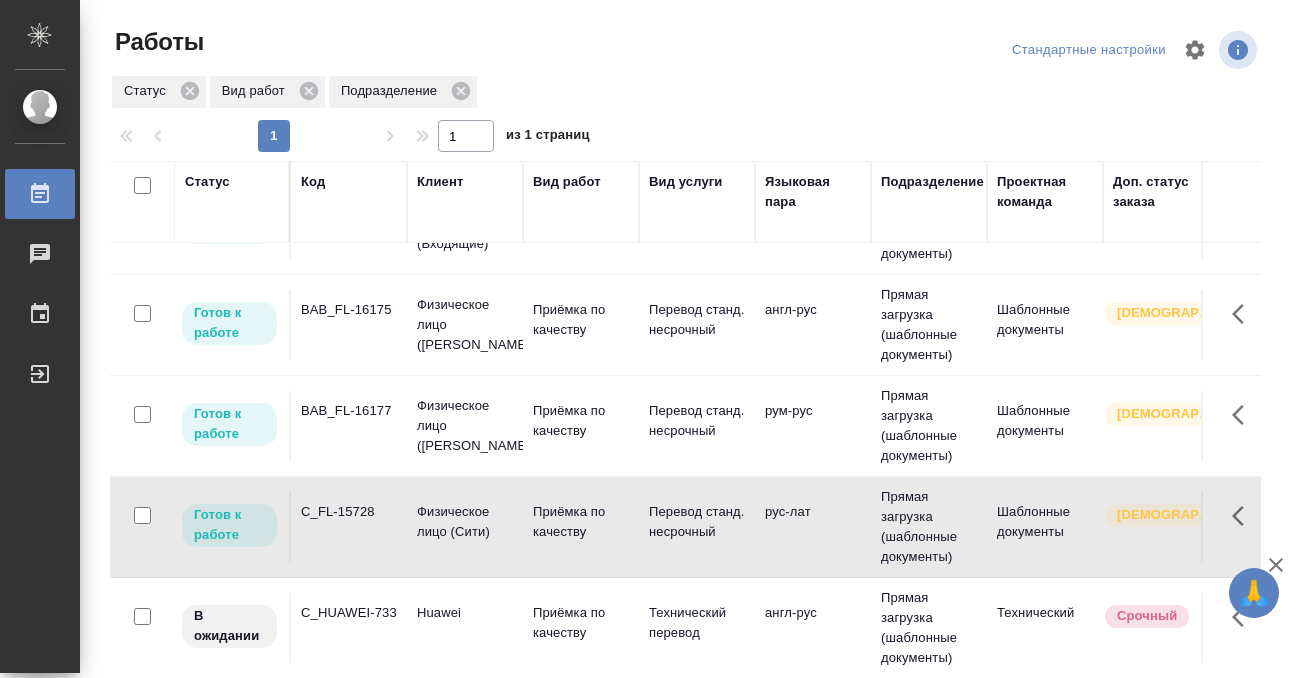 click on "C_FL-15728" at bounding box center (349, 224) 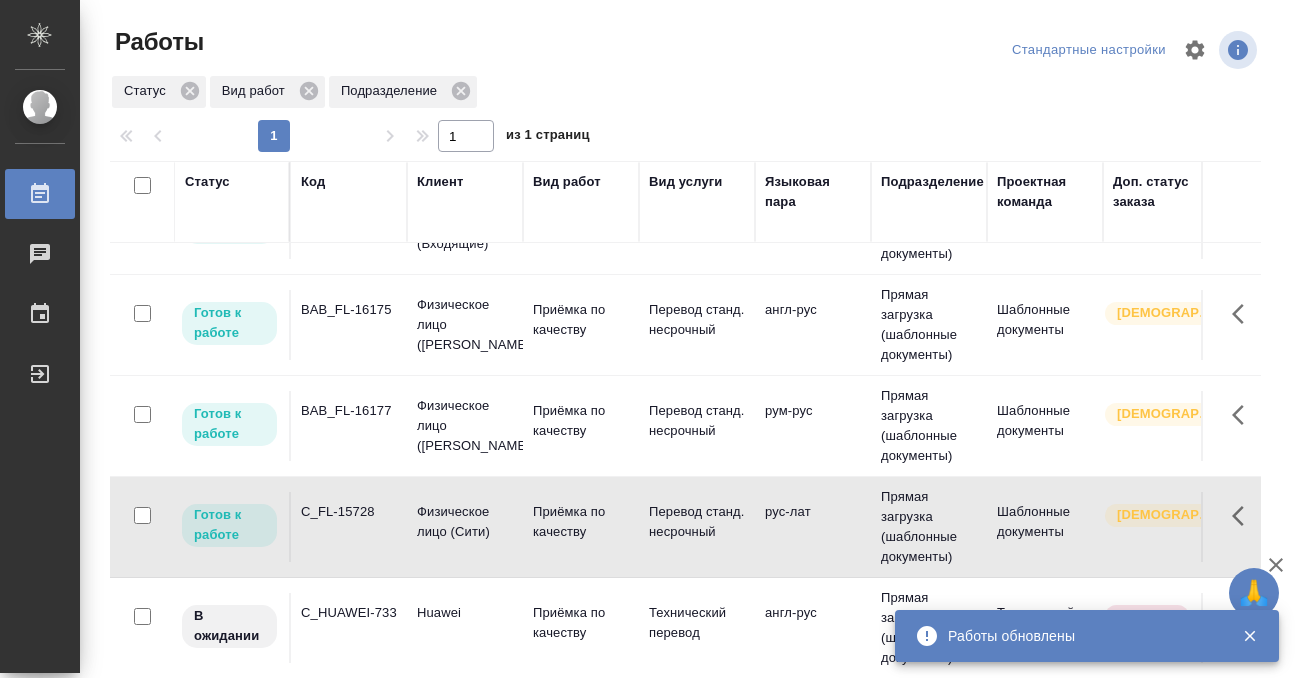 scroll, scrollTop: 0, scrollLeft: 0, axis: both 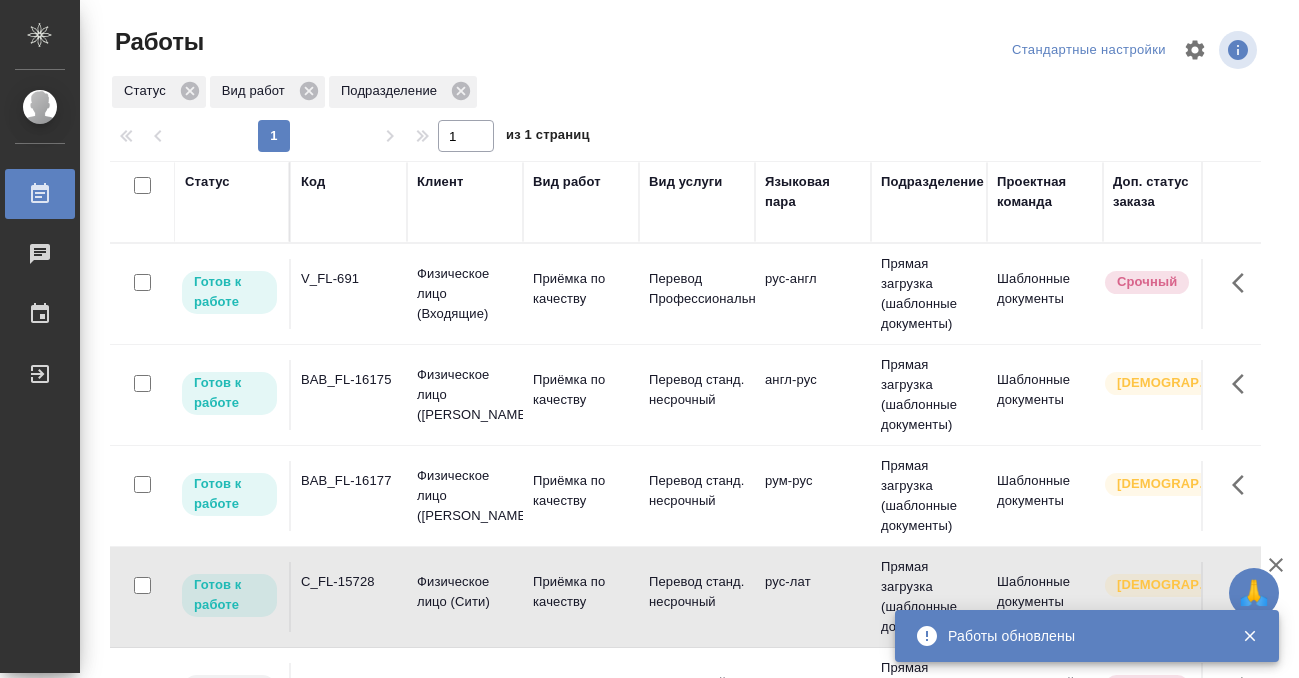 click on "Статус" at bounding box center (207, 182) 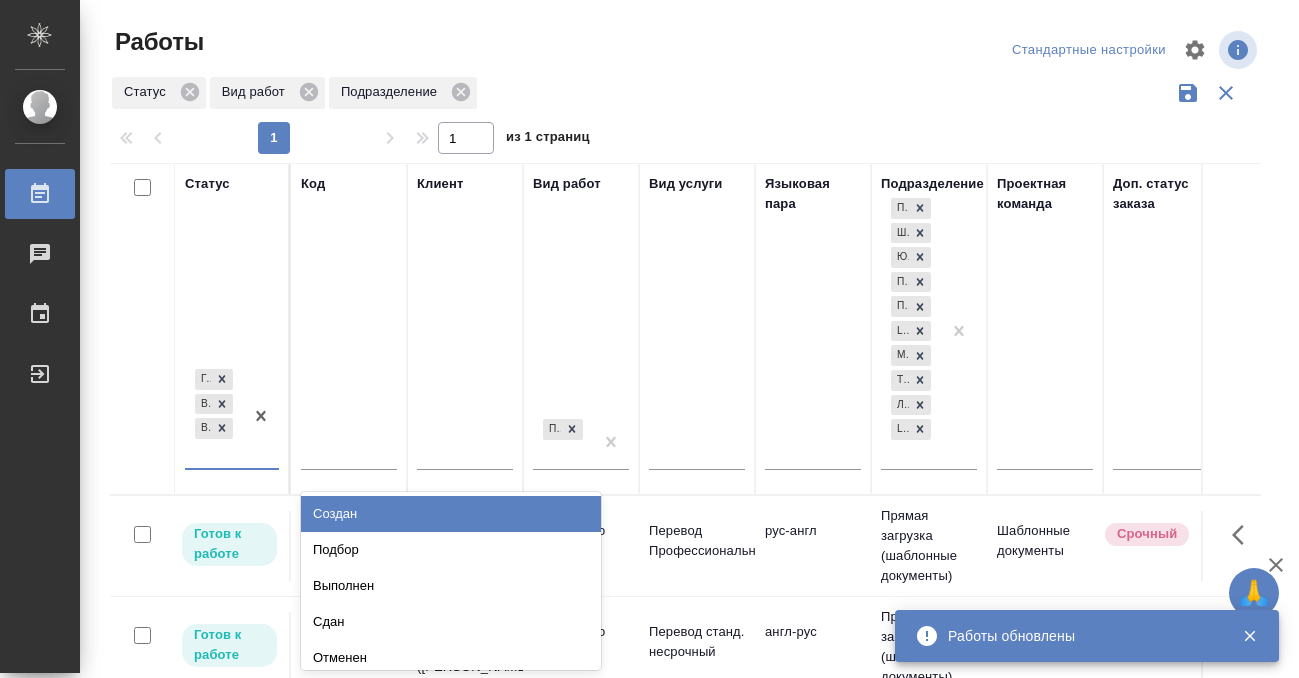 click on "Готов к работе В работе В ожидании" at bounding box center [214, 416] 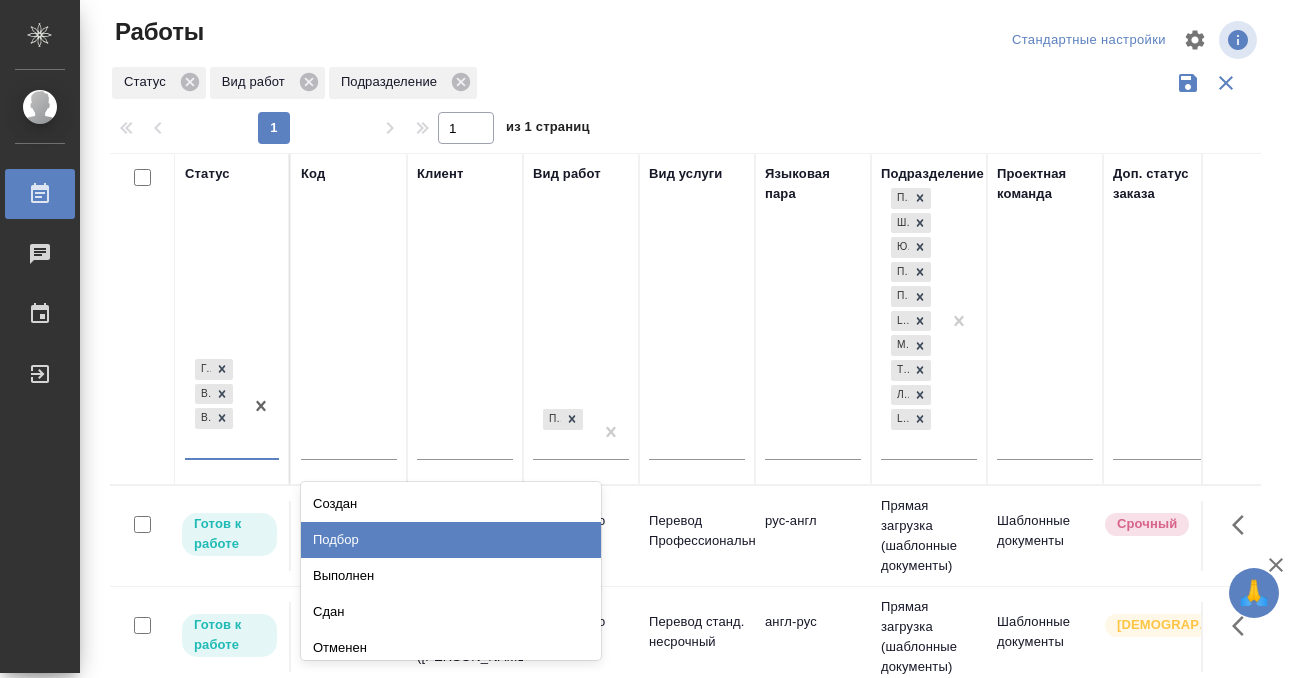 click on "Подбор" at bounding box center (451, 540) 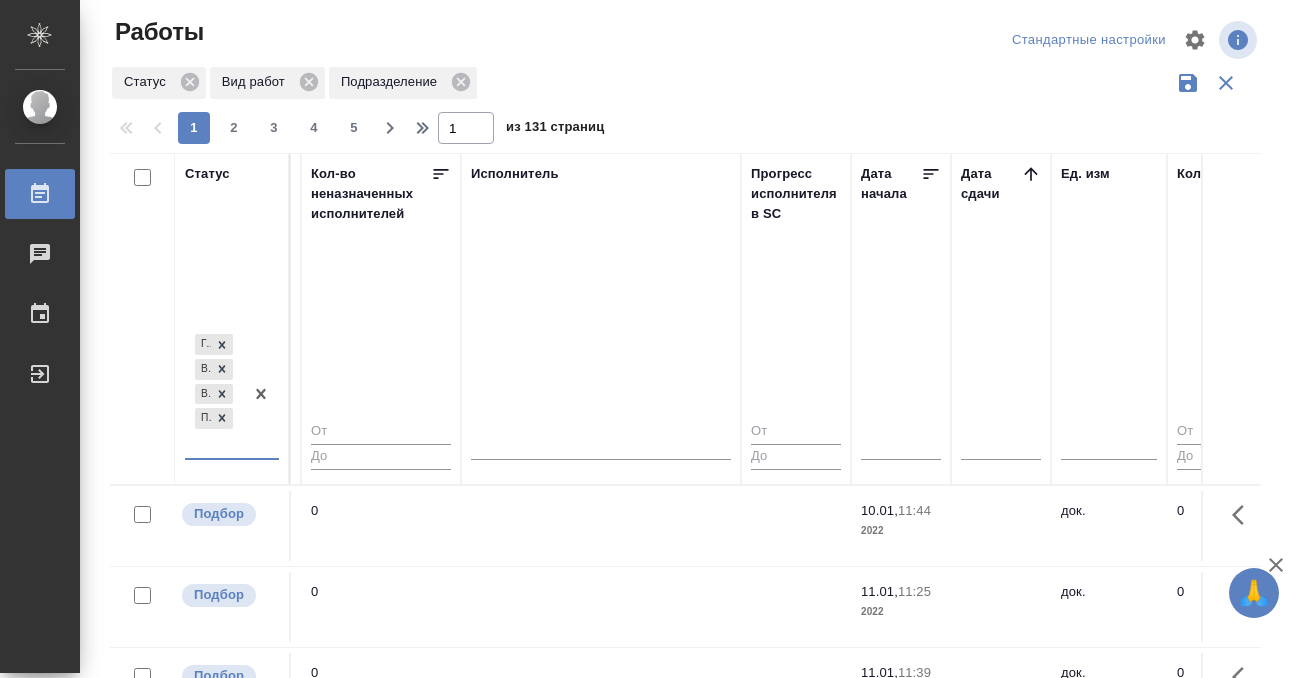scroll, scrollTop: 0, scrollLeft: 1189, axis: horizontal 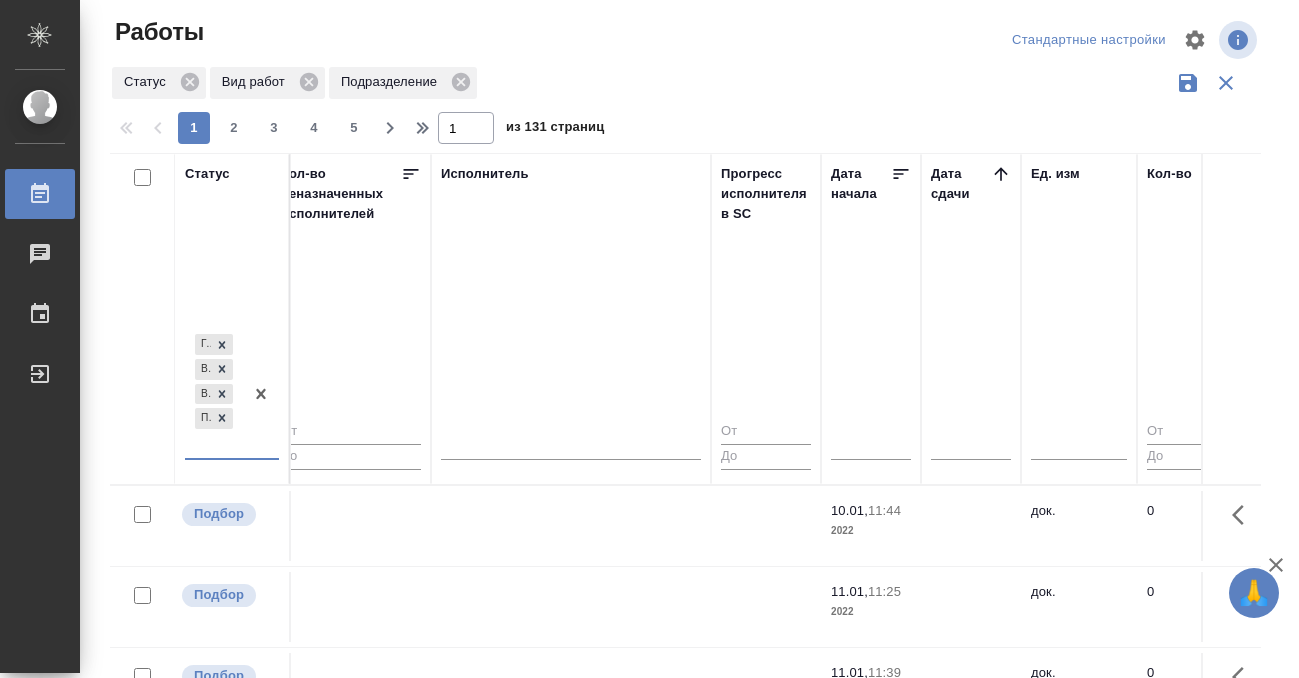 click 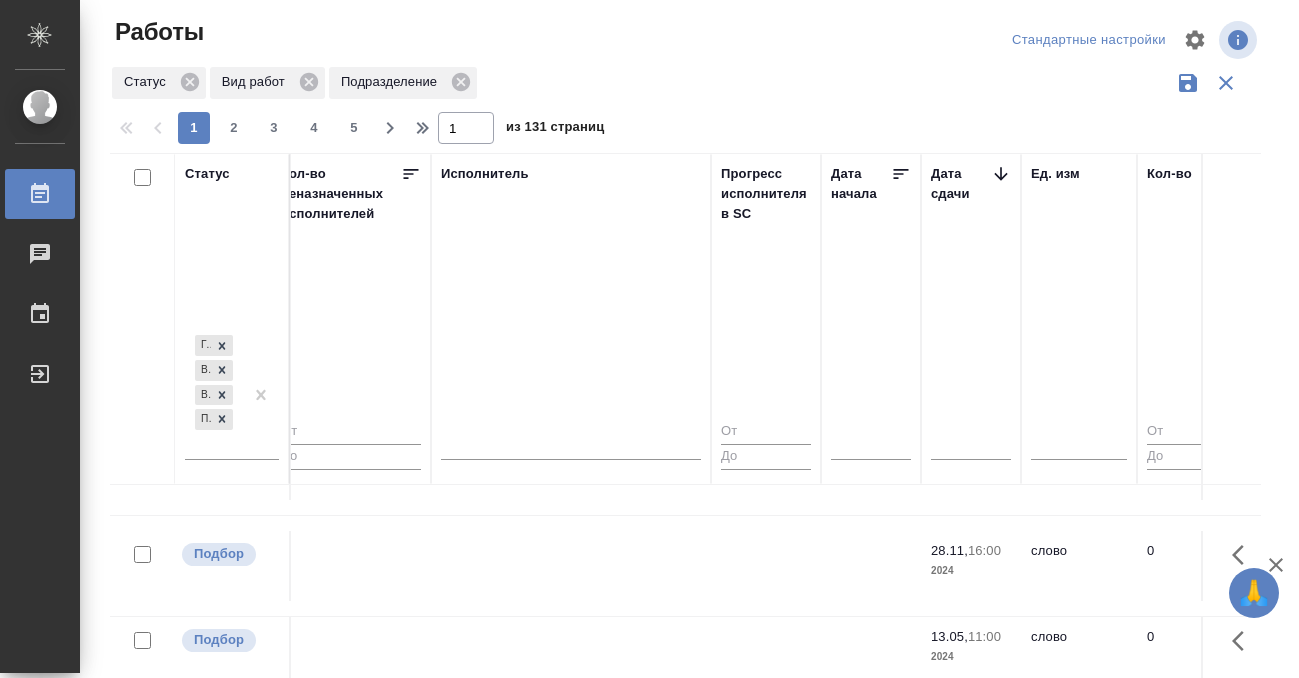 scroll, scrollTop: 742, scrollLeft: 1189, axis: both 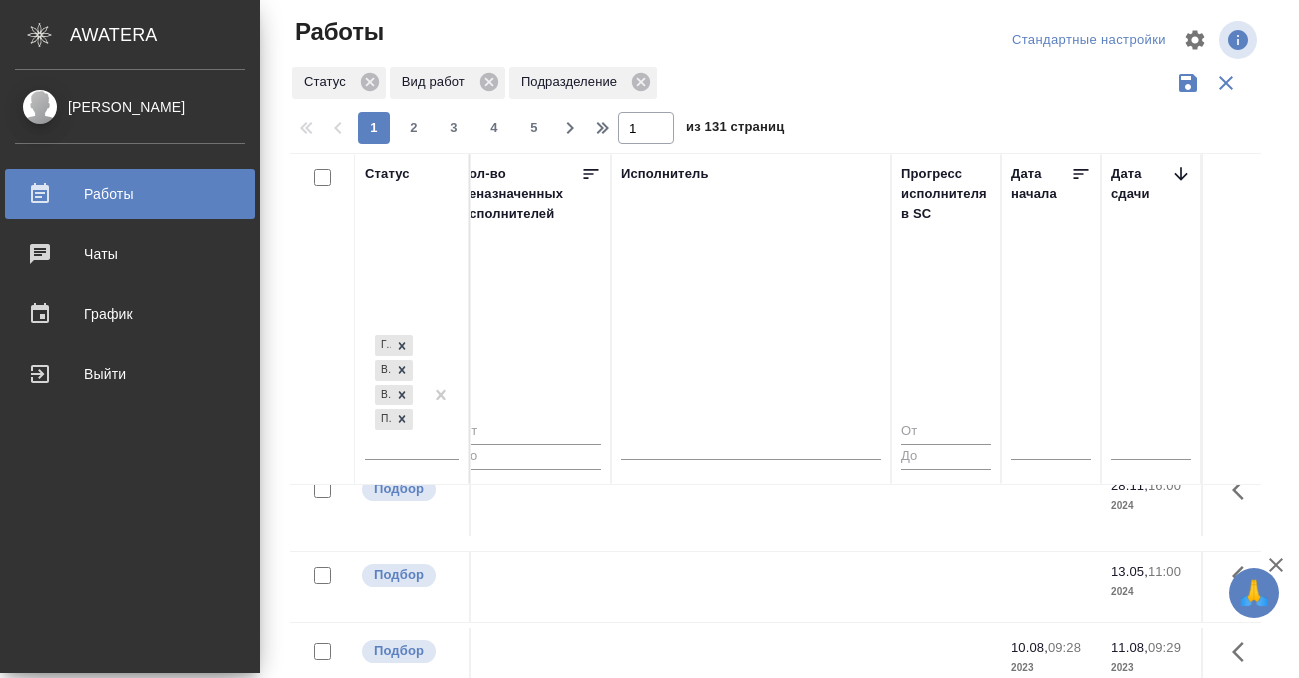 click on "Работы" at bounding box center (130, 194) 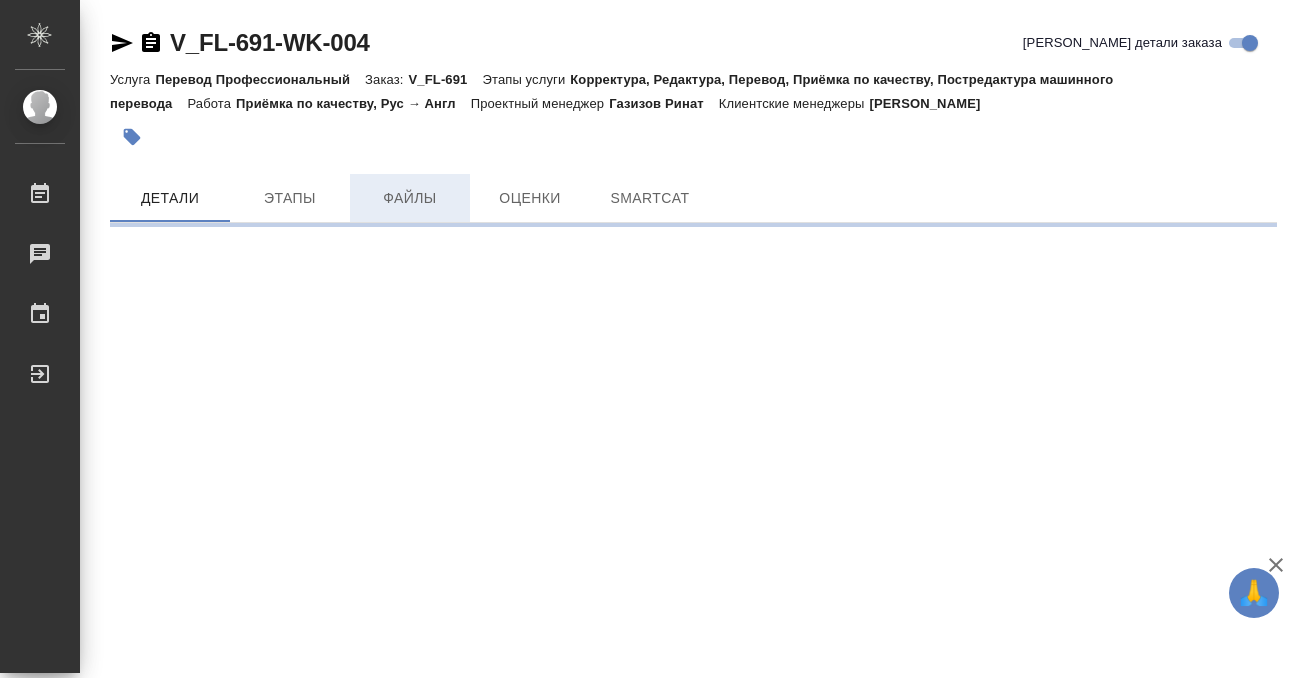 scroll, scrollTop: 0, scrollLeft: 0, axis: both 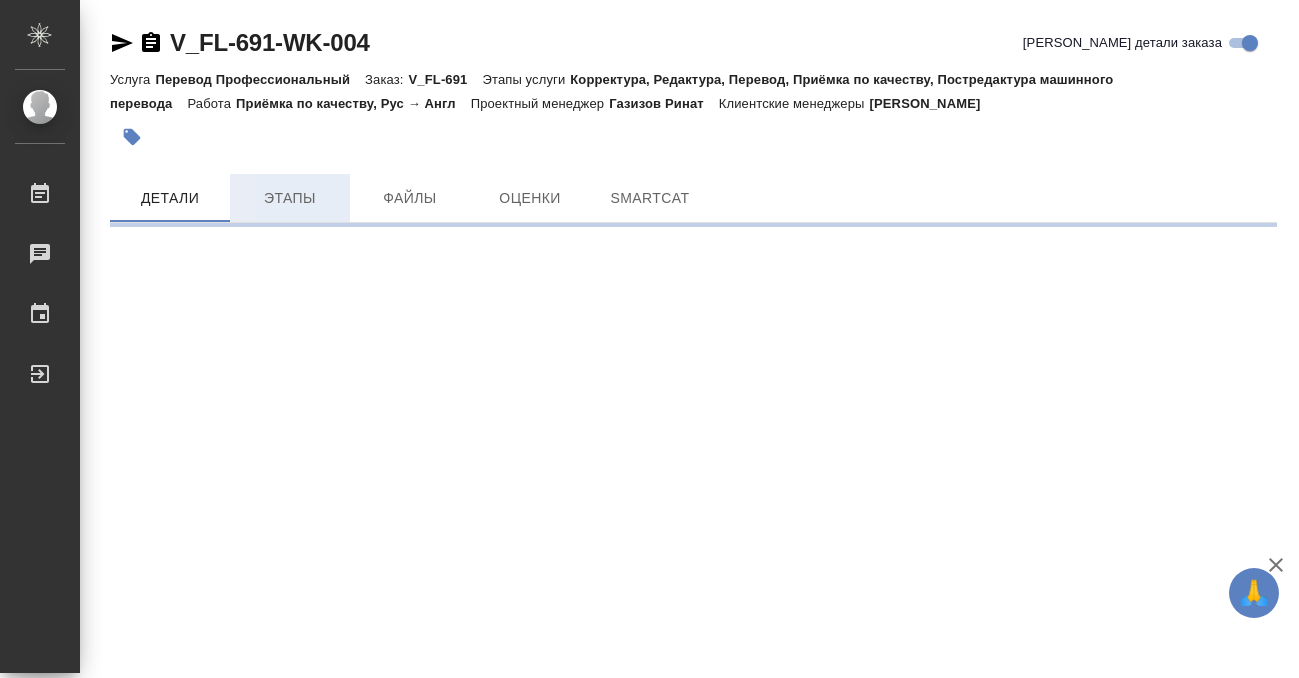 click on "Этапы" at bounding box center [290, 198] 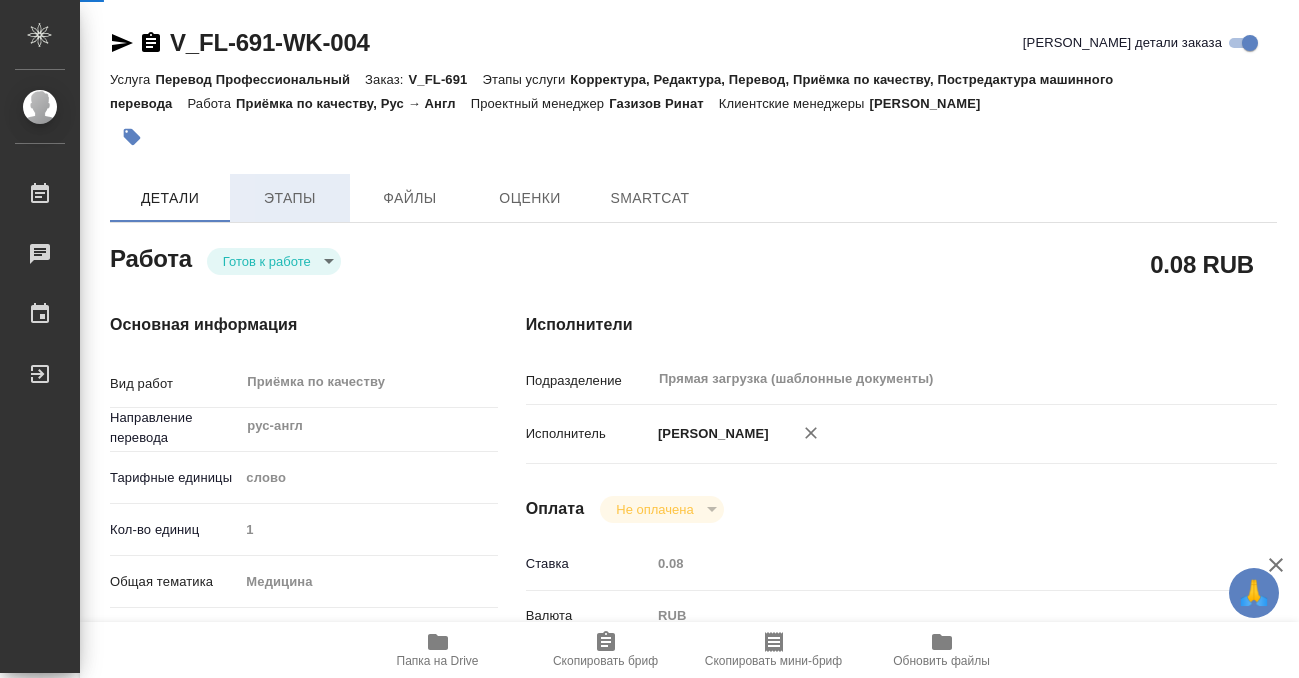 type on "x" 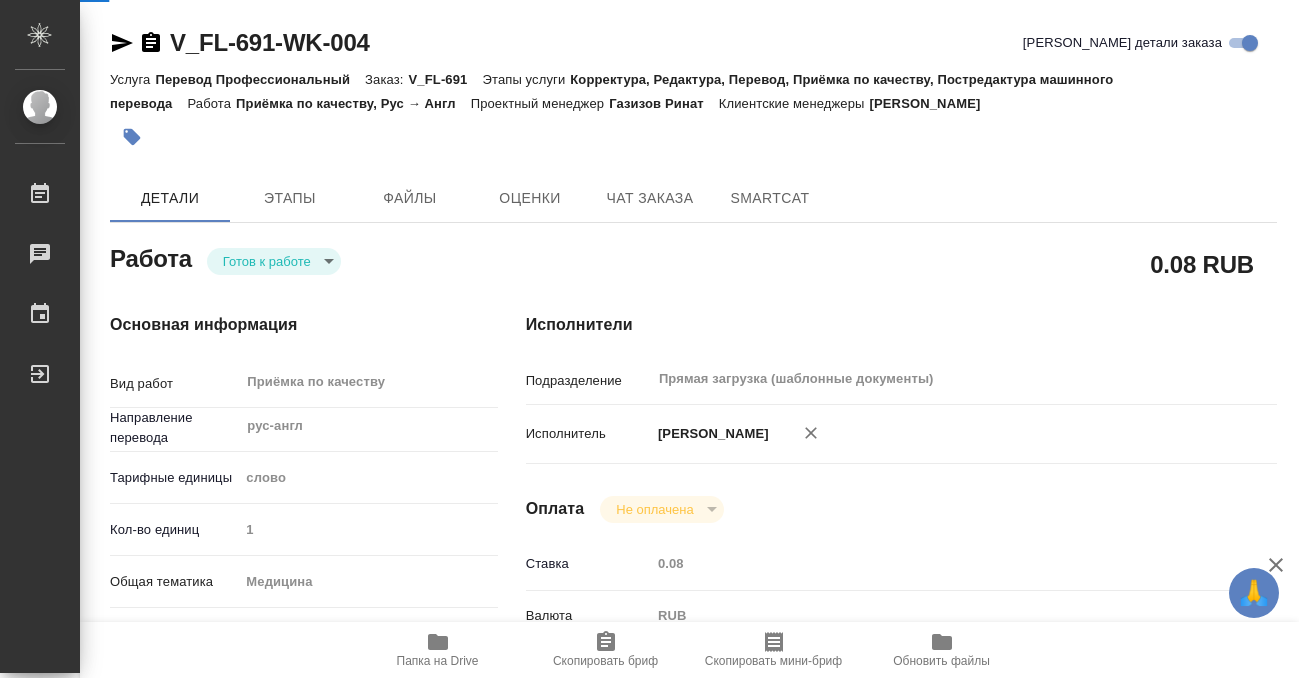 type on "x" 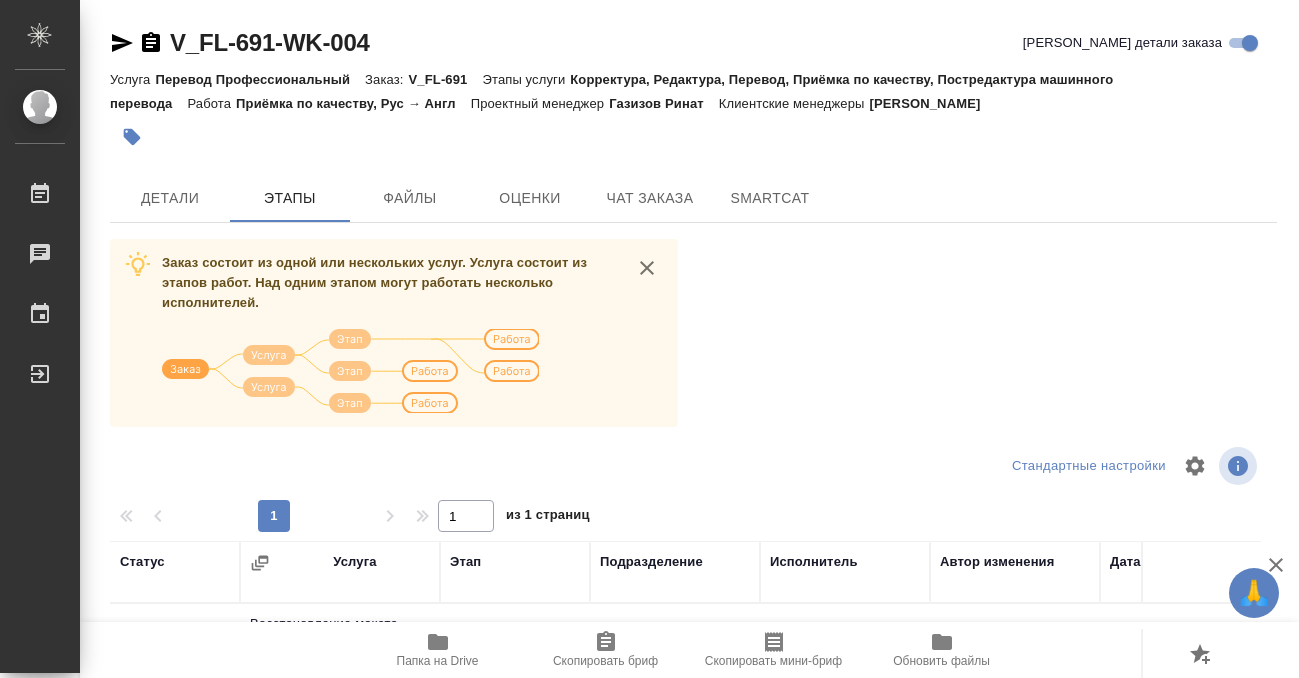 scroll, scrollTop: 334, scrollLeft: 0, axis: vertical 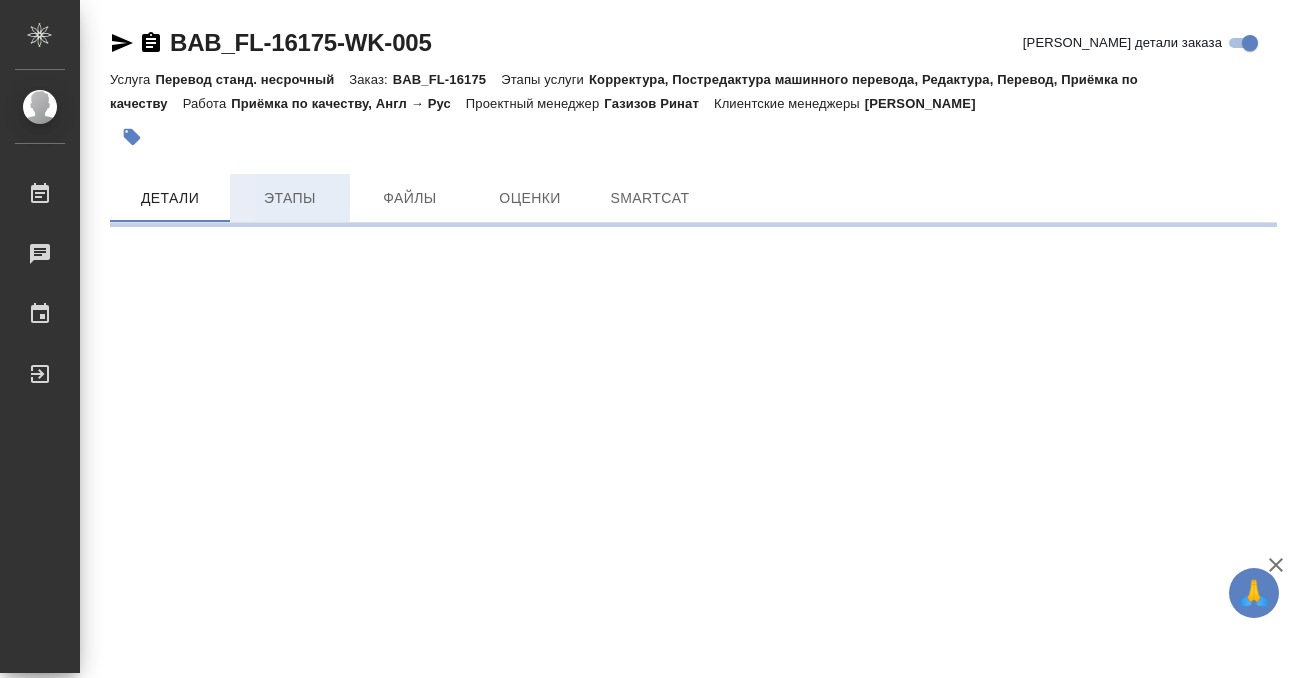 click on "Этапы" at bounding box center [290, 198] 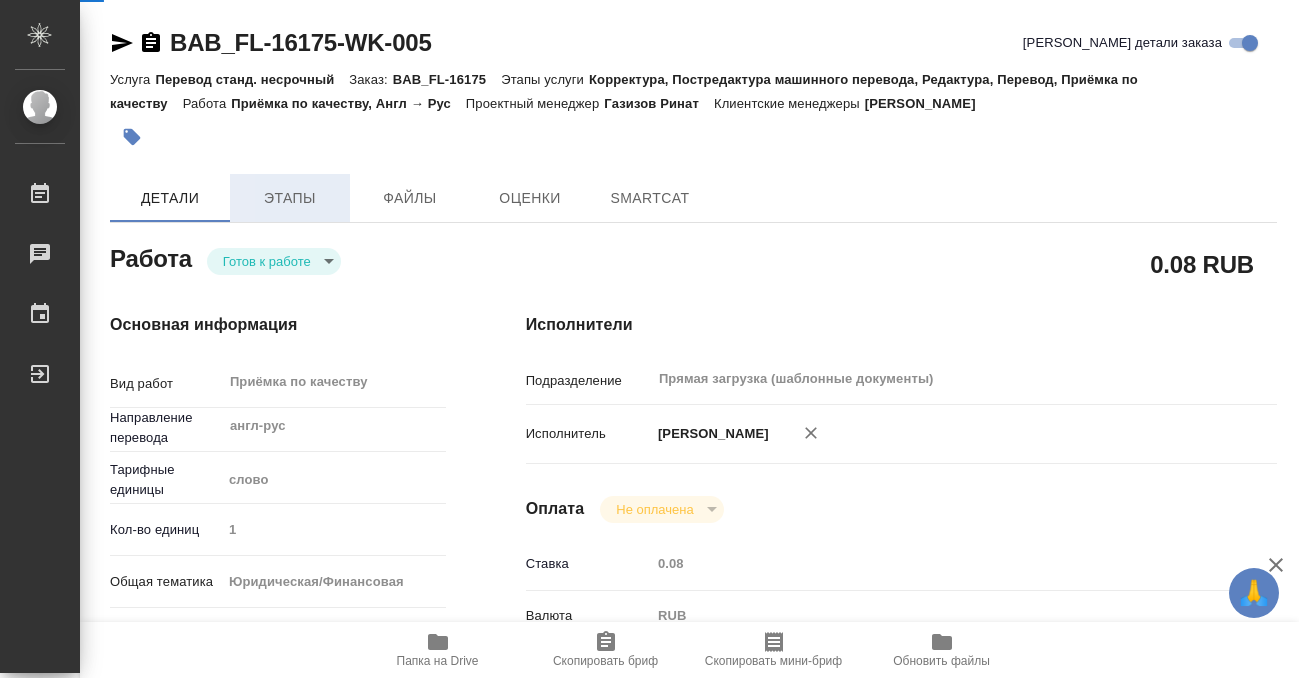 type on "x" 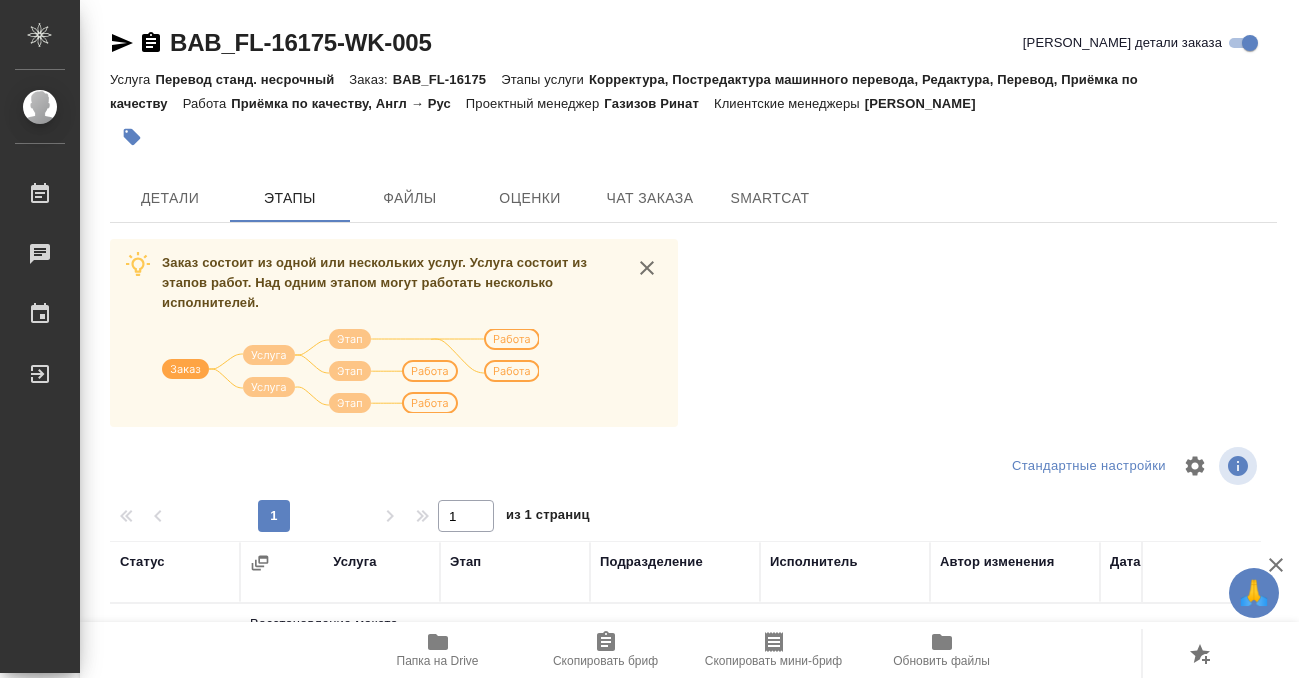 scroll, scrollTop: 364, scrollLeft: 0, axis: vertical 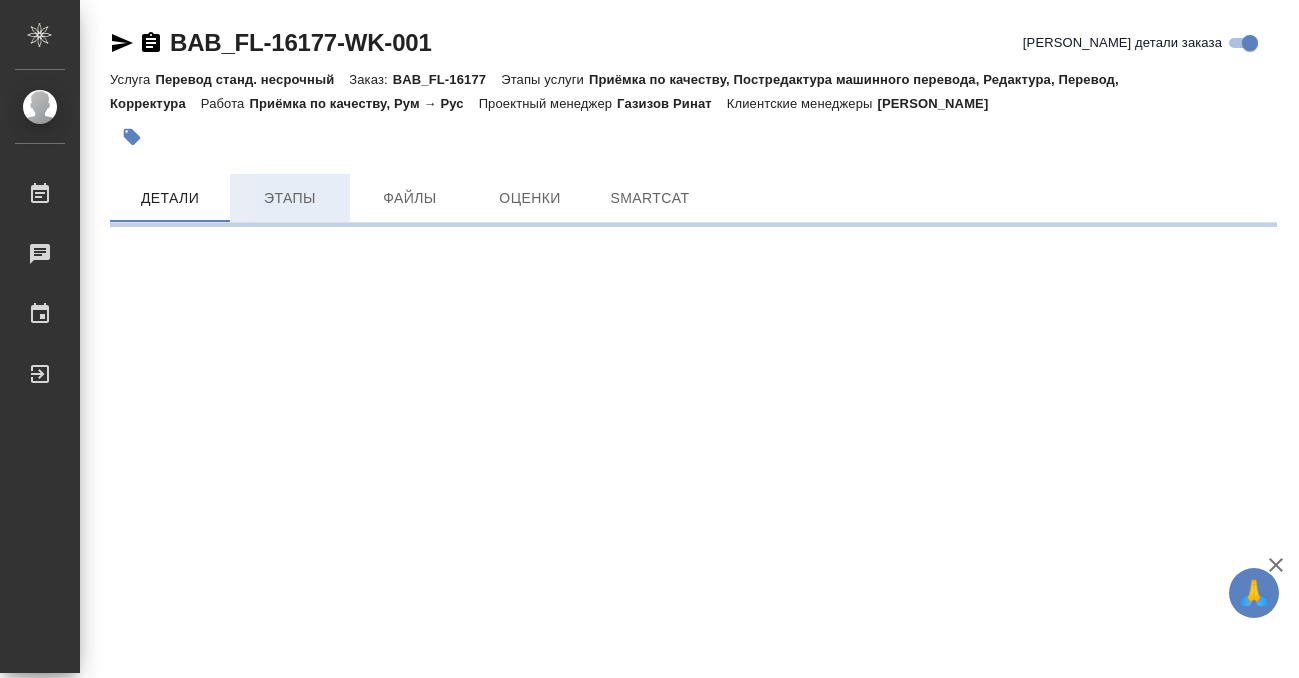 click on "Этапы" at bounding box center (290, 198) 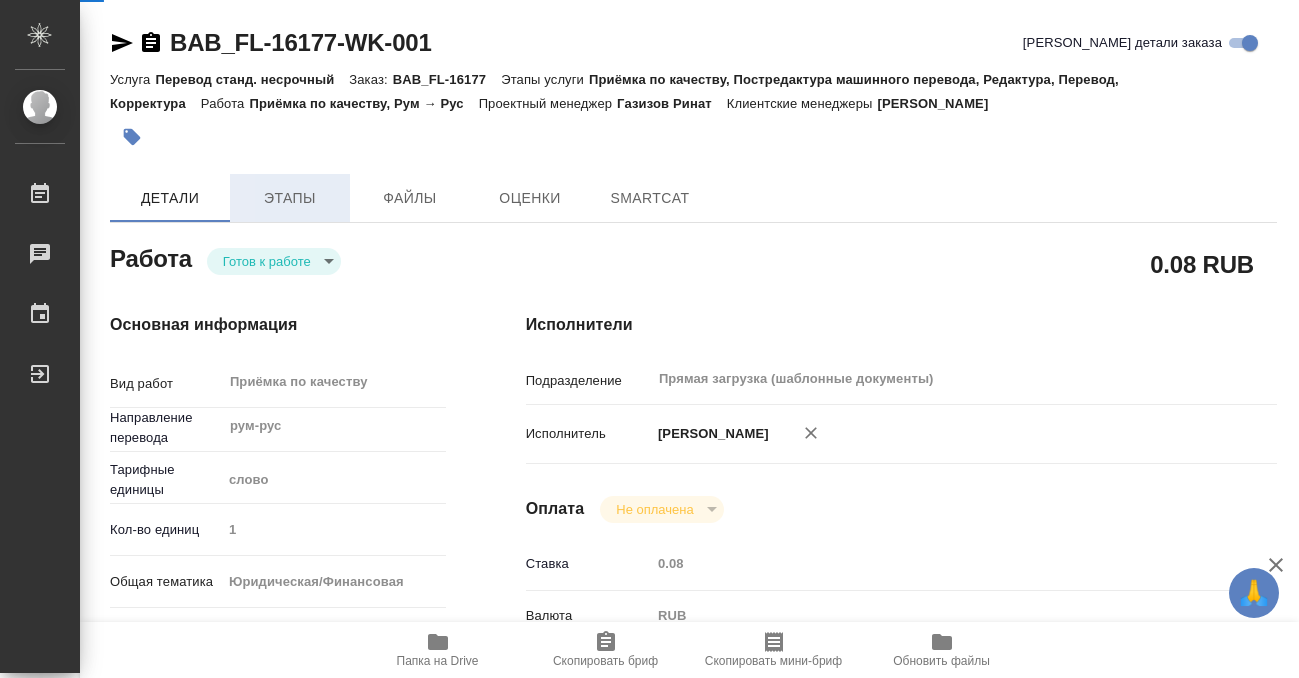 type on "x" 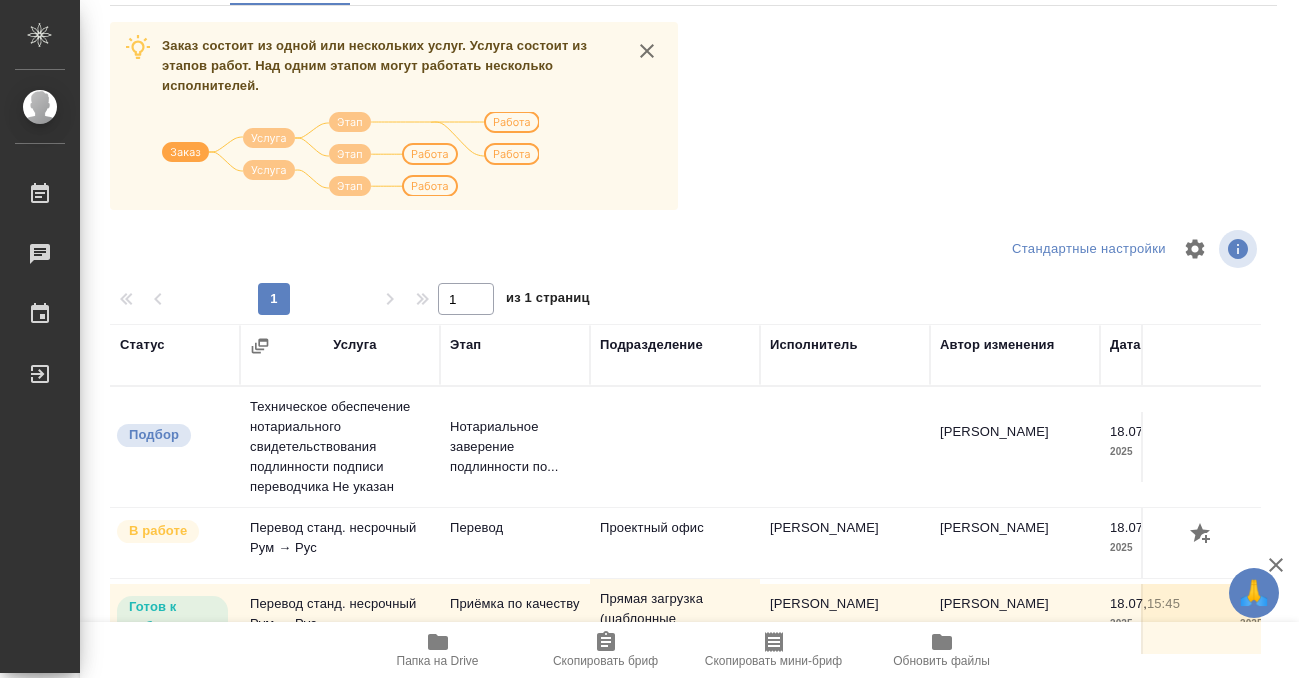 scroll, scrollTop: 0, scrollLeft: 0, axis: both 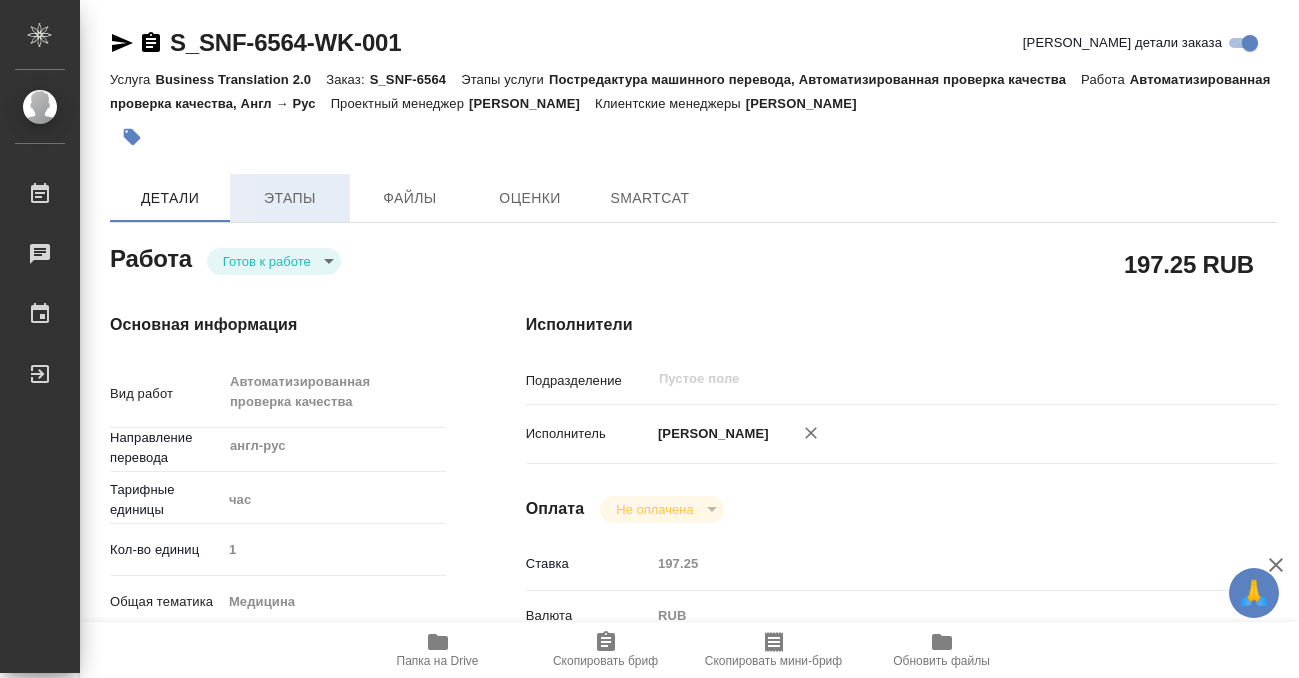 click on "Этапы" at bounding box center [290, 198] 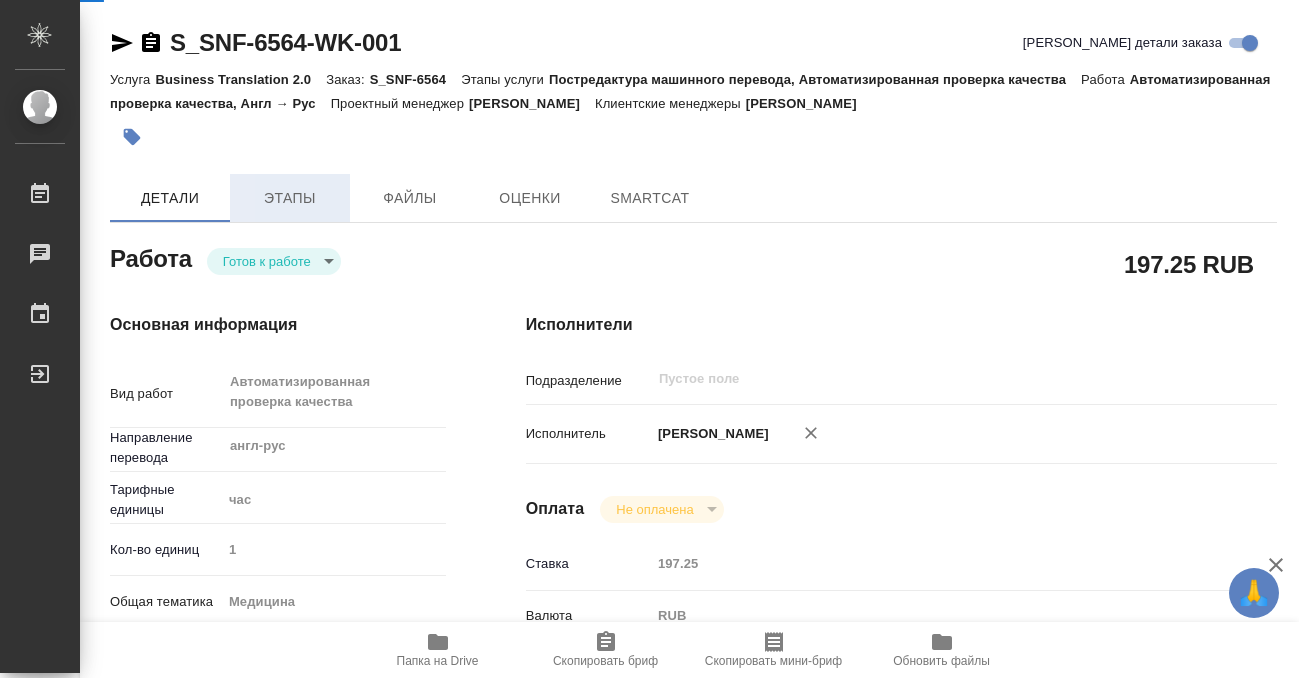 type on "x" 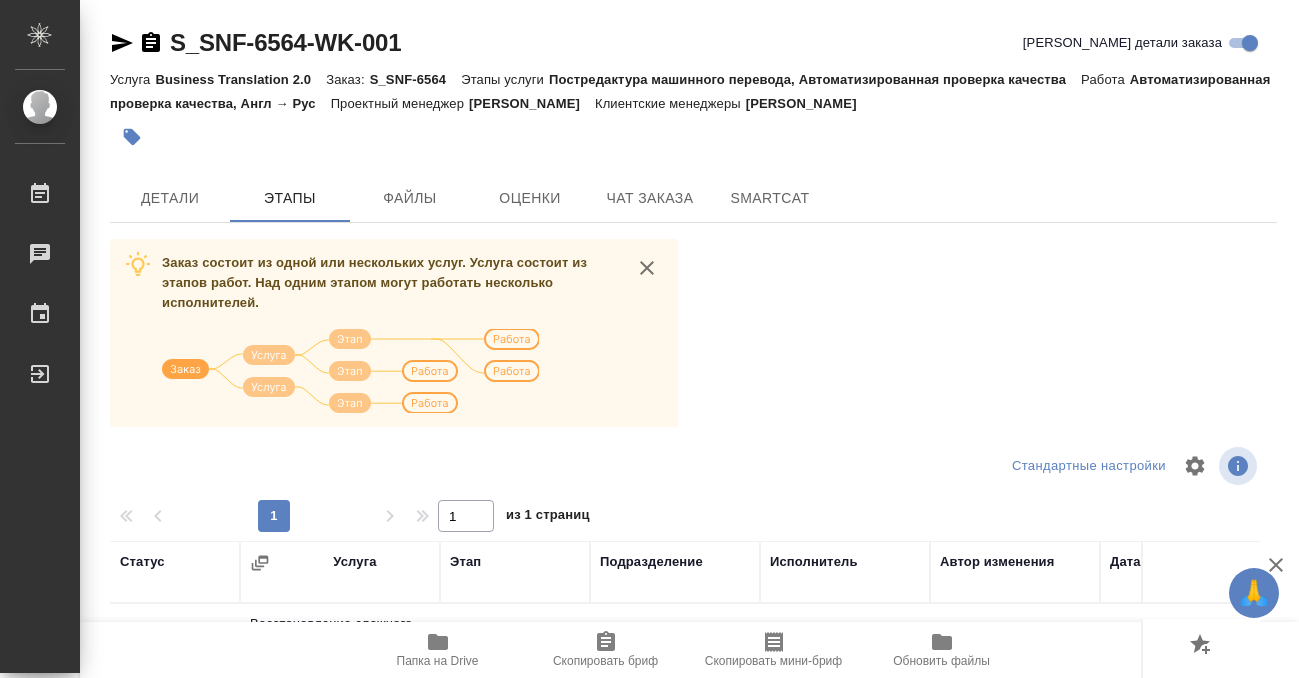 scroll, scrollTop: 364, scrollLeft: 0, axis: vertical 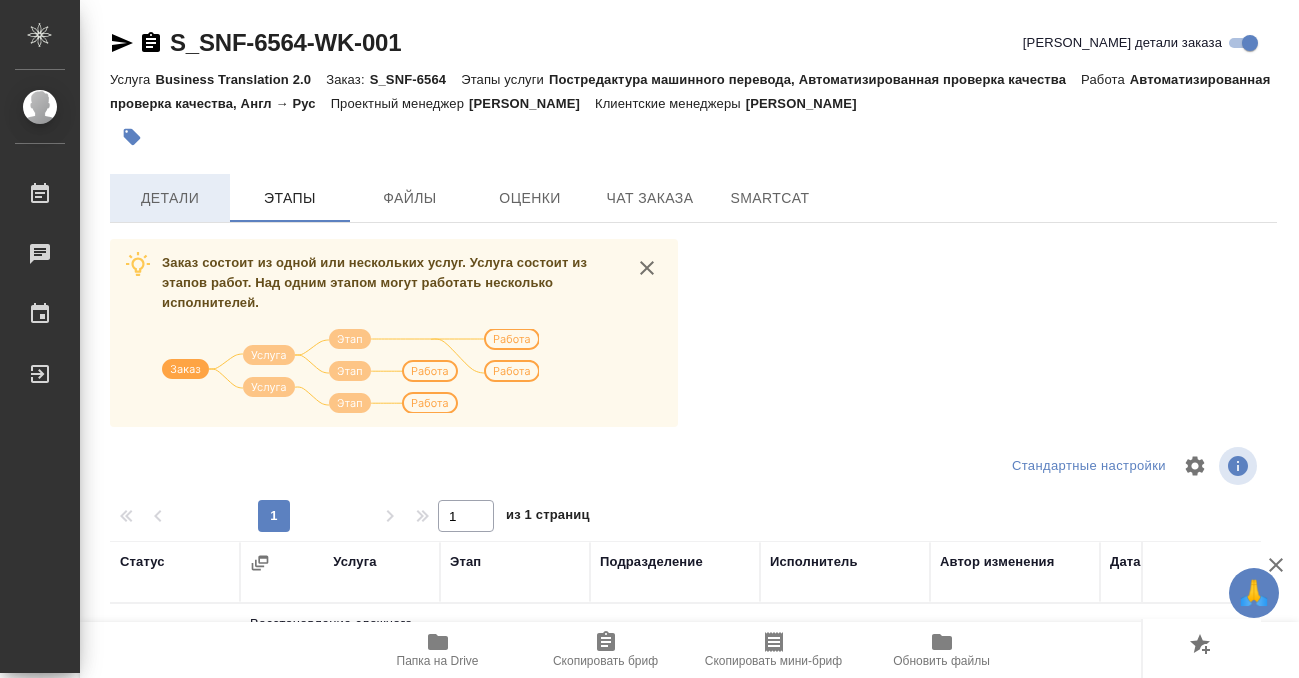 click on "Детали" at bounding box center (170, 198) 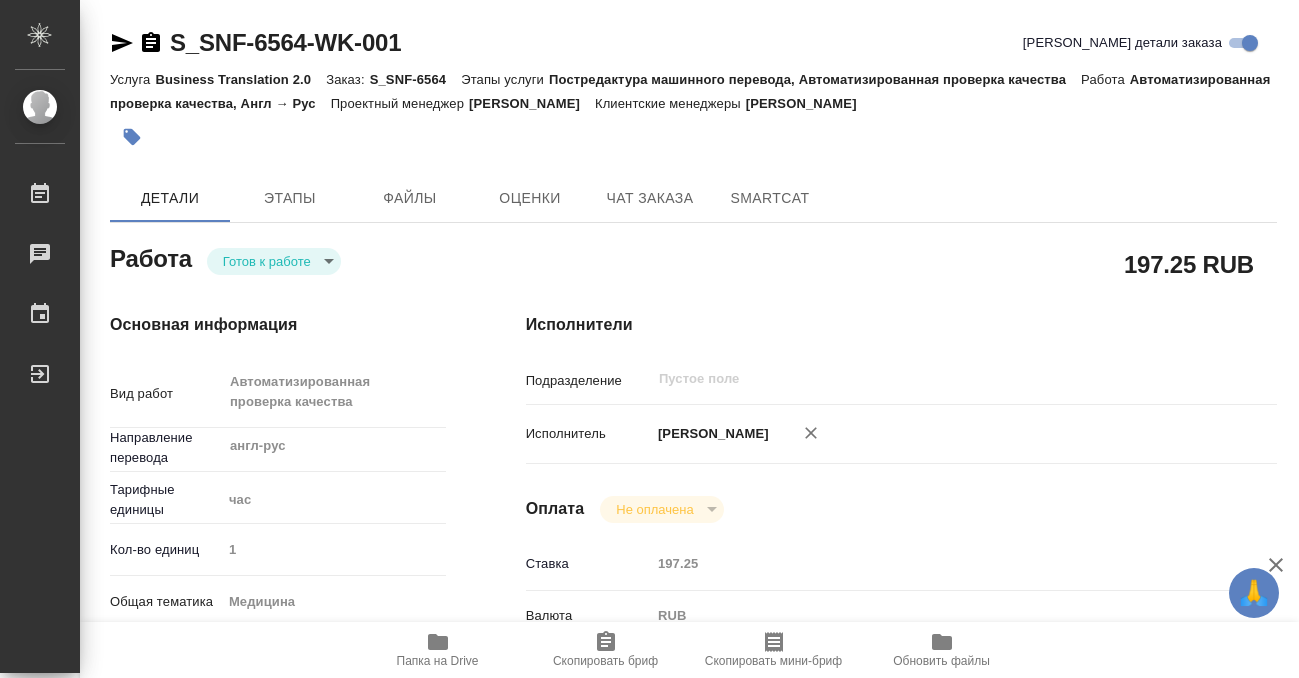 type on "x" 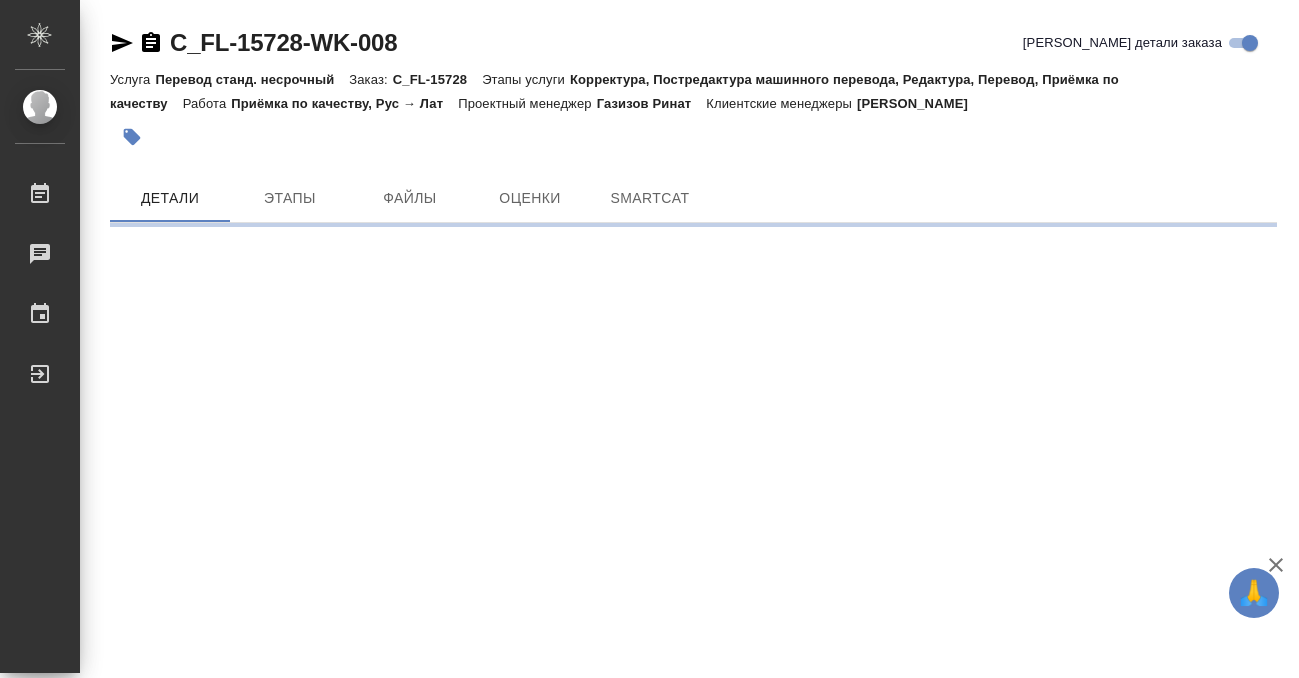 scroll, scrollTop: 0, scrollLeft: 0, axis: both 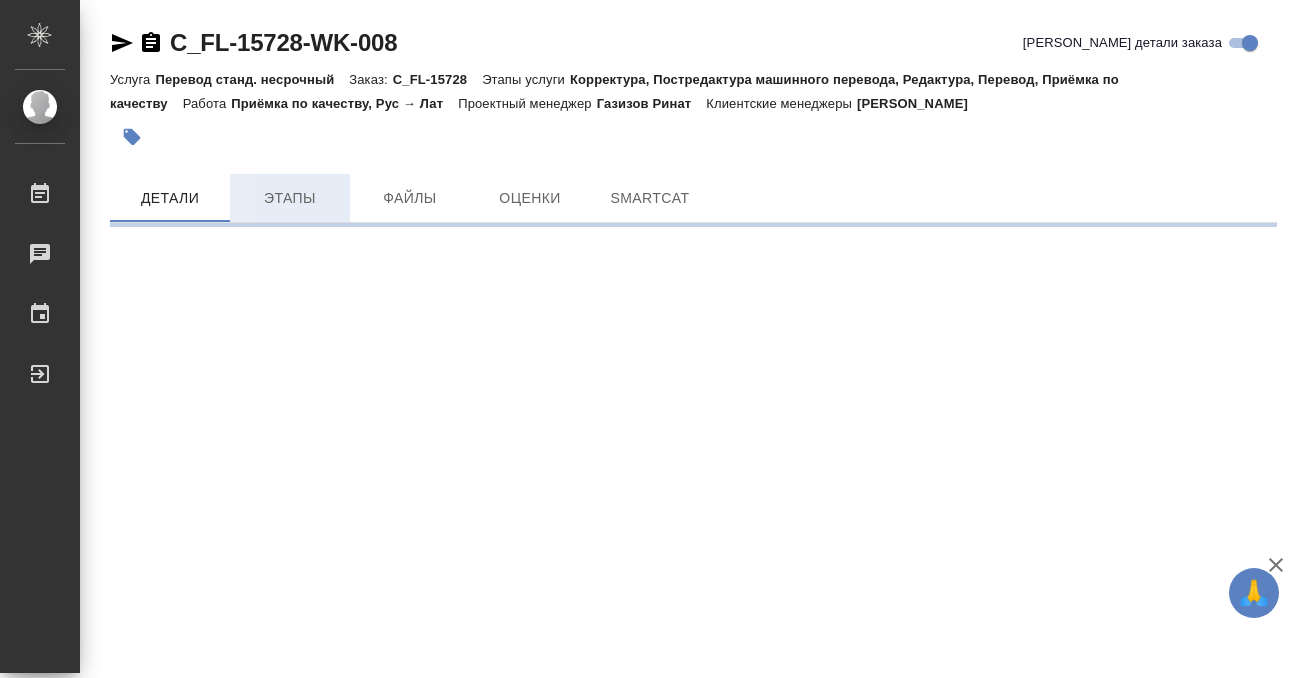 click on "Этапы" at bounding box center (290, 198) 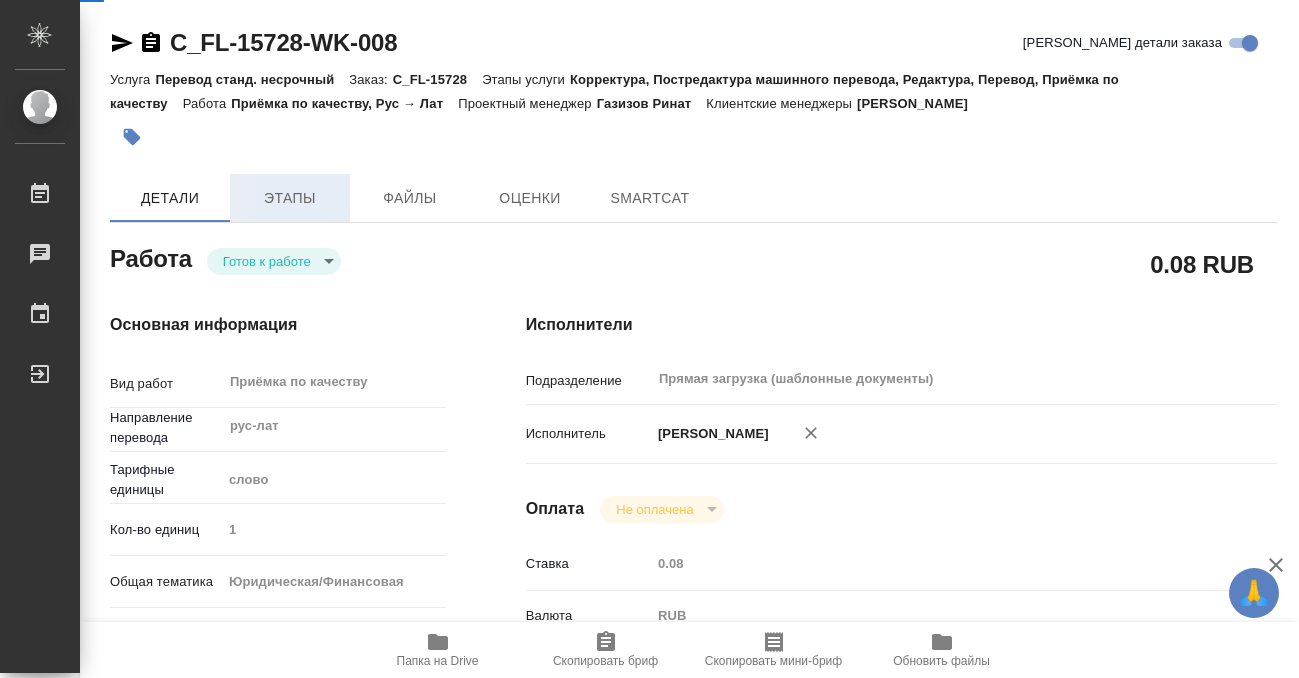 type on "x" 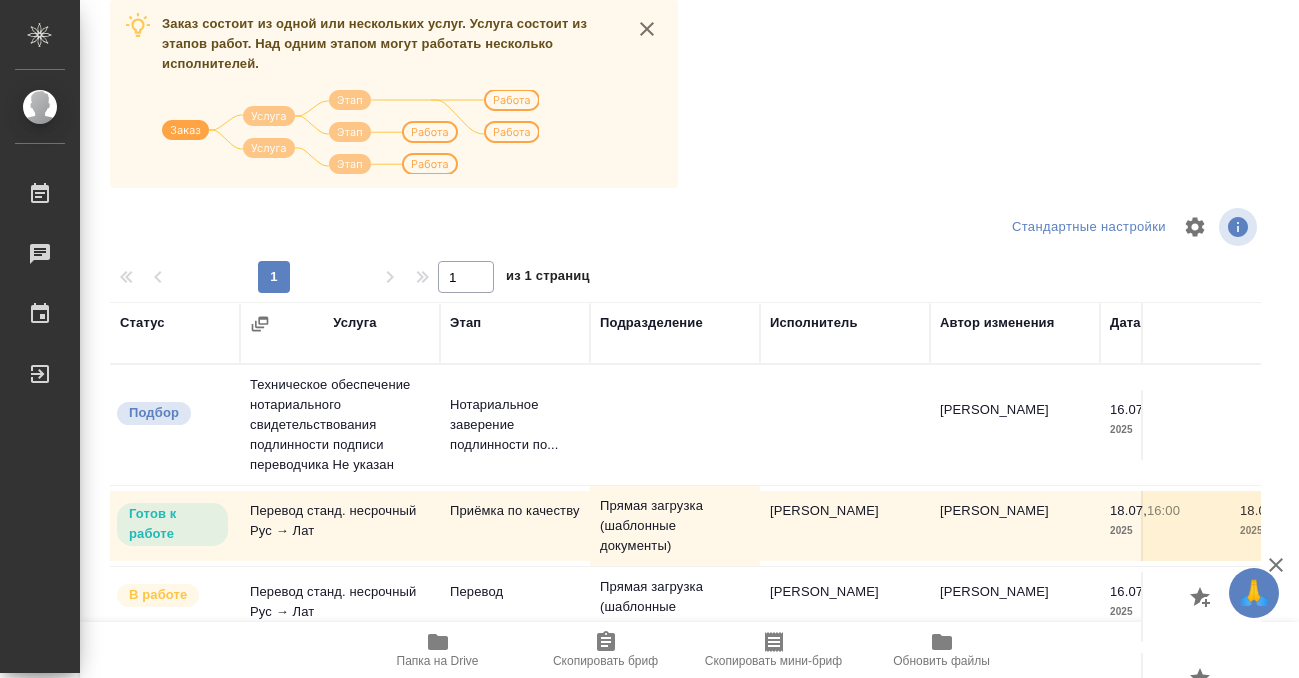 scroll, scrollTop: 364, scrollLeft: 0, axis: vertical 